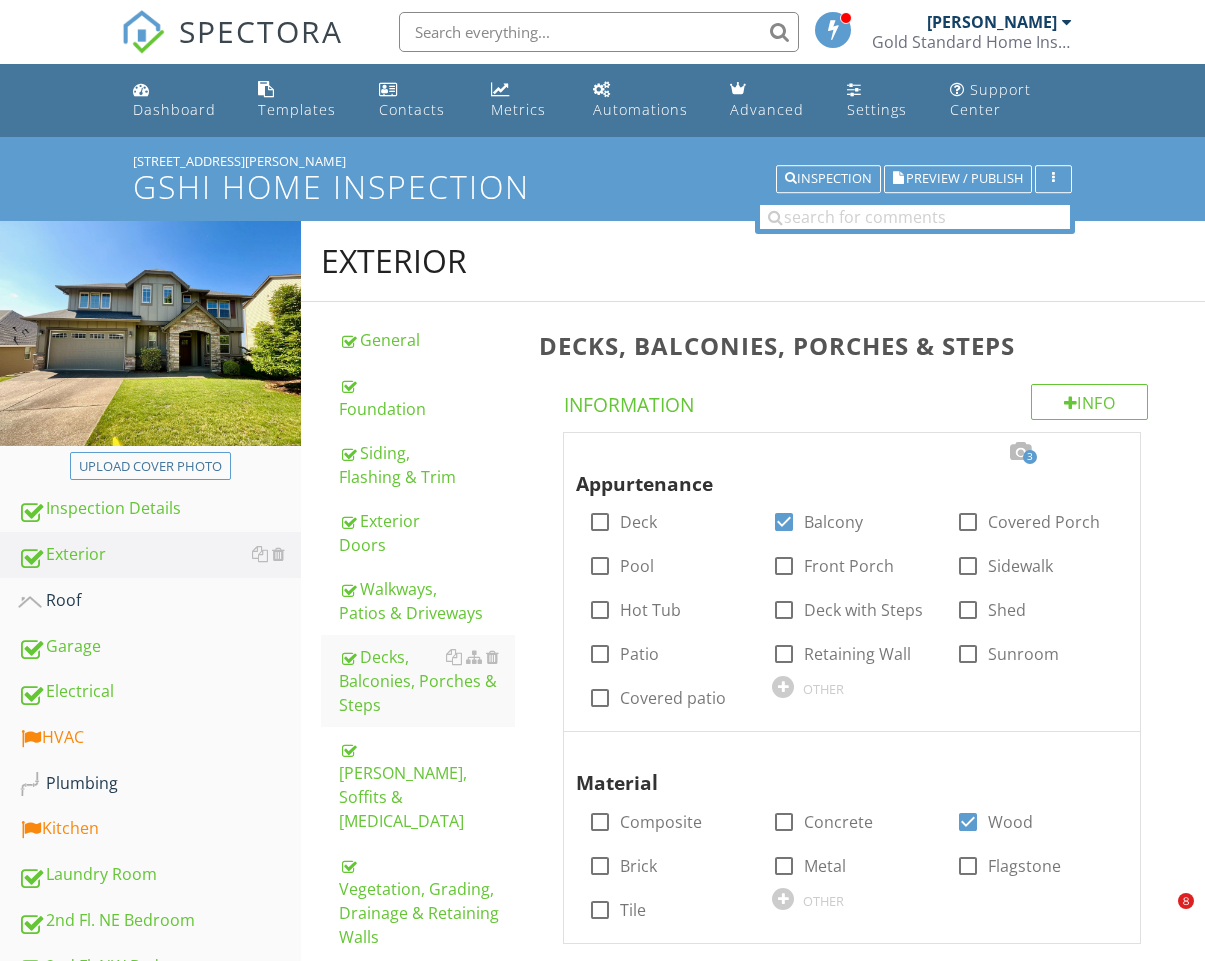 scroll, scrollTop: 1848, scrollLeft: 0, axis: vertical 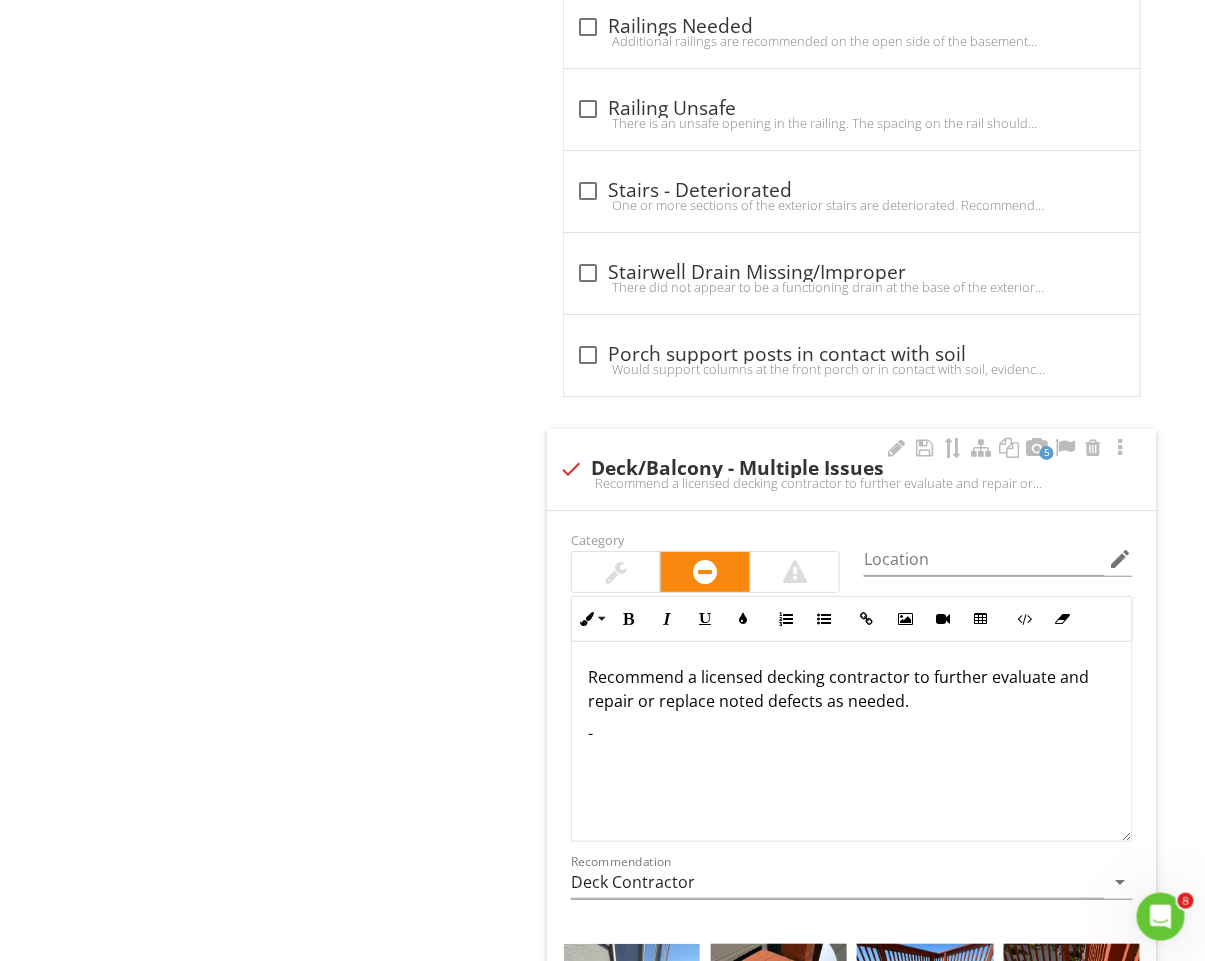 click on "Recommend a licensed decking contractor to further evaluate and repair or replace noted defects as needed.  -" at bounding box center (852, 741) 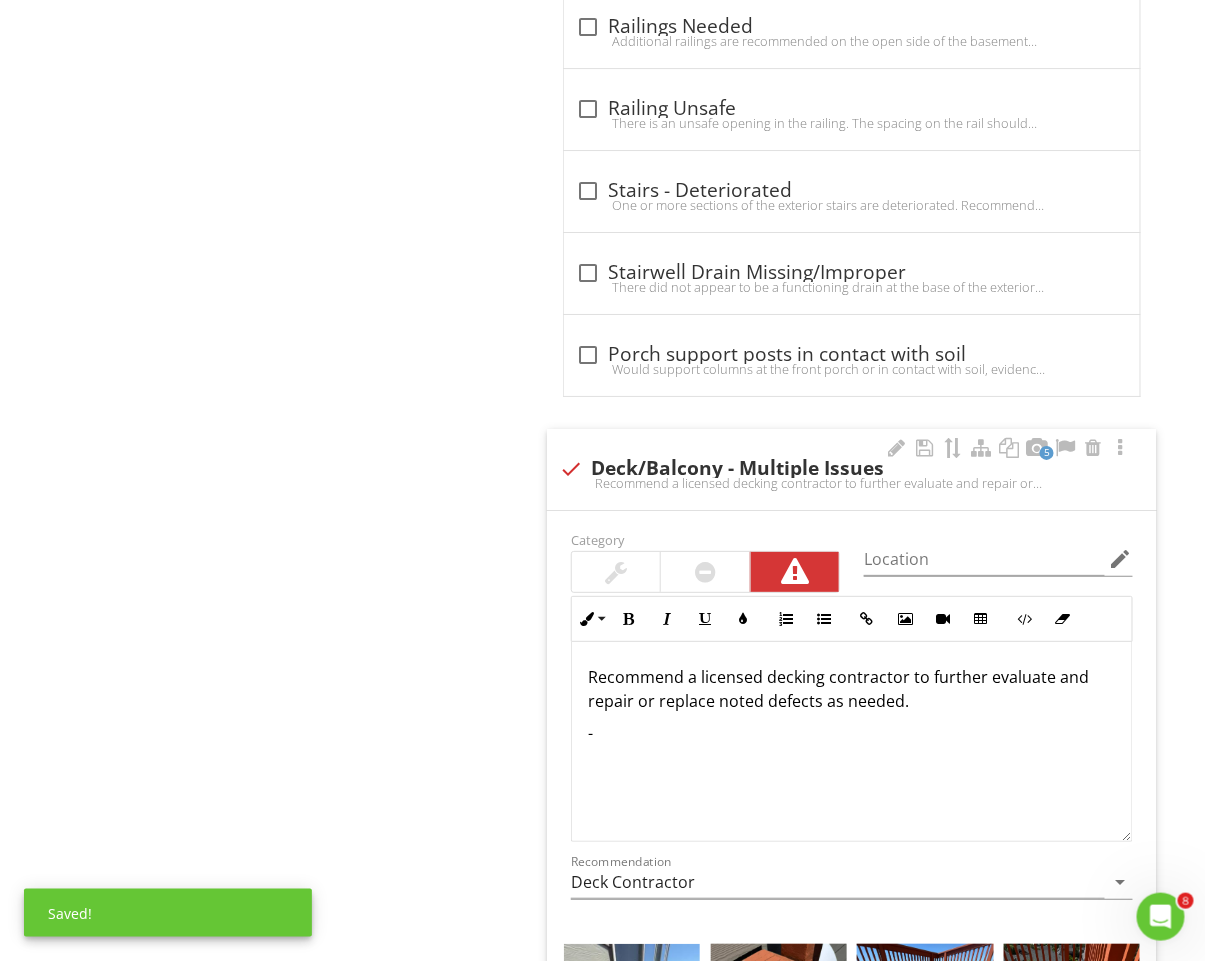 click at bounding box center (705, 572) 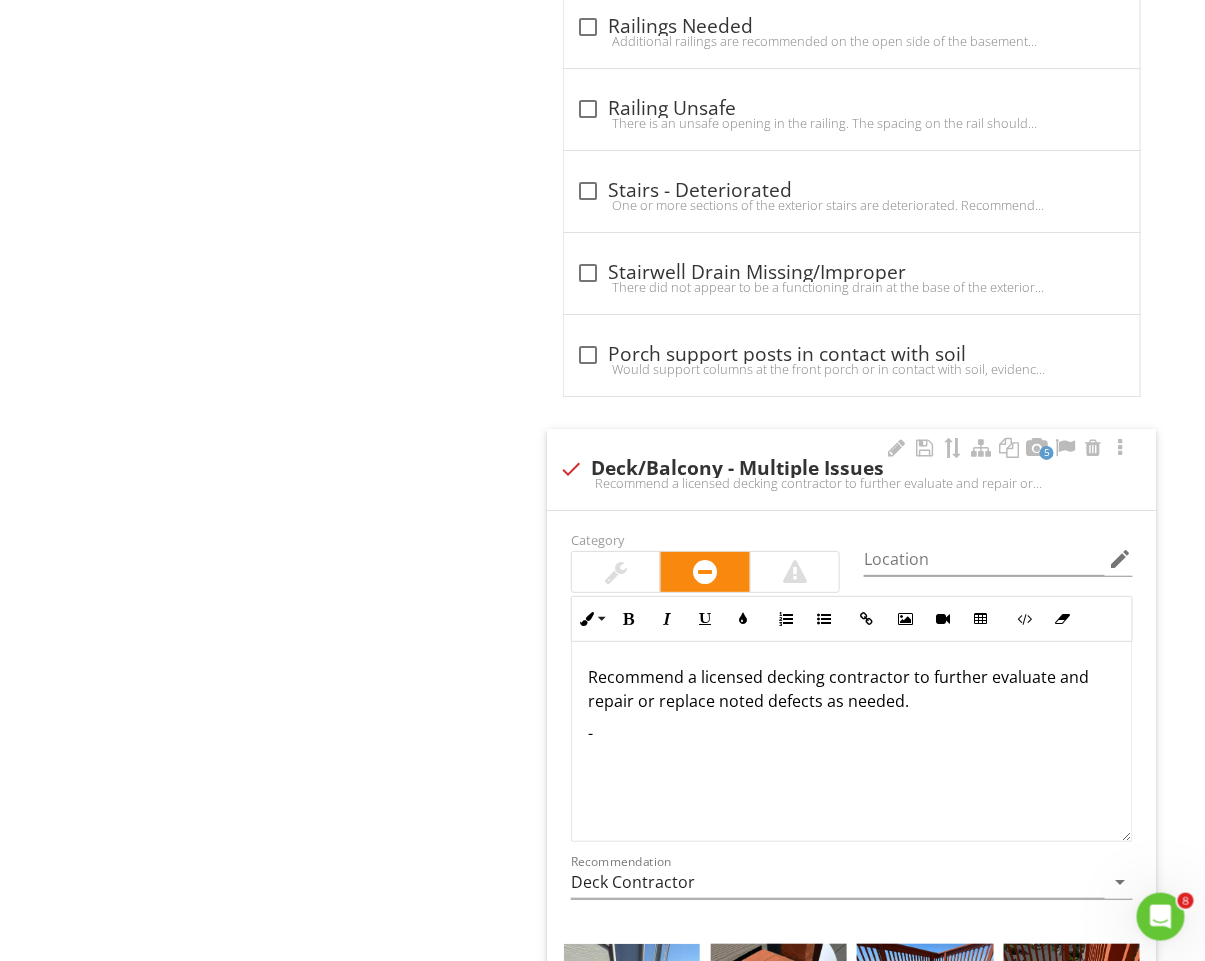 click on "-" at bounding box center (852, 733) 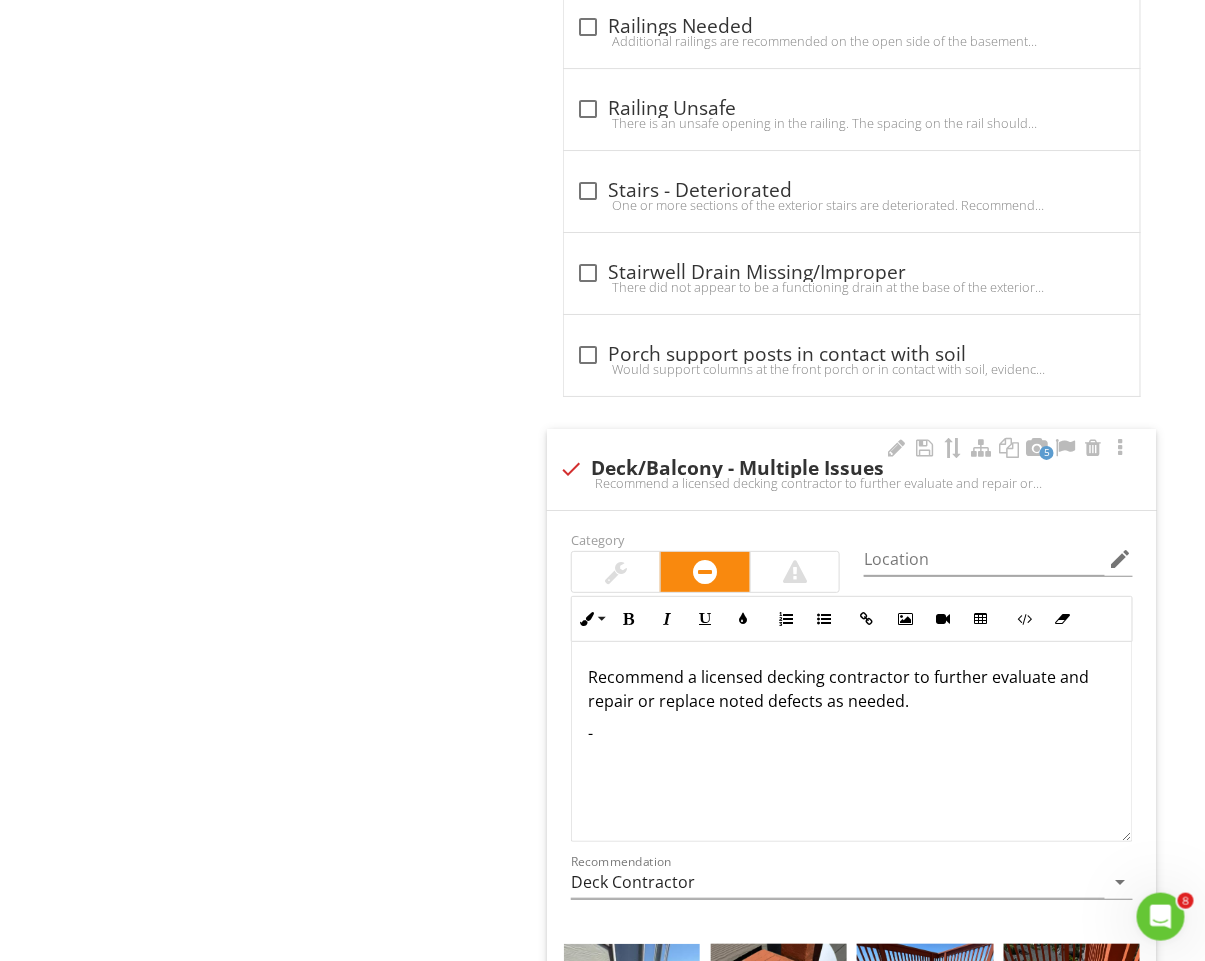 type 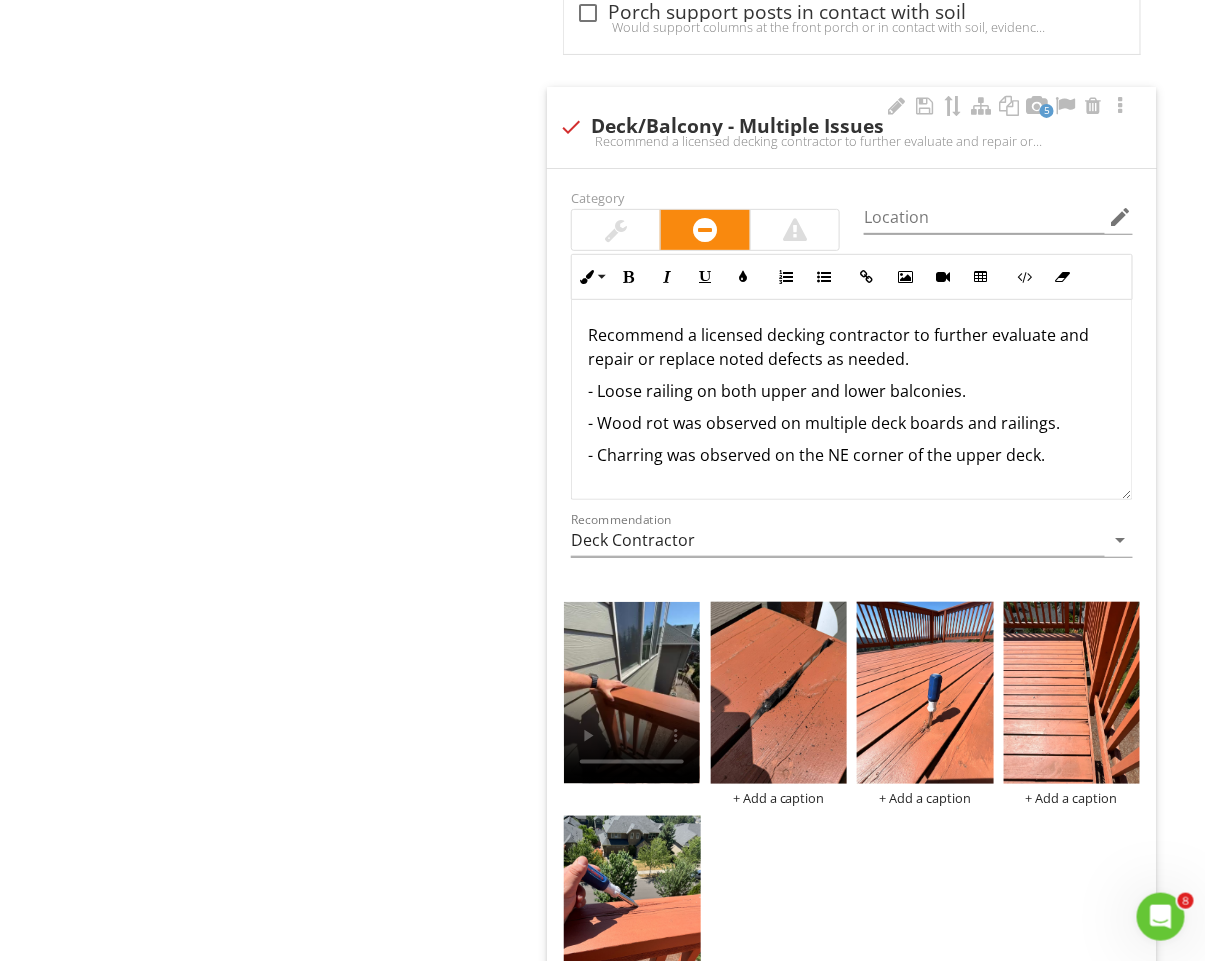 scroll, scrollTop: 2296, scrollLeft: 0, axis: vertical 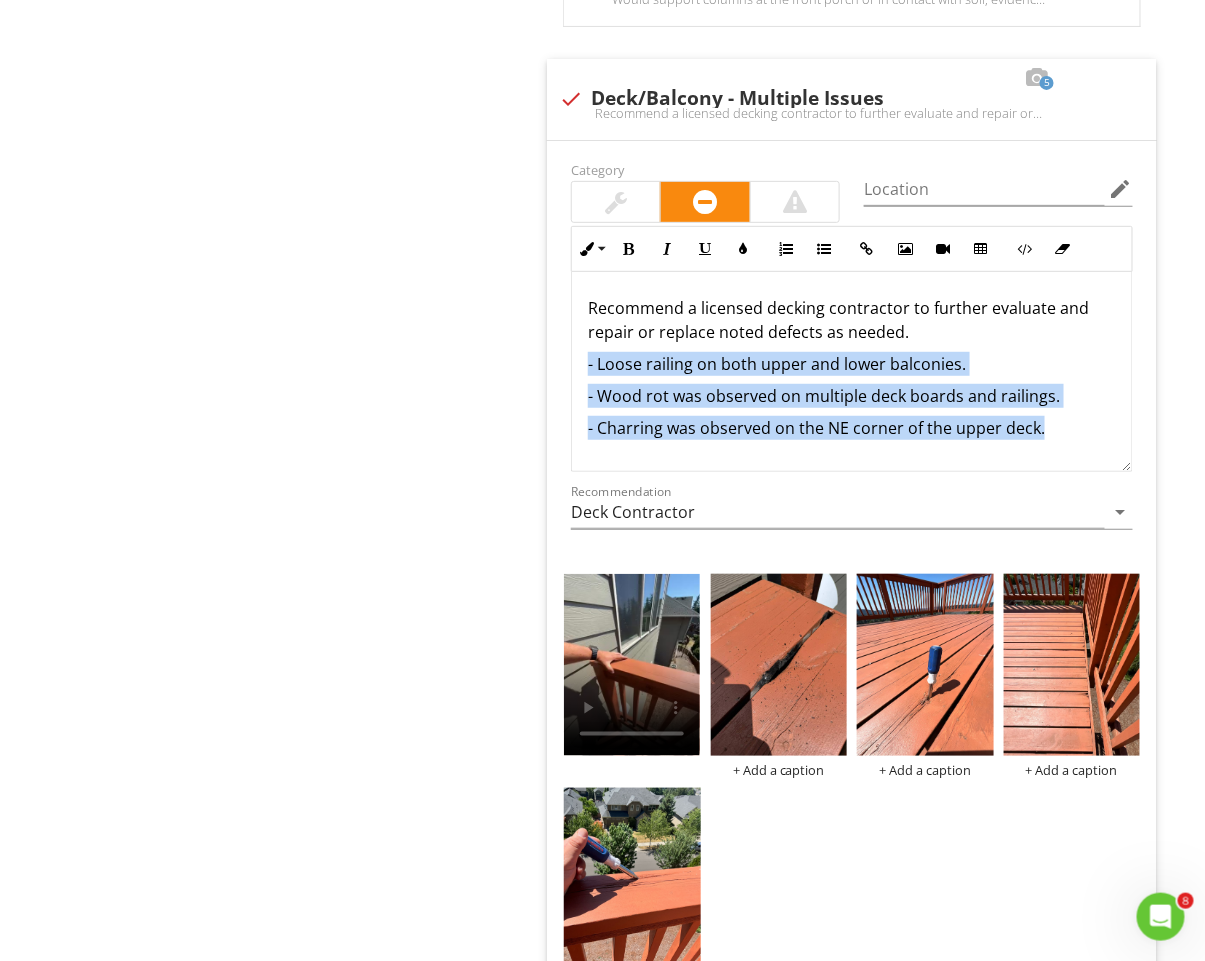 drag, startPoint x: 1051, startPoint y: 423, endPoint x: 516, endPoint y: 353, distance: 539.56 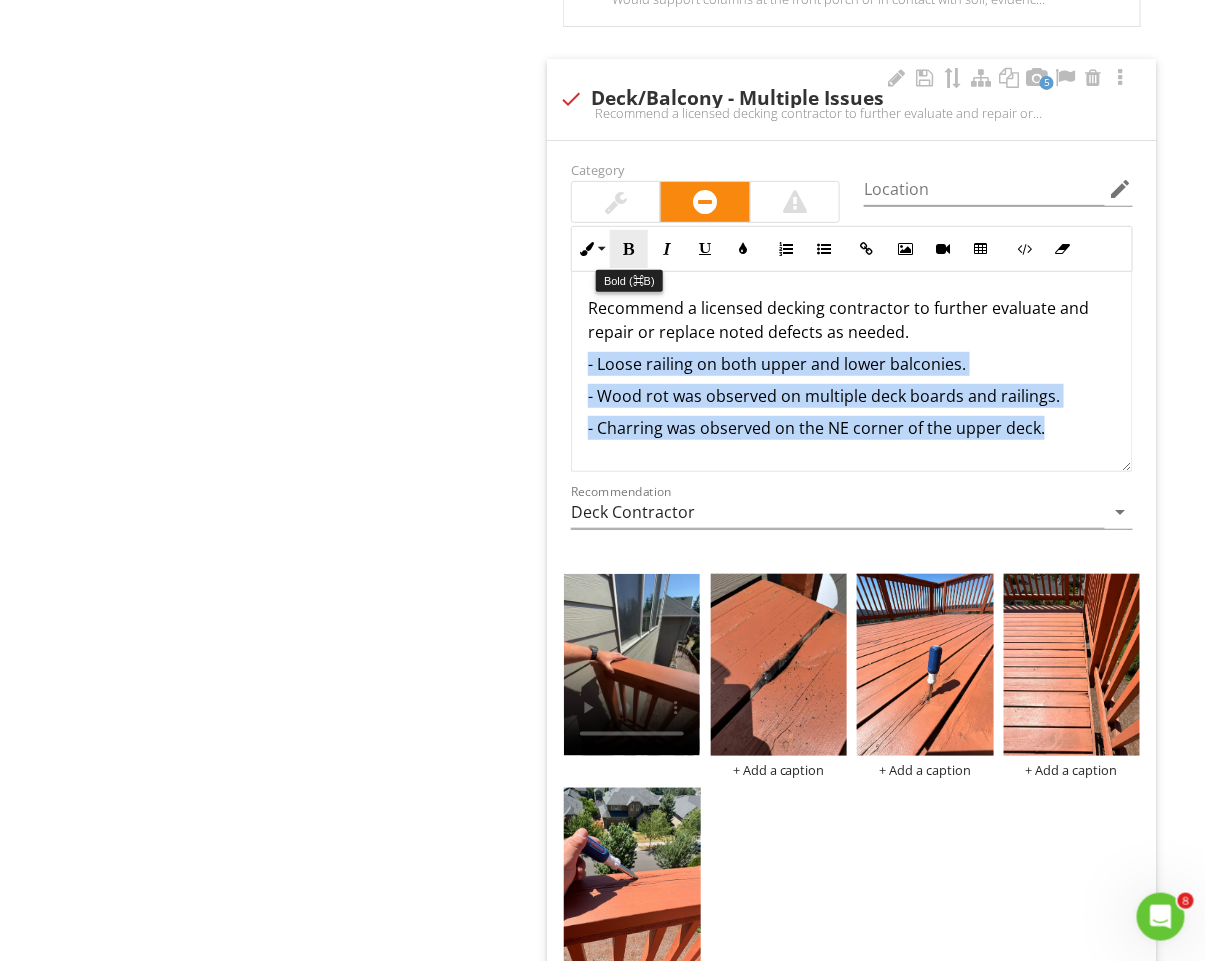 click at bounding box center (629, 249) 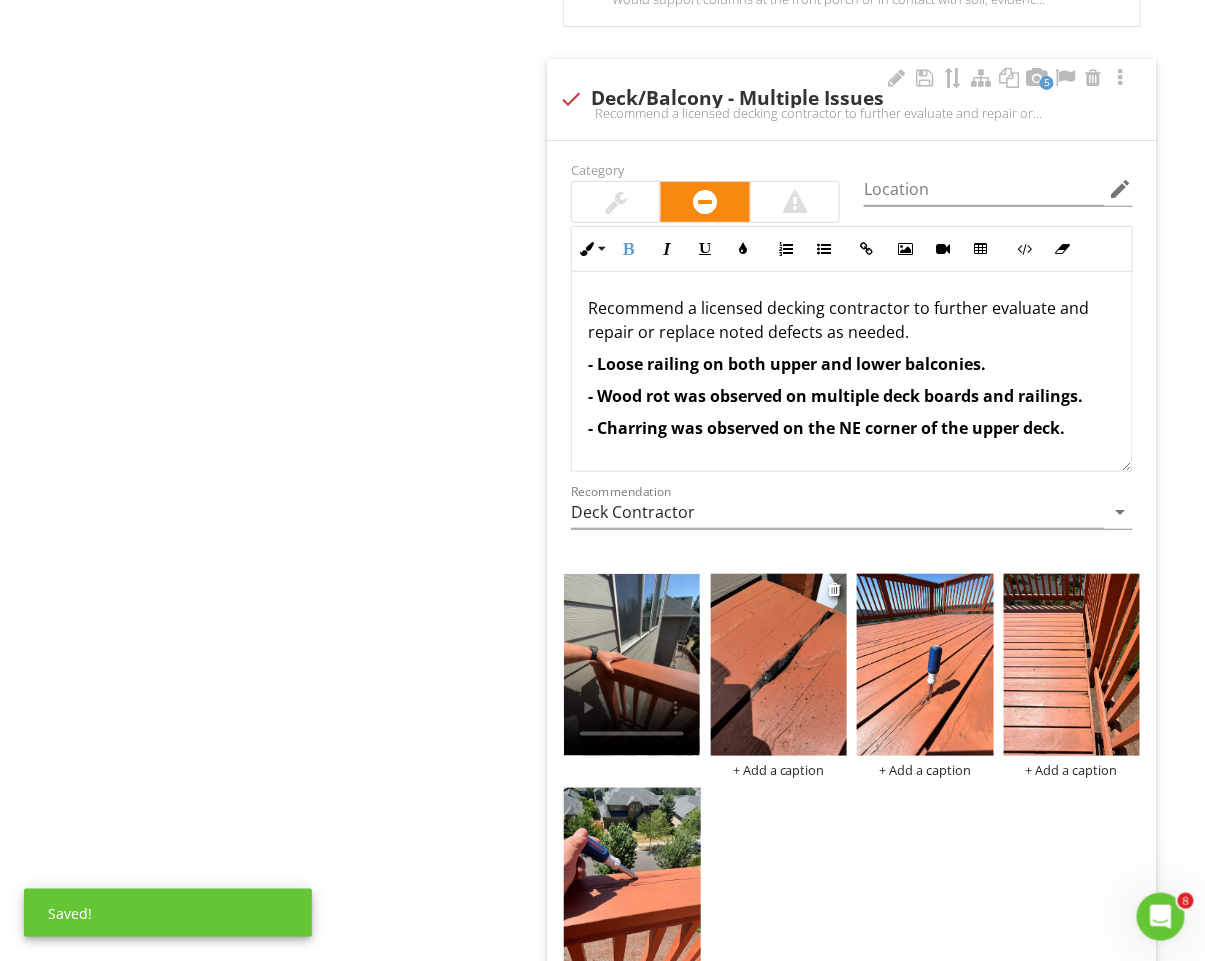 click on "+ Add a caption" at bounding box center (779, 770) 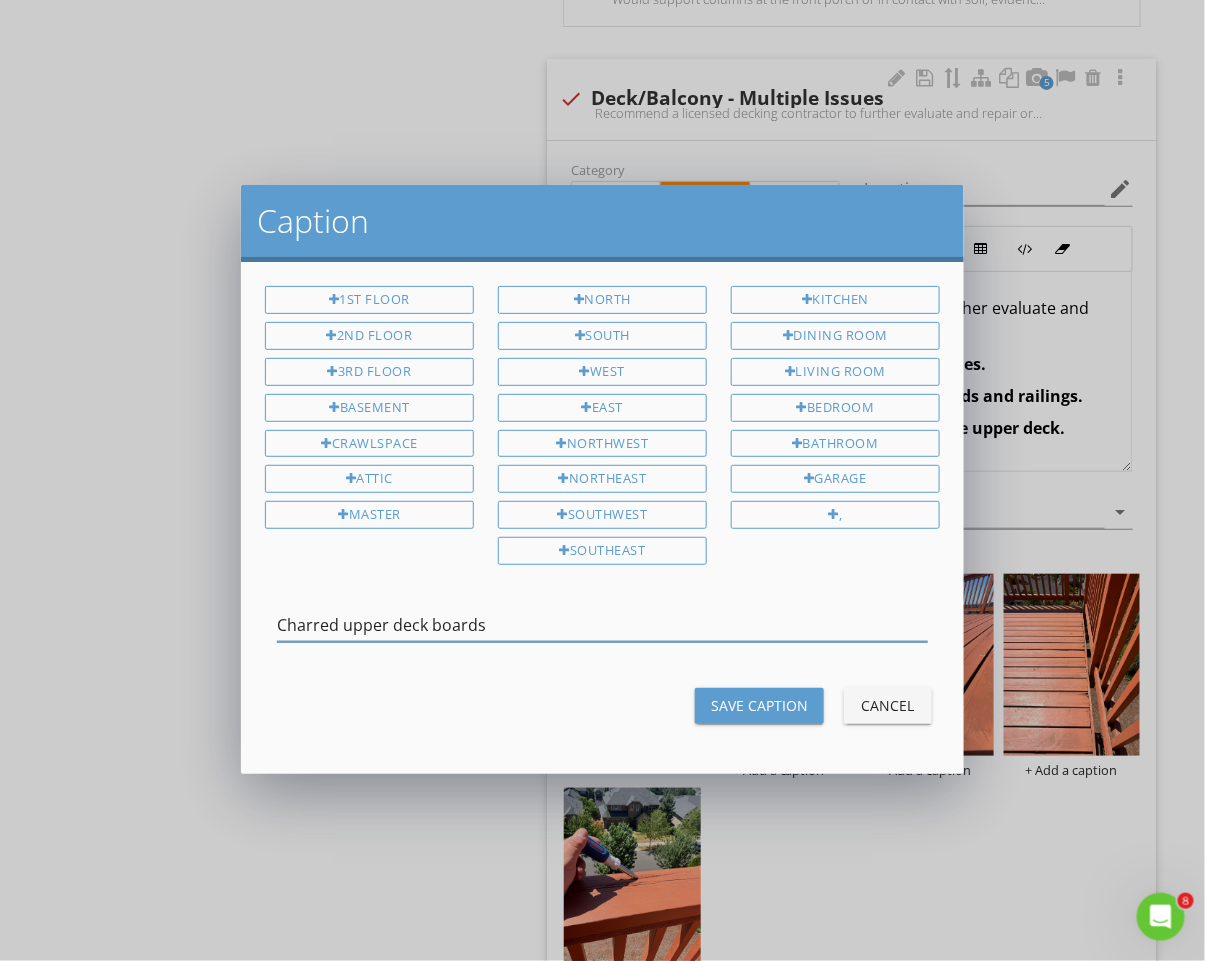 type on "Charred upper deck boards" 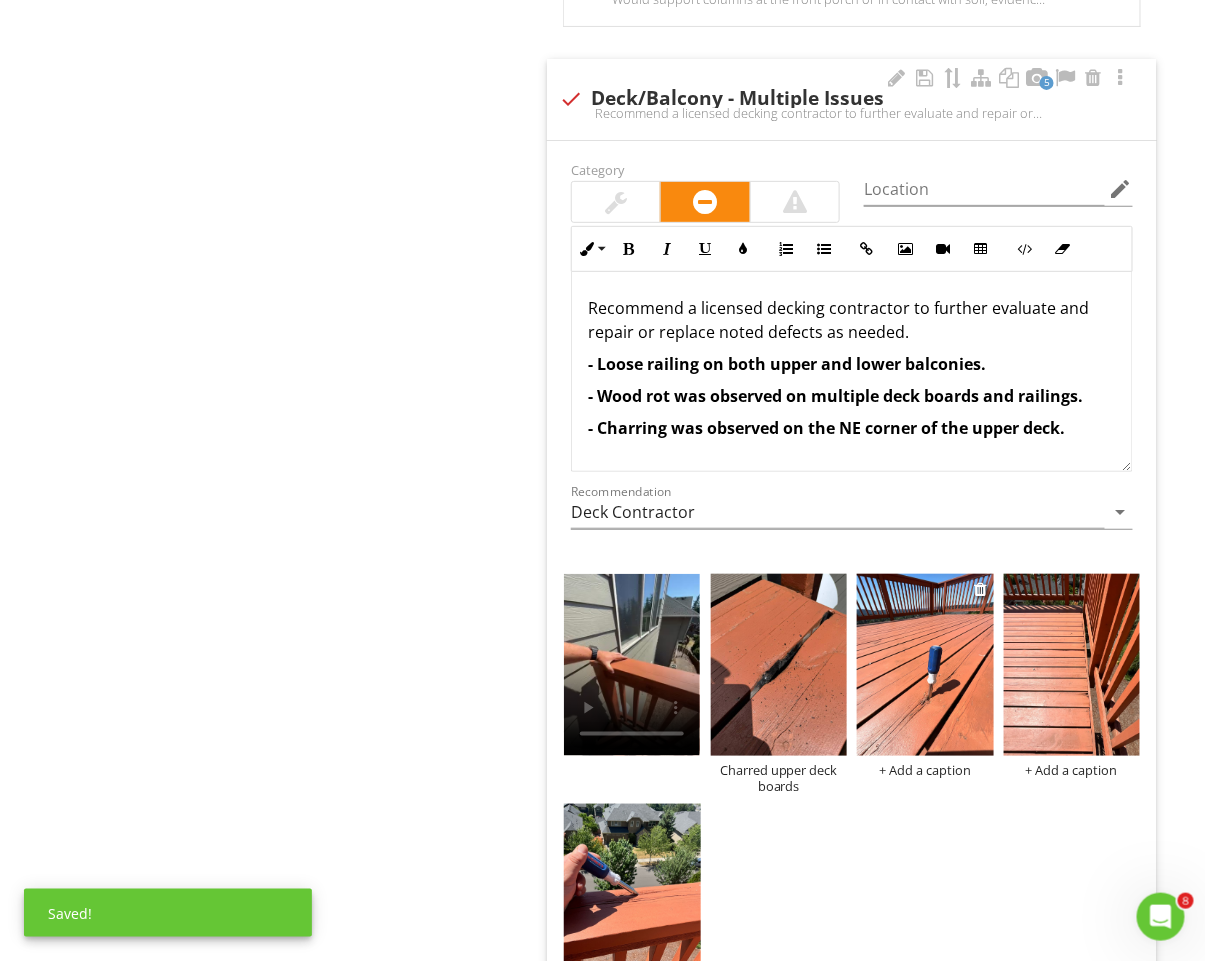 click on "+ Add a caption" at bounding box center (925, 770) 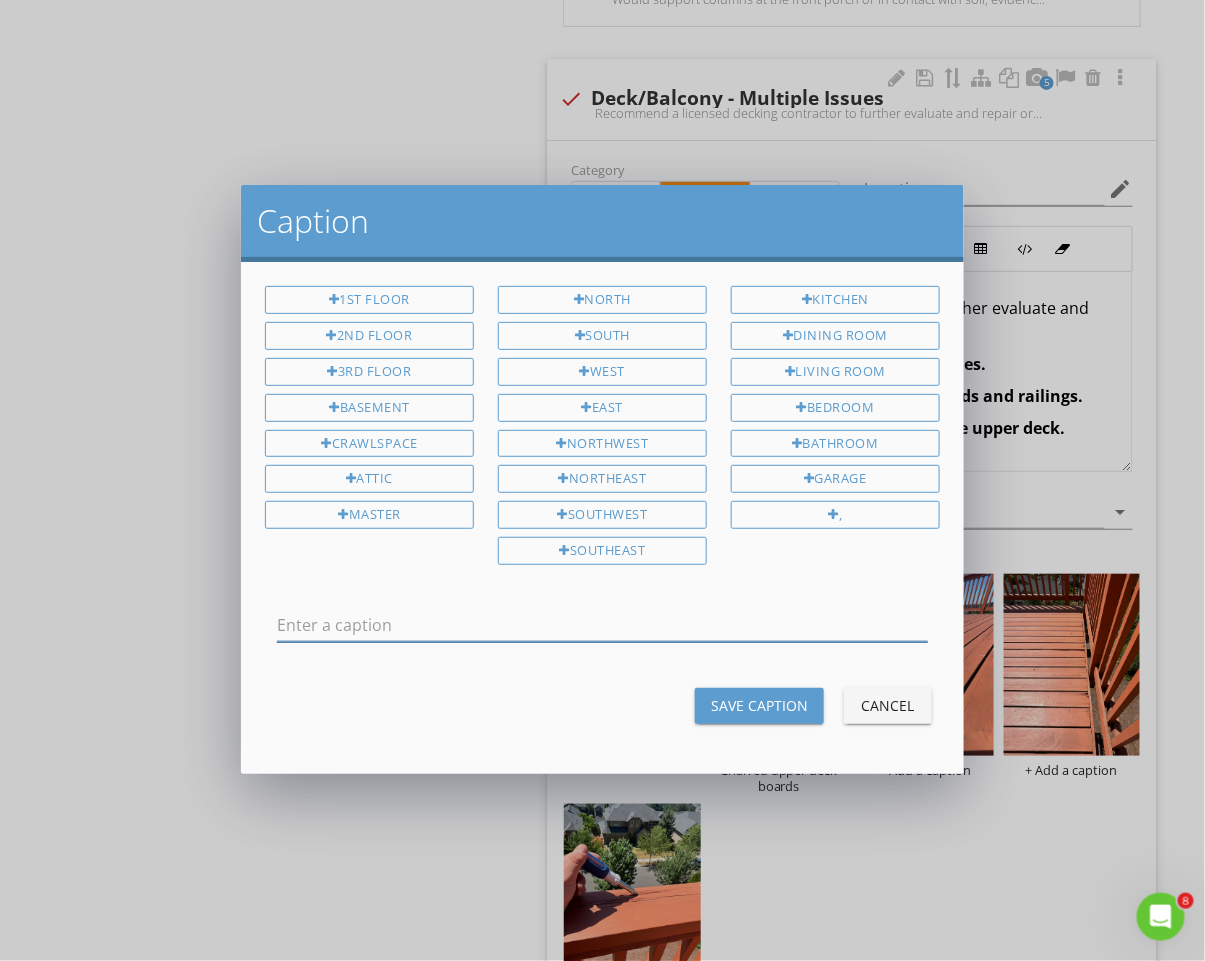 click at bounding box center (602, 625) 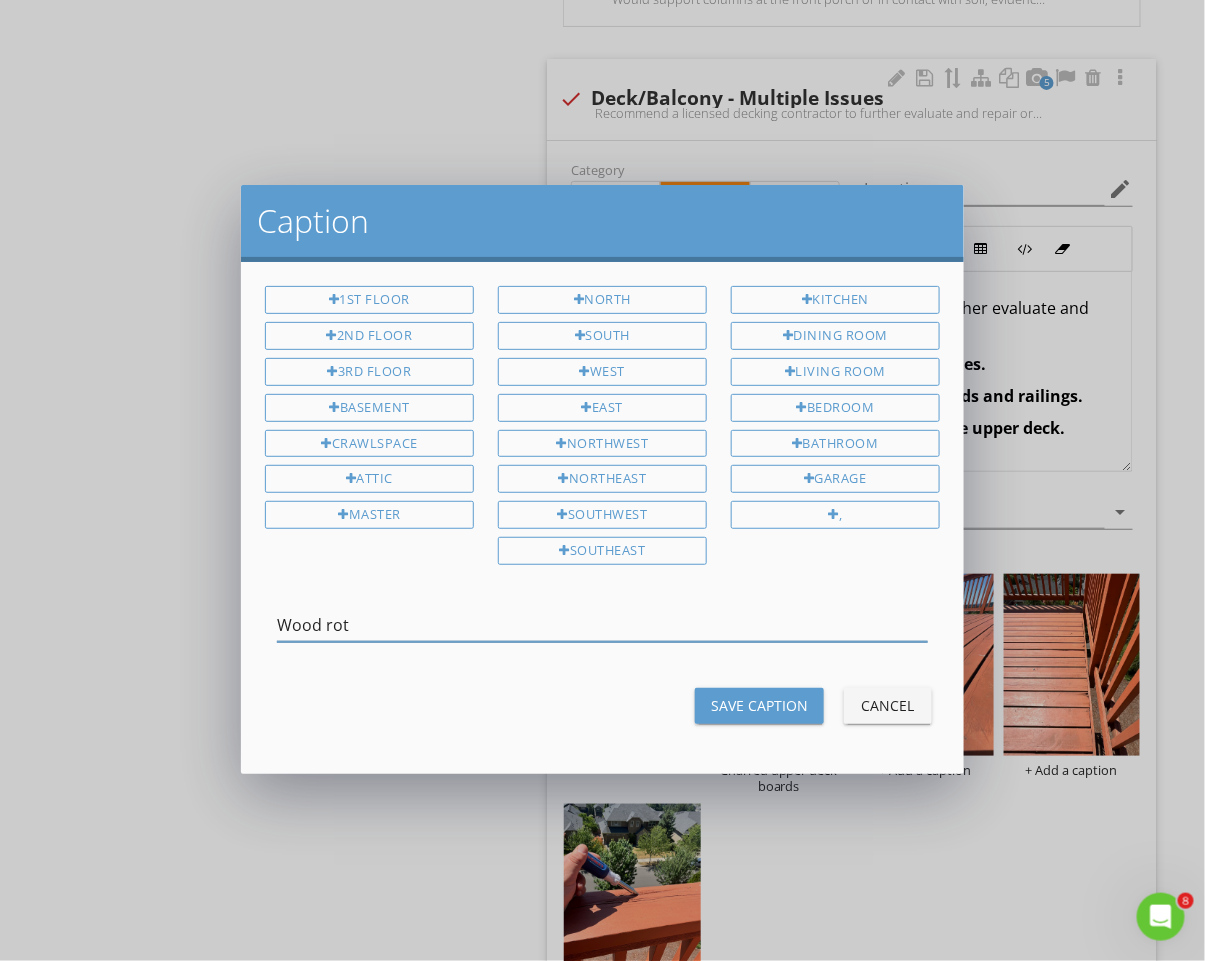 type on "Wood rot" 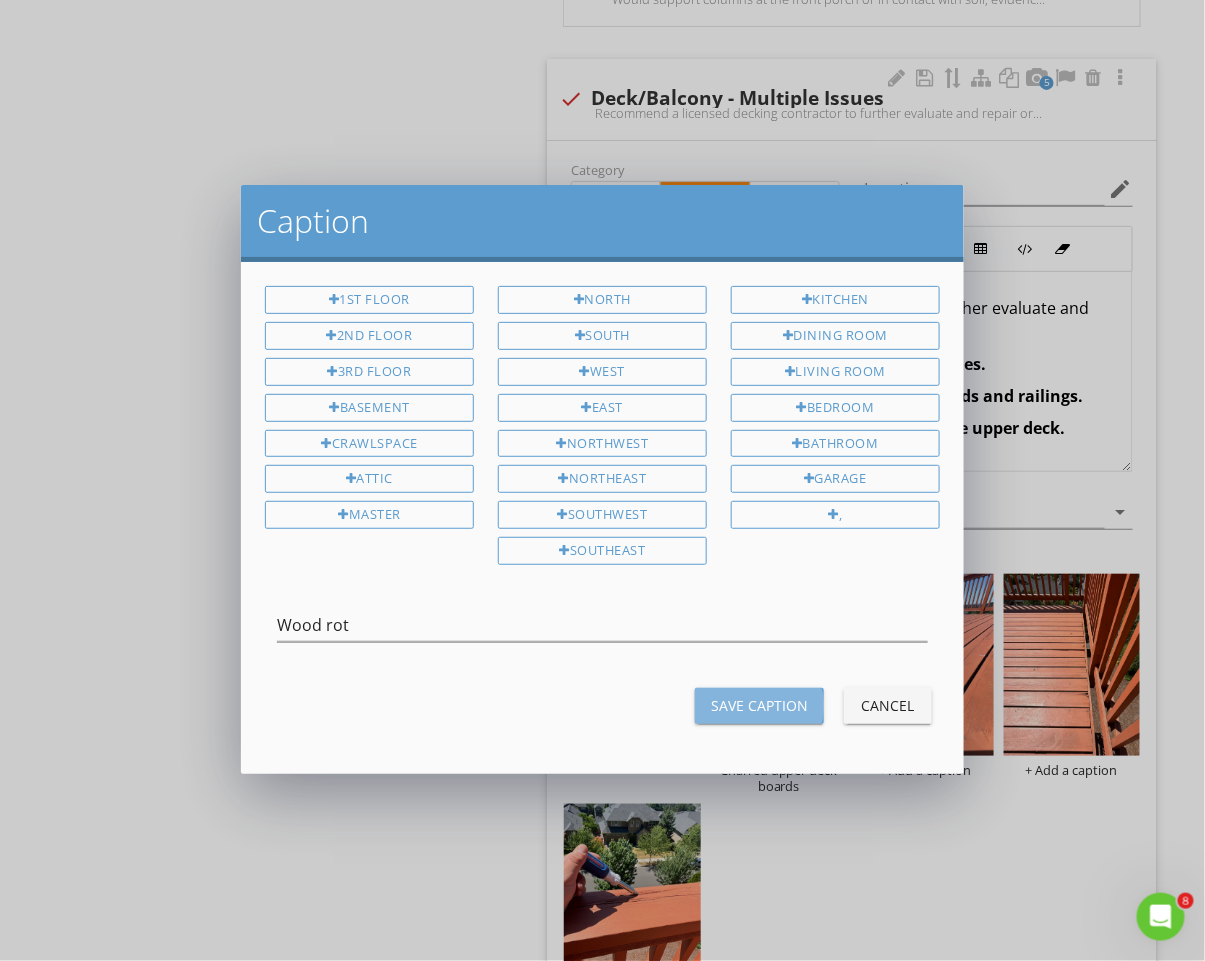 click on "Save Caption" at bounding box center [759, 706] 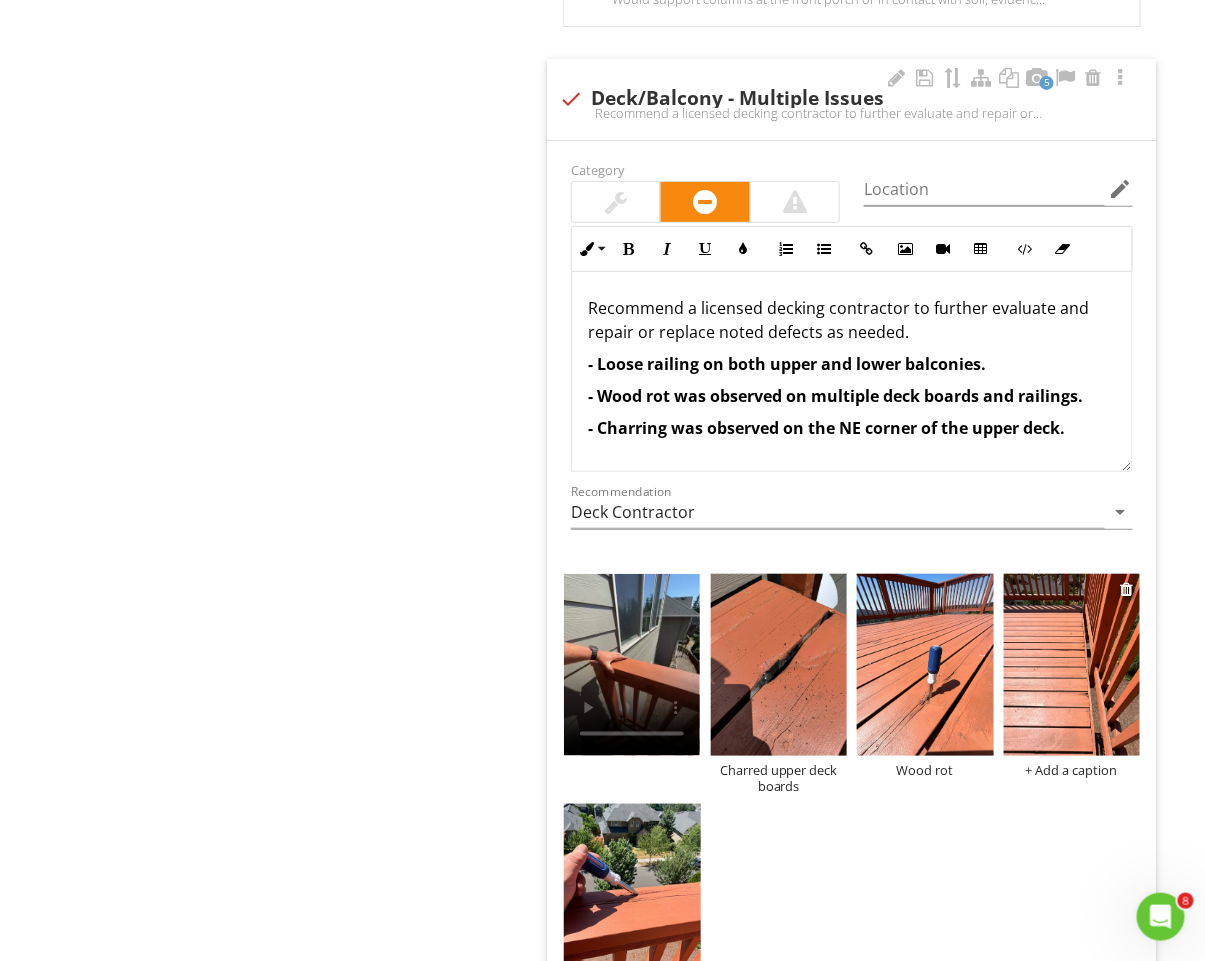 scroll, scrollTop: 2287, scrollLeft: 0, axis: vertical 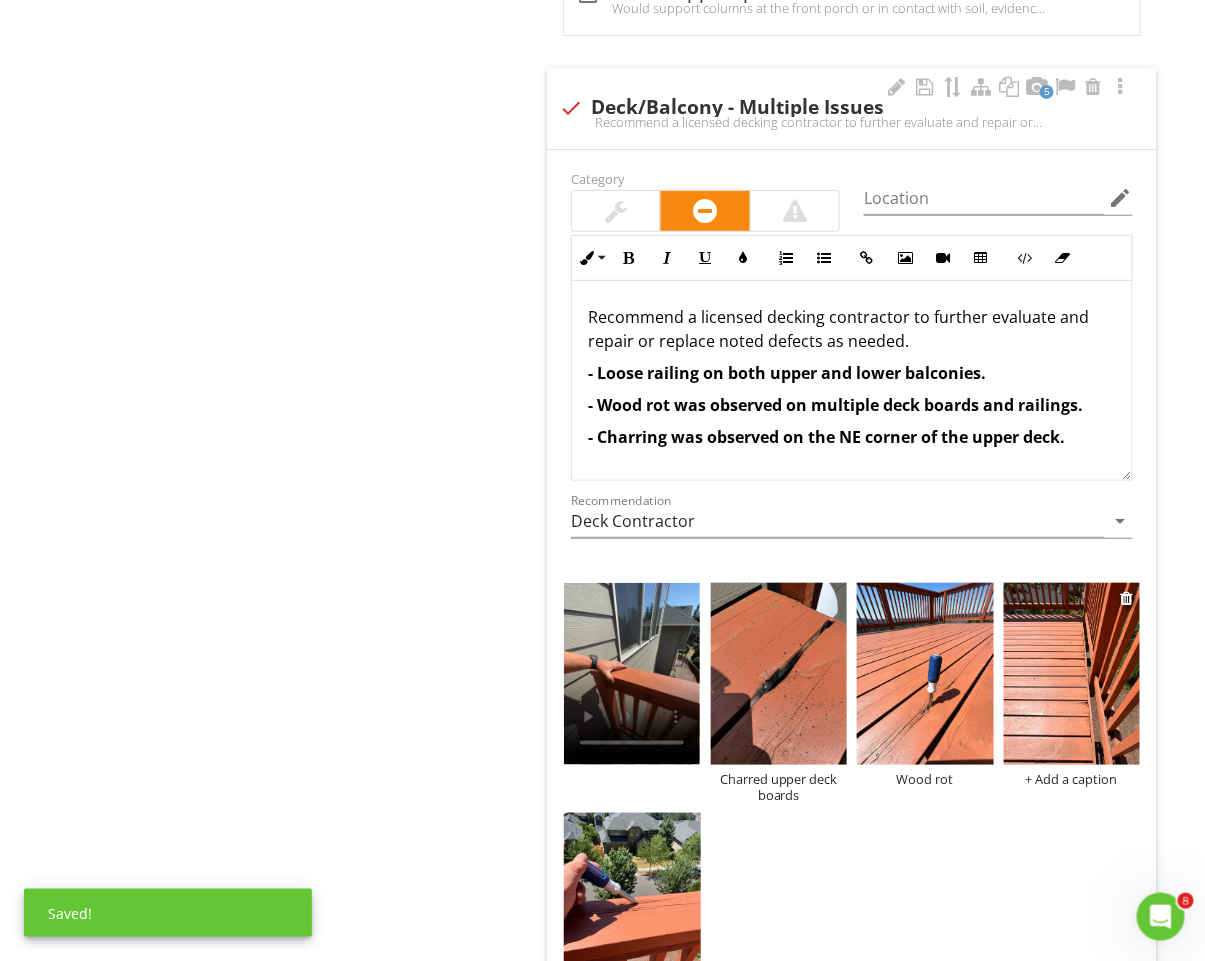 click on "+ Add a caption" at bounding box center [1072, 779] 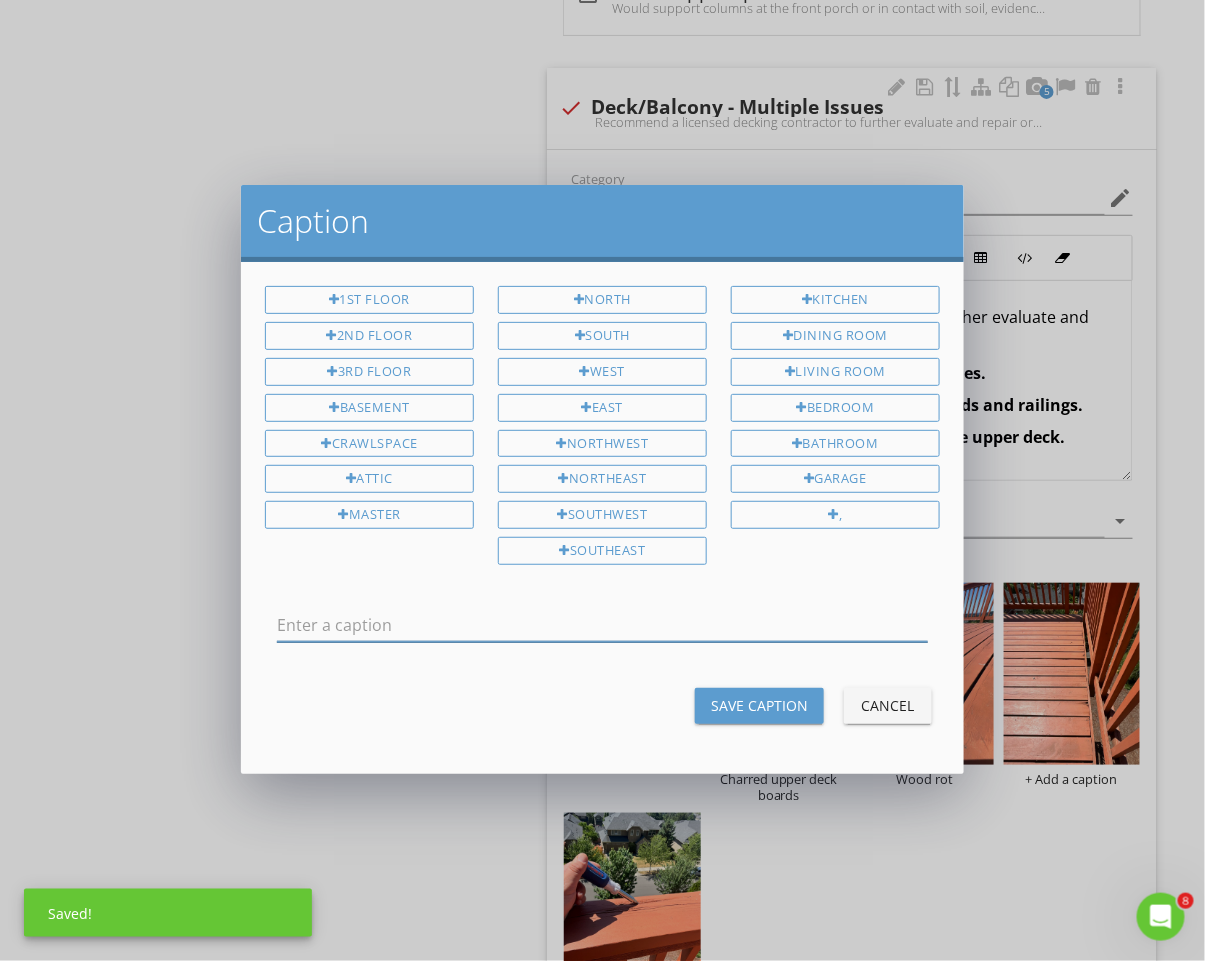 click at bounding box center [602, 625] 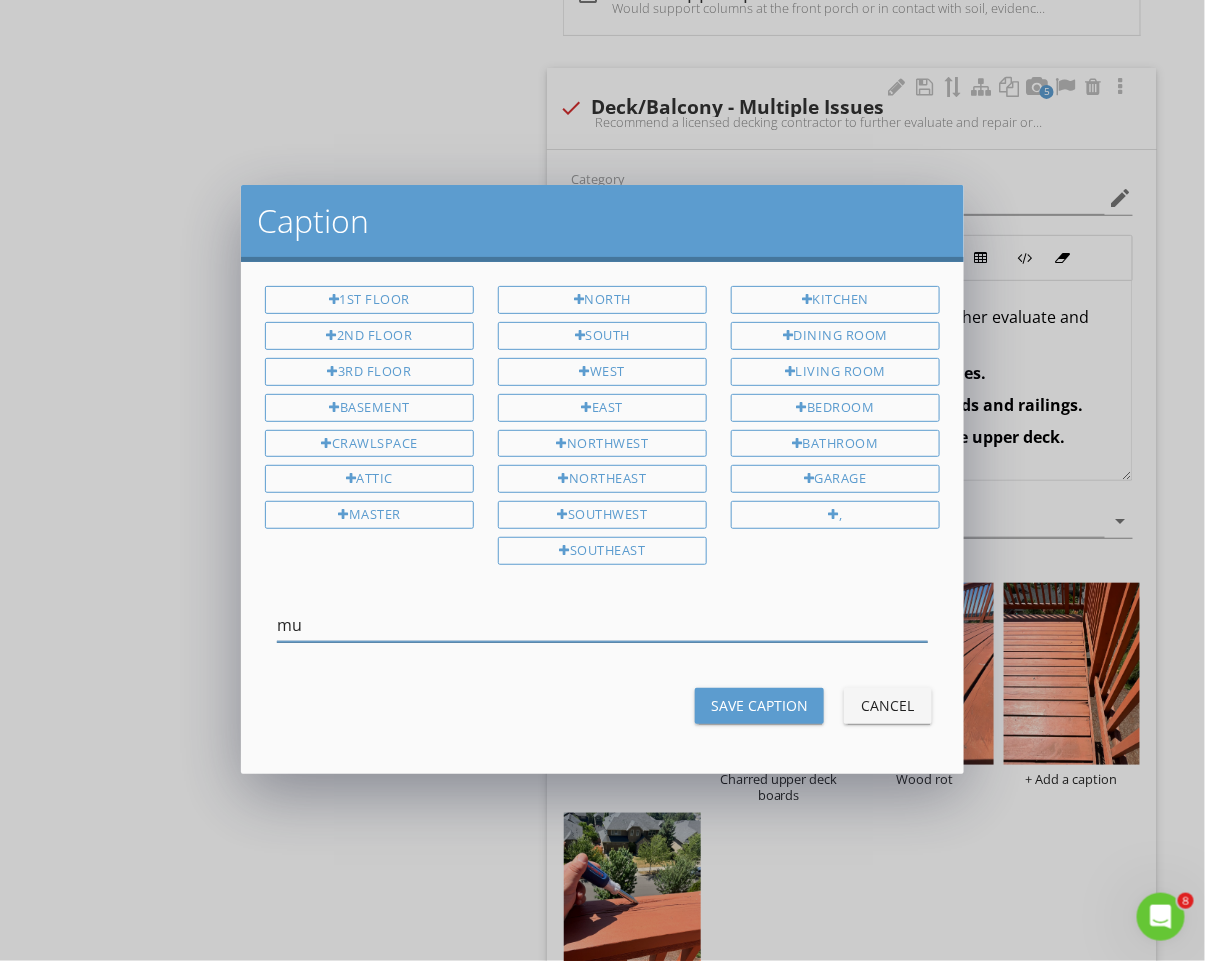 type on "m" 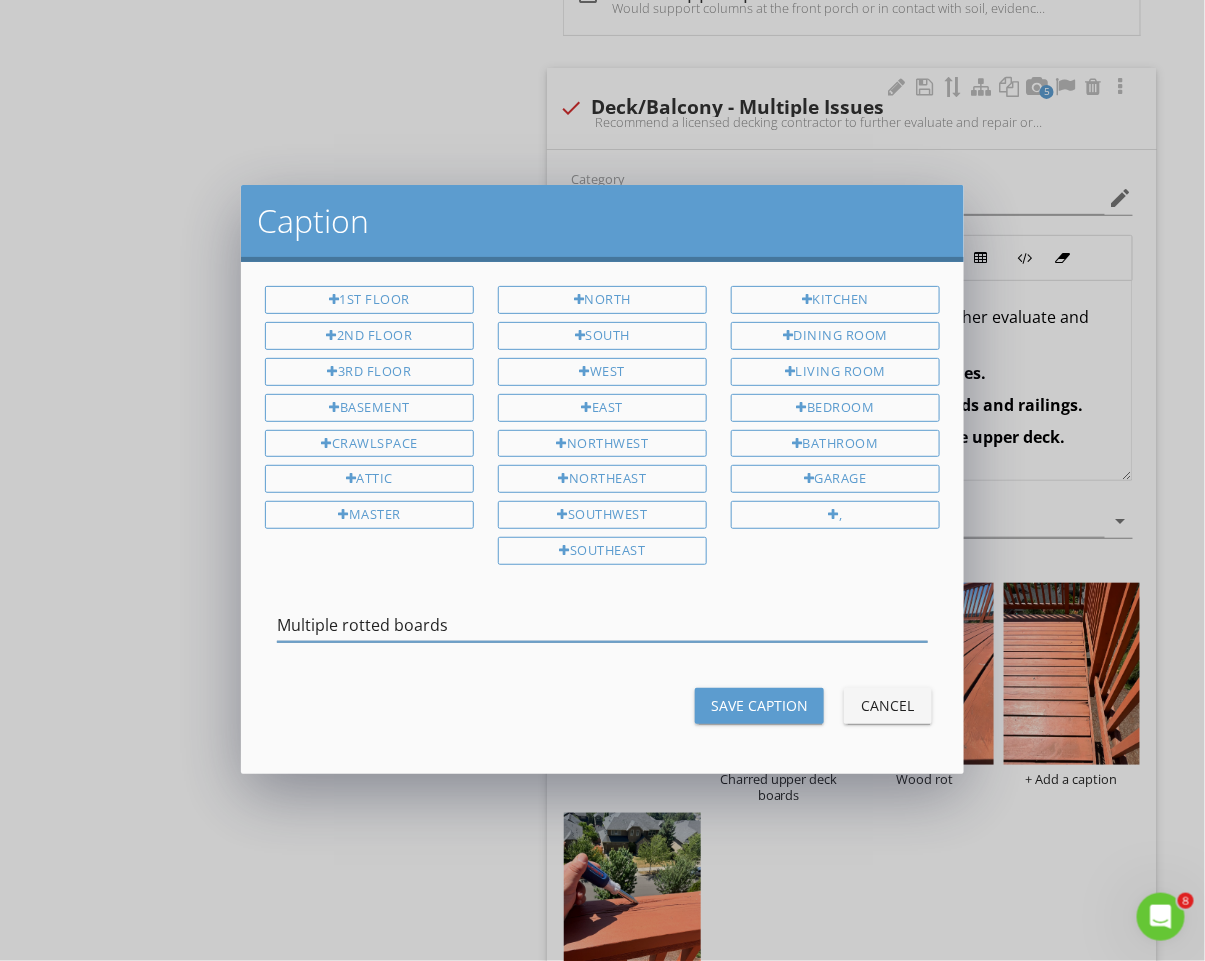 type on "Multiple rotted boards" 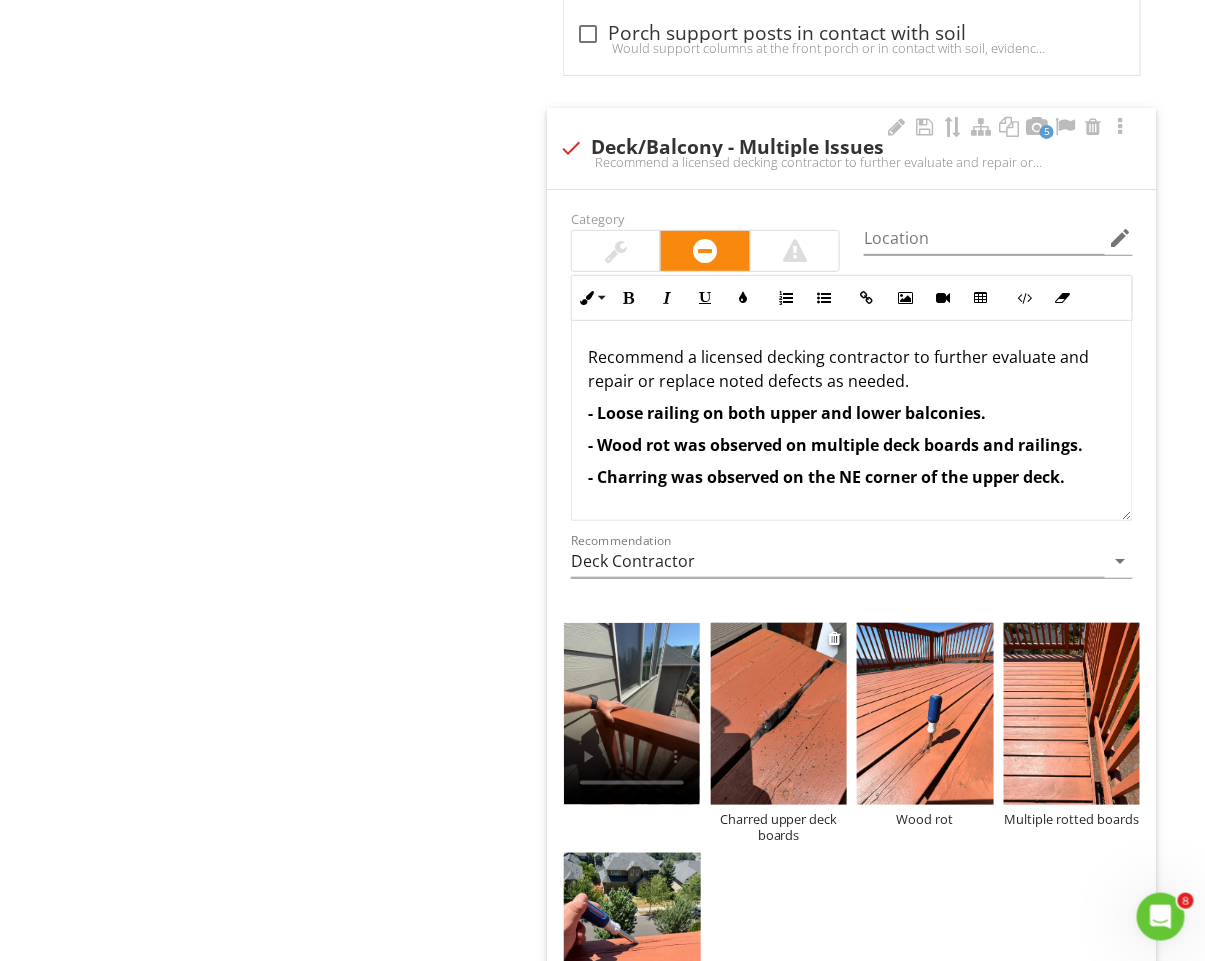 scroll, scrollTop: 2353, scrollLeft: 0, axis: vertical 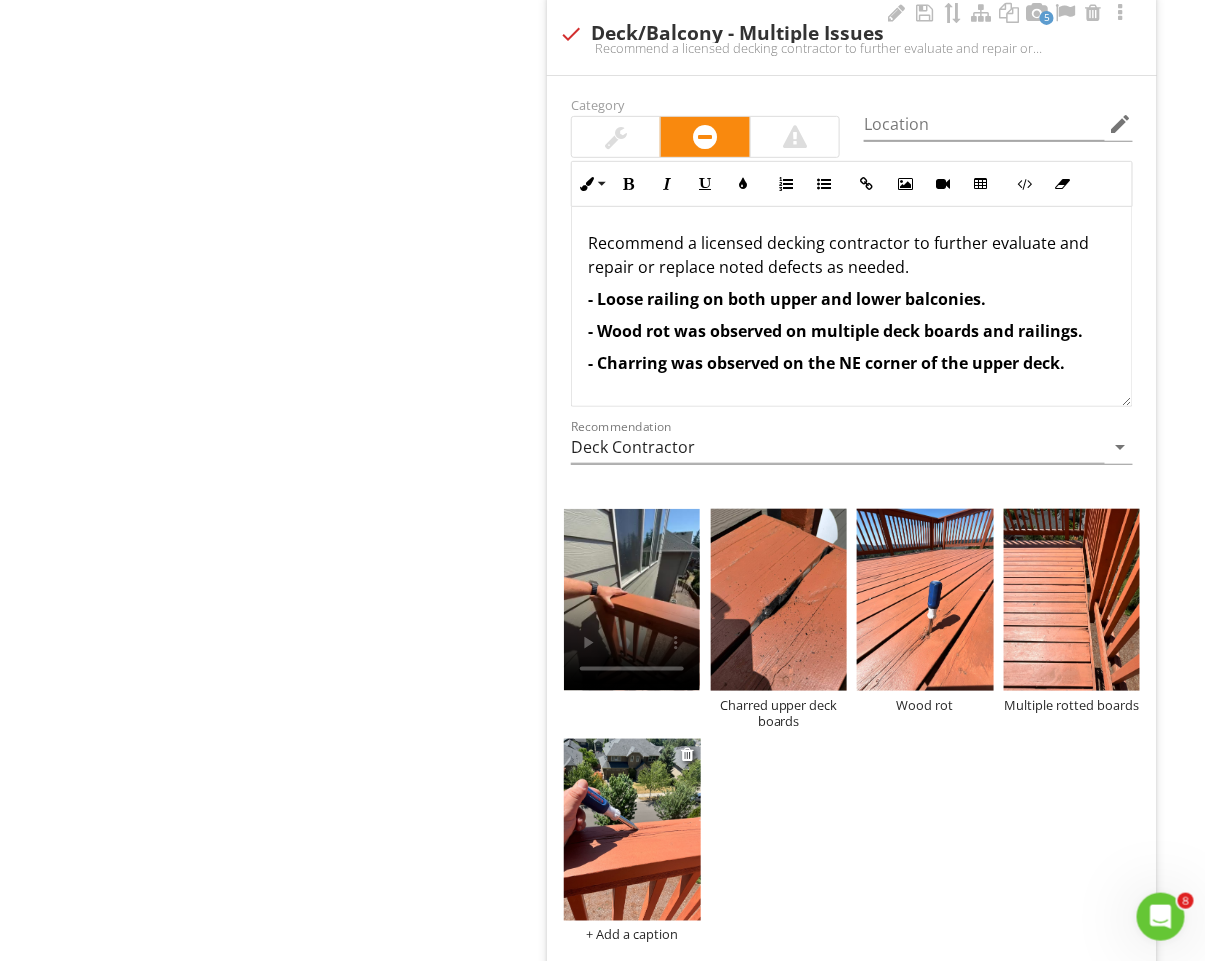 click on "+ Add a caption" at bounding box center (632, 935) 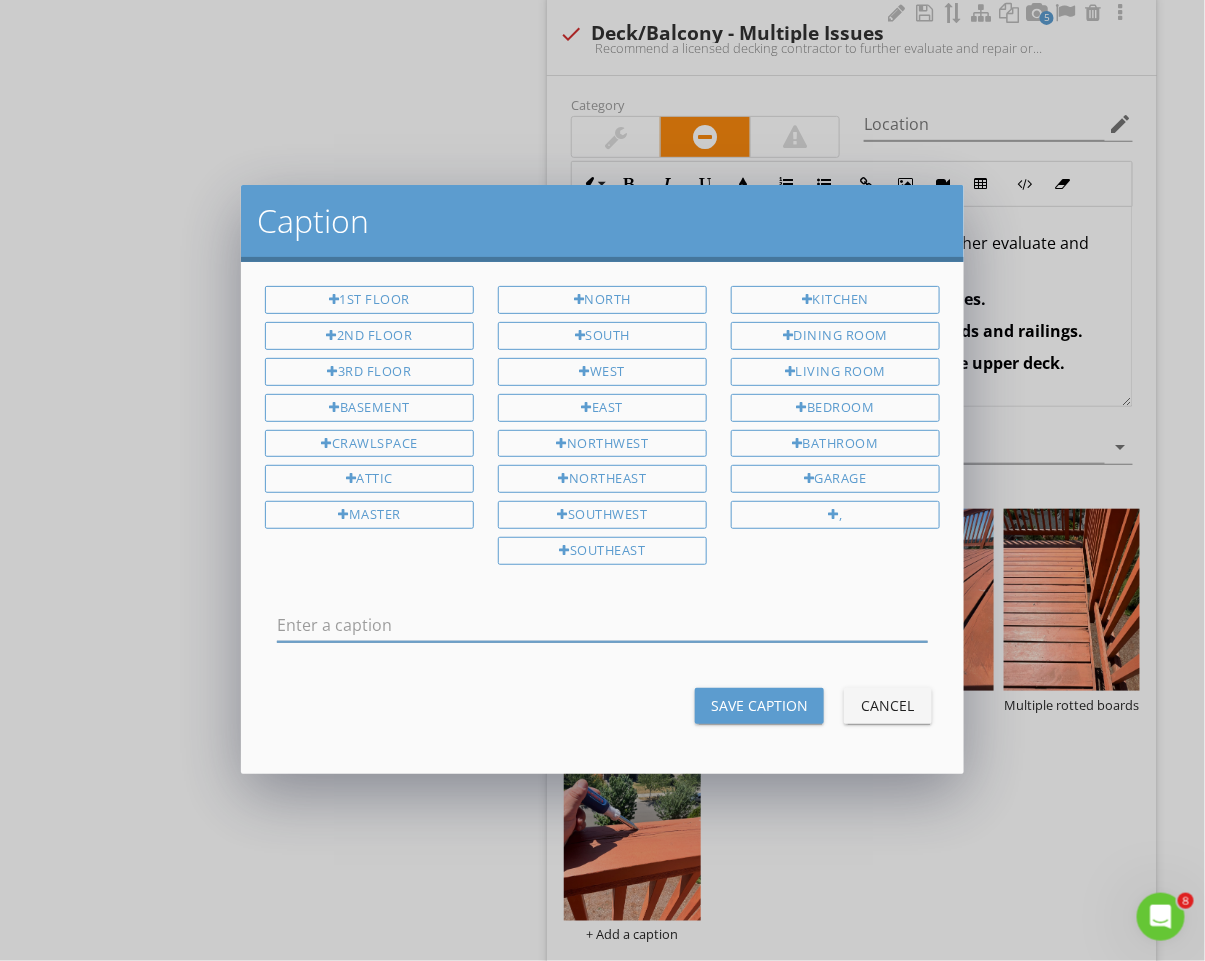 scroll, scrollTop: 2357, scrollLeft: 0, axis: vertical 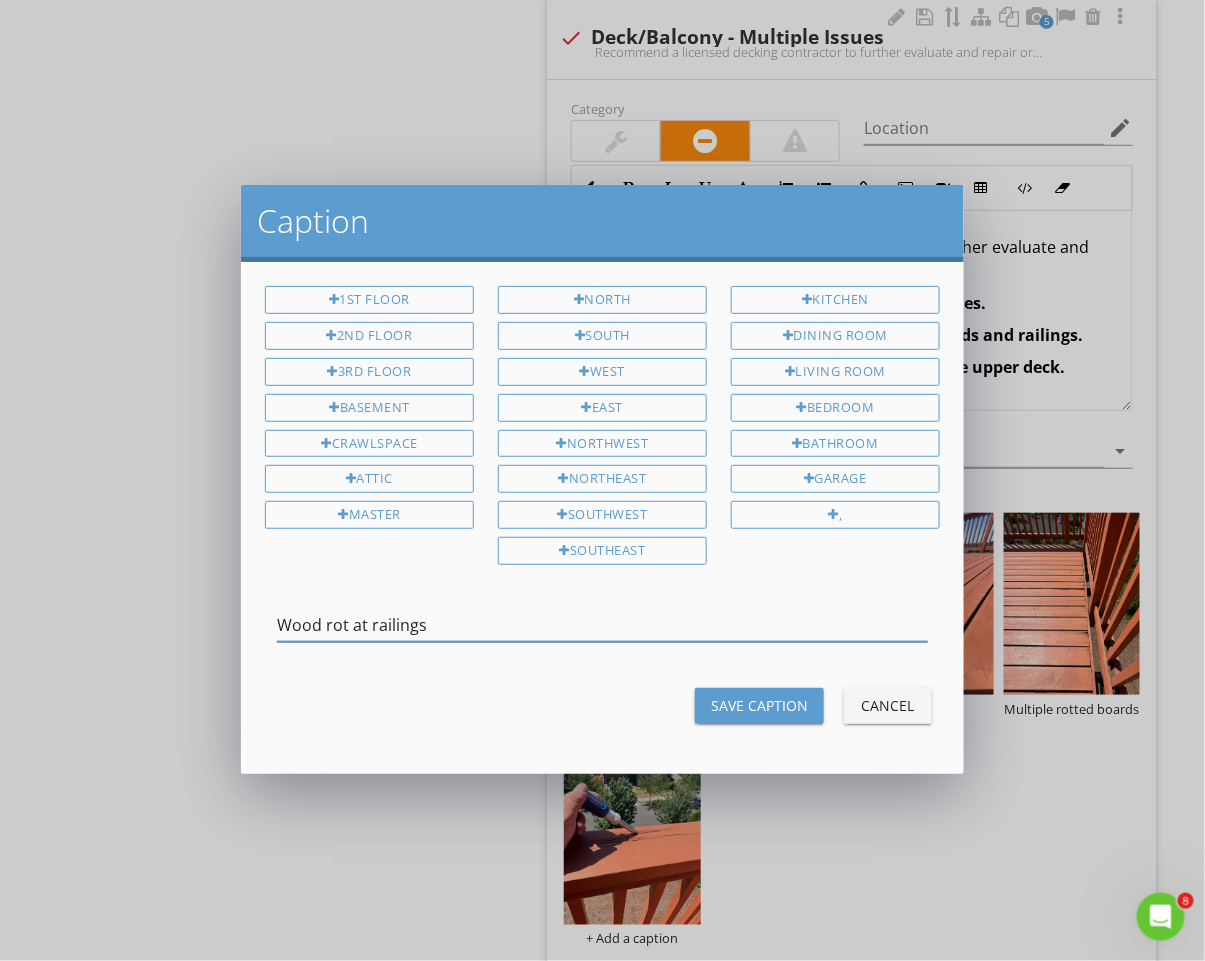 type on "Wood rot at railings" 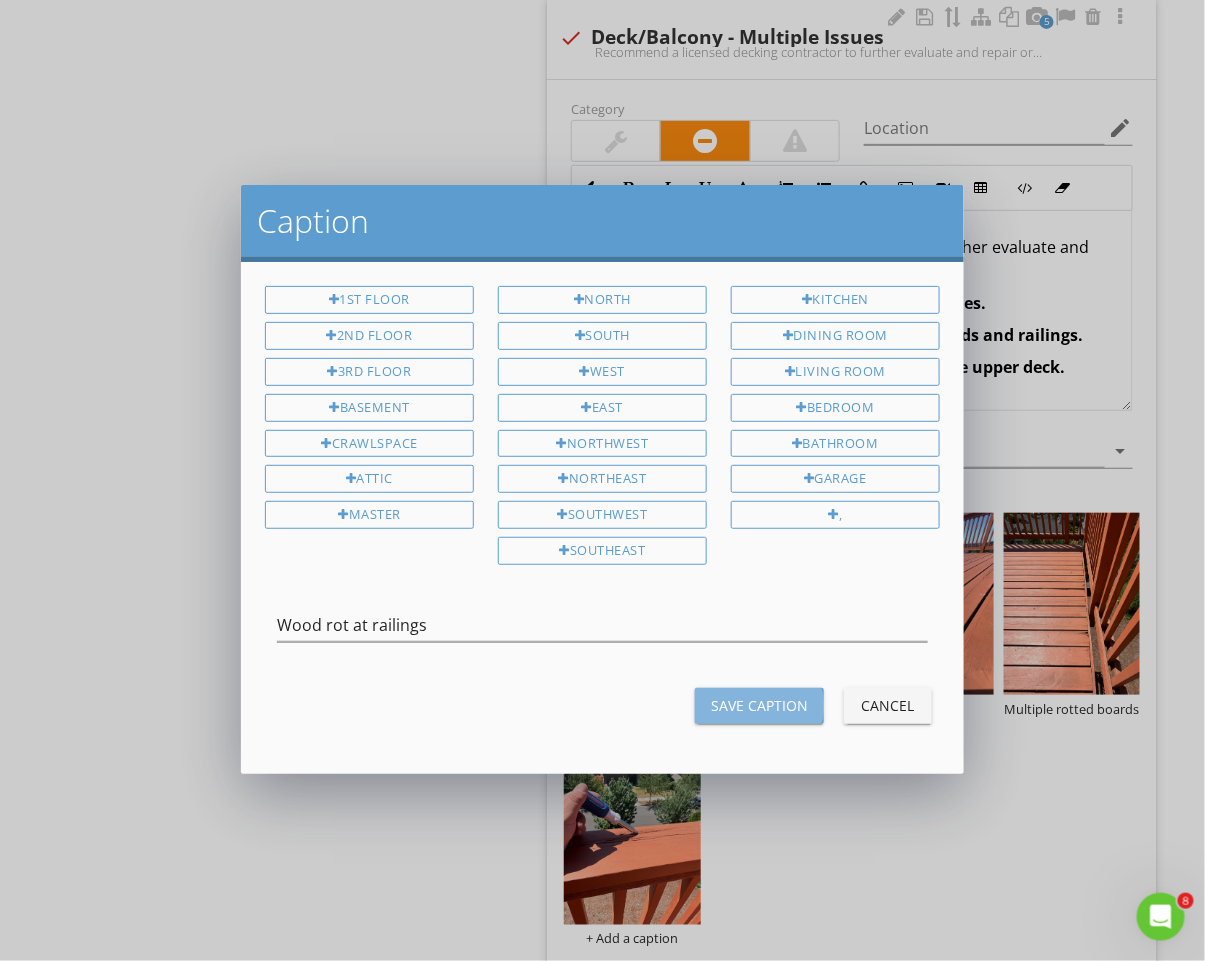 click on "Save Caption" at bounding box center [759, 705] 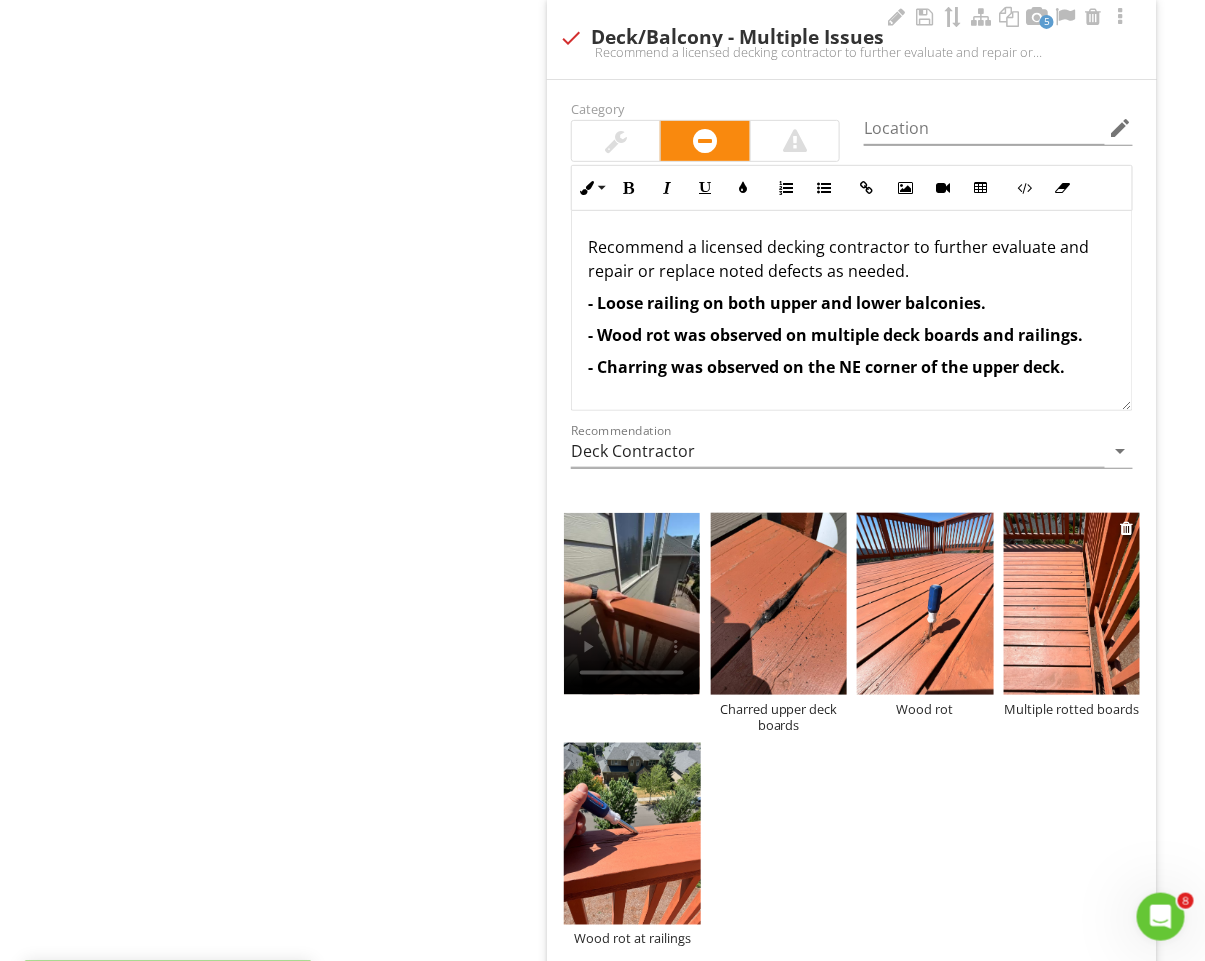 click at bounding box center (1072, 604) 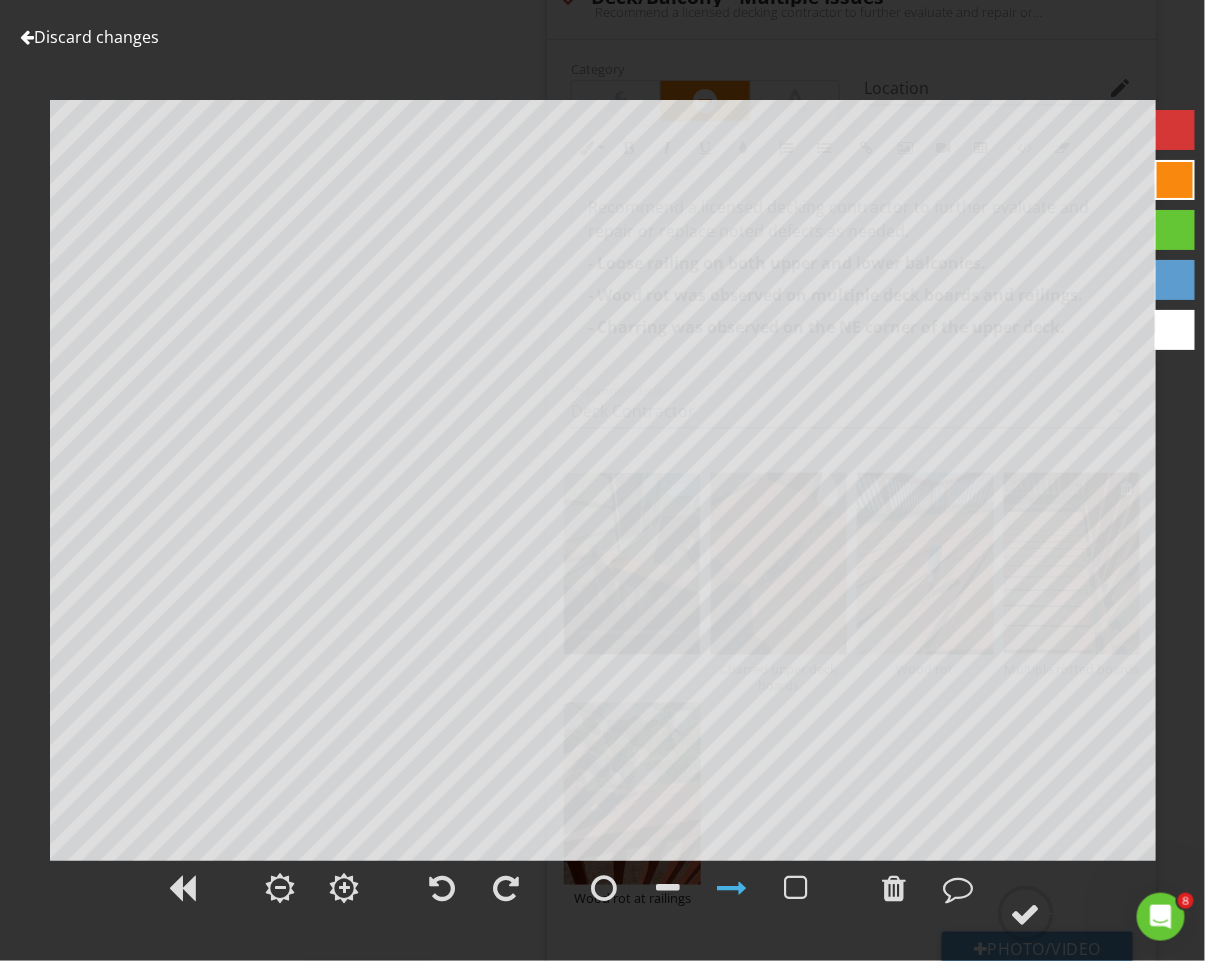 scroll, scrollTop: 2402, scrollLeft: 0, axis: vertical 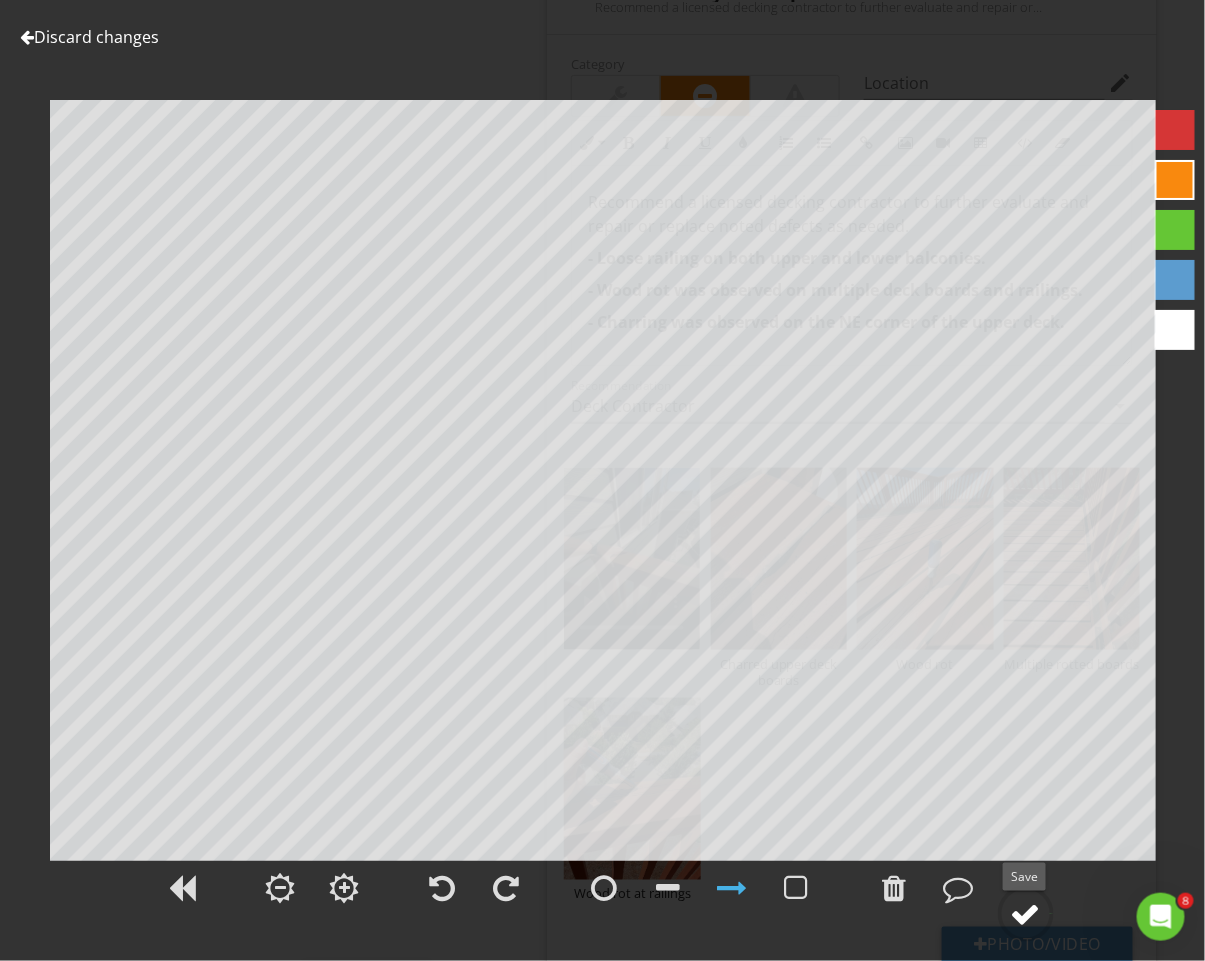 click at bounding box center [1026, 914] 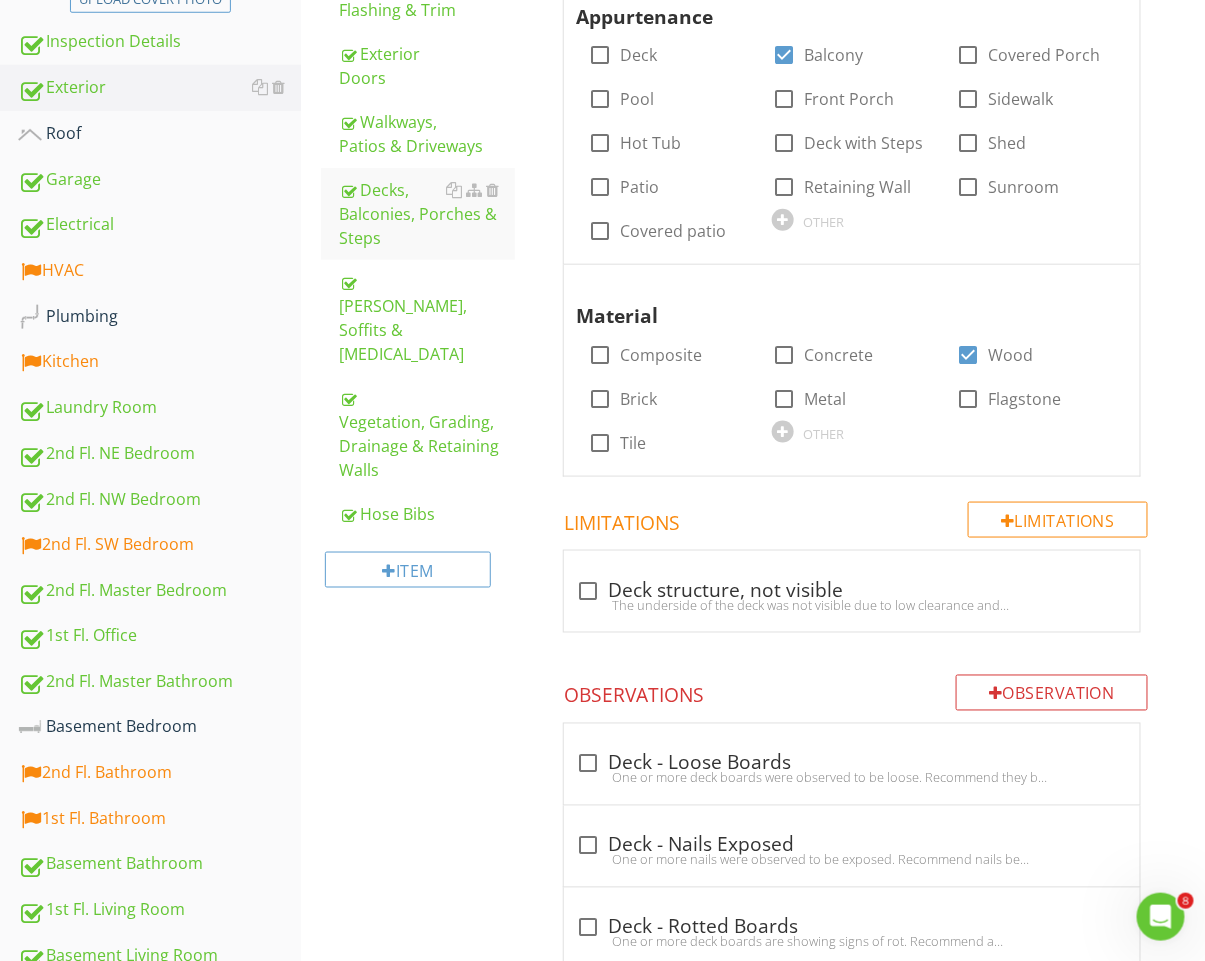 scroll, scrollTop: 576, scrollLeft: 0, axis: vertical 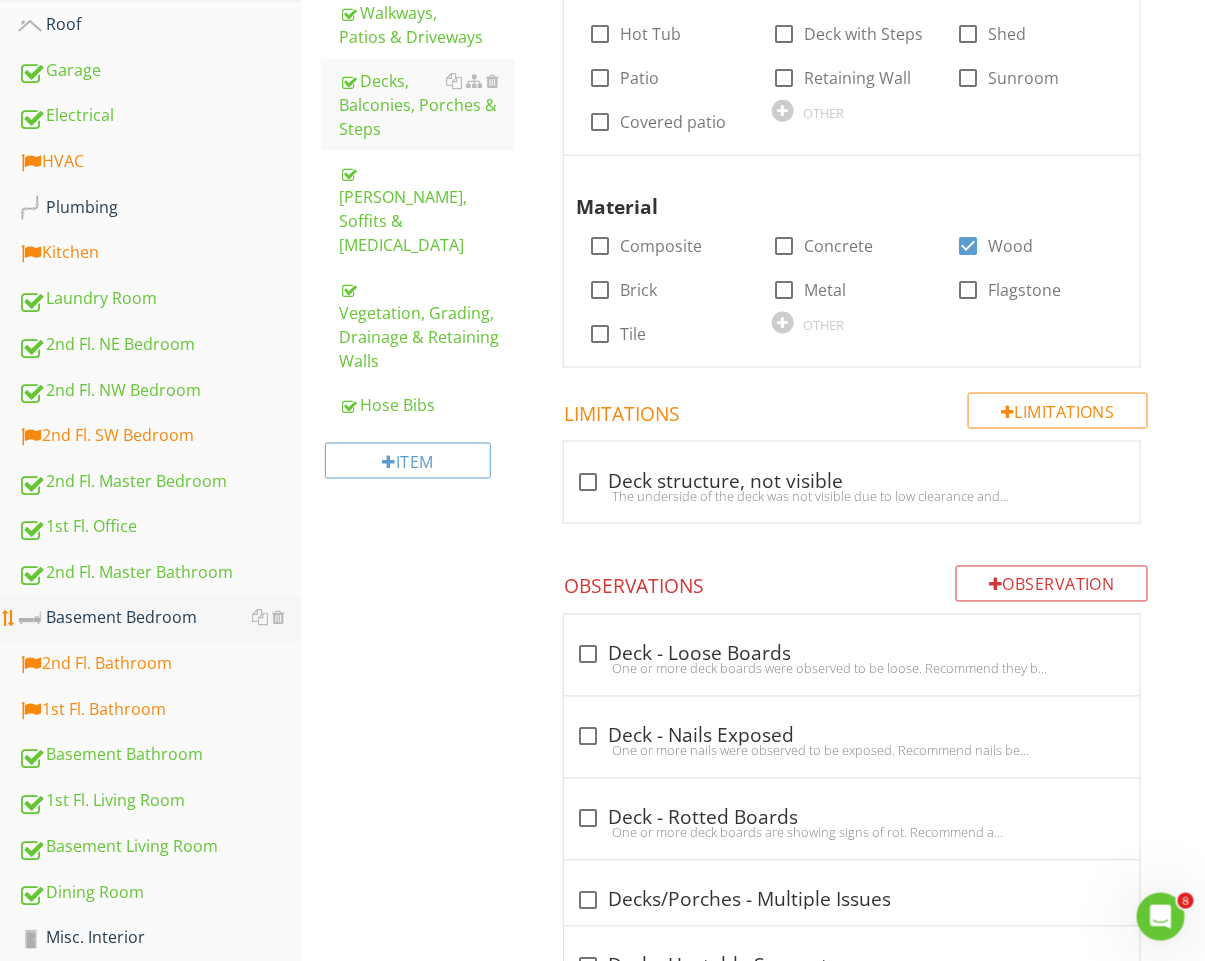 drag, startPoint x: 167, startPoint y: 607, endPoint x: 206, endPoint y: 609, distance: 39.051247 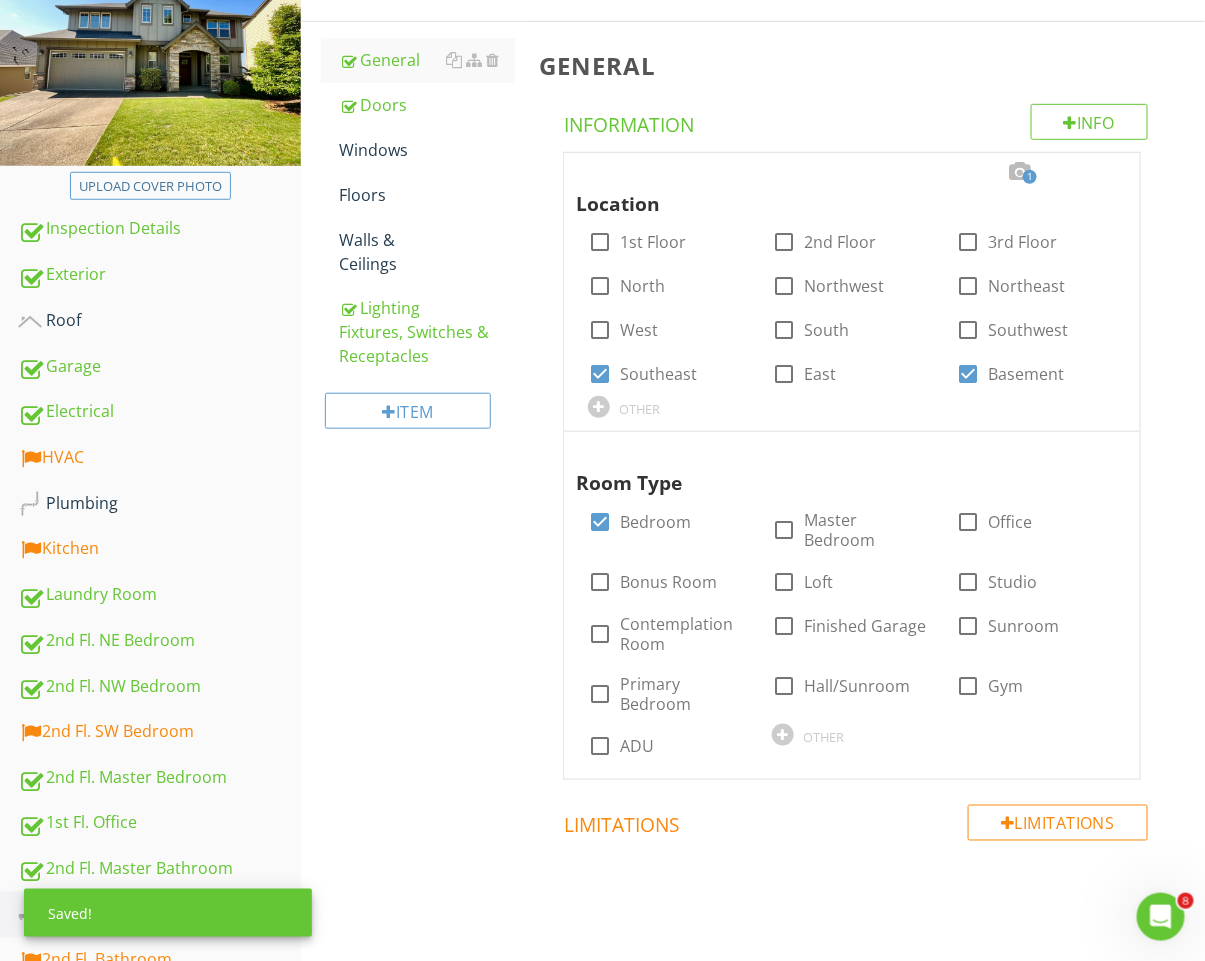 scroll, scrollTop: 0, scrollLeft: 0, axis: both 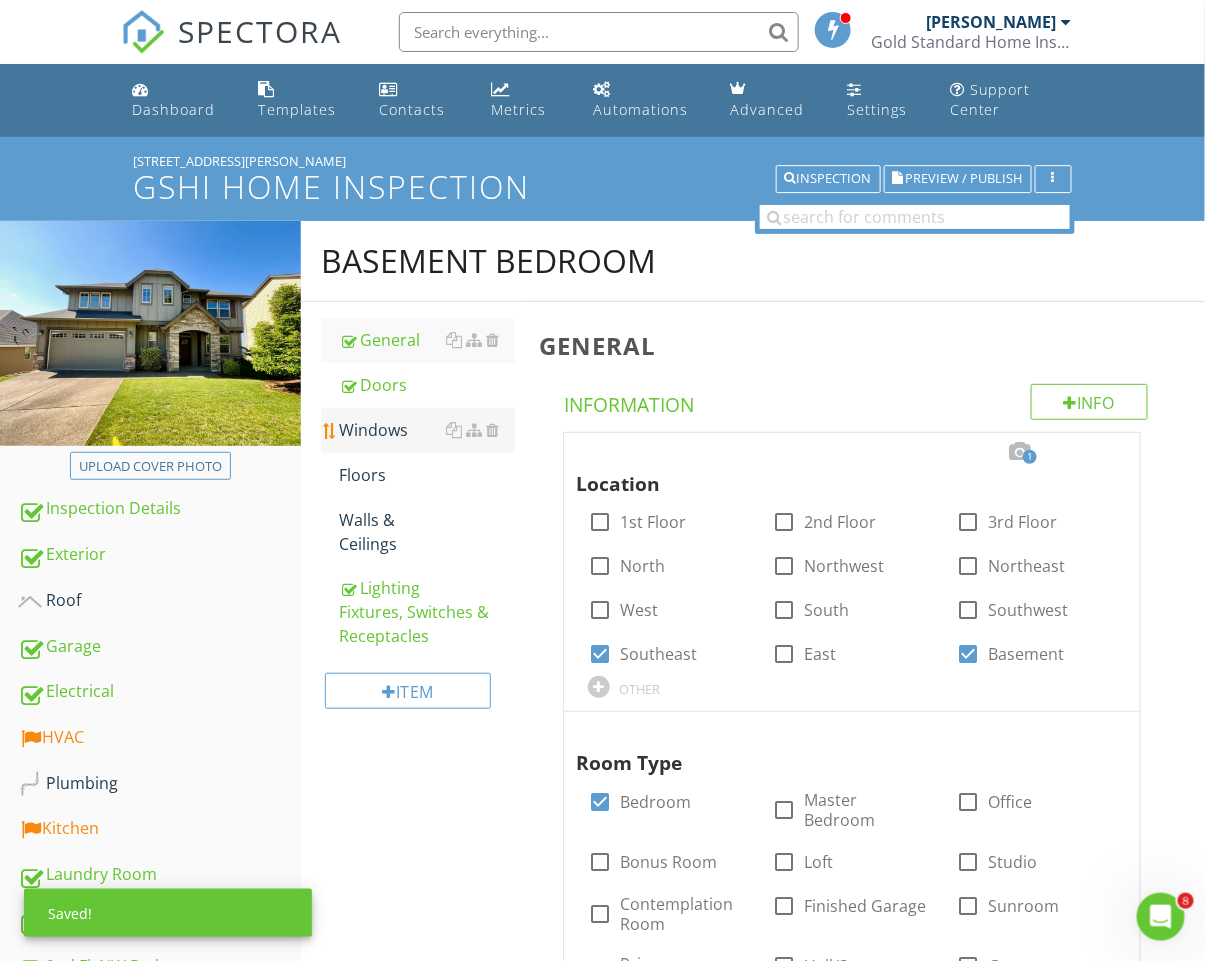 click on "Windows" at bounding box center [427, 430] 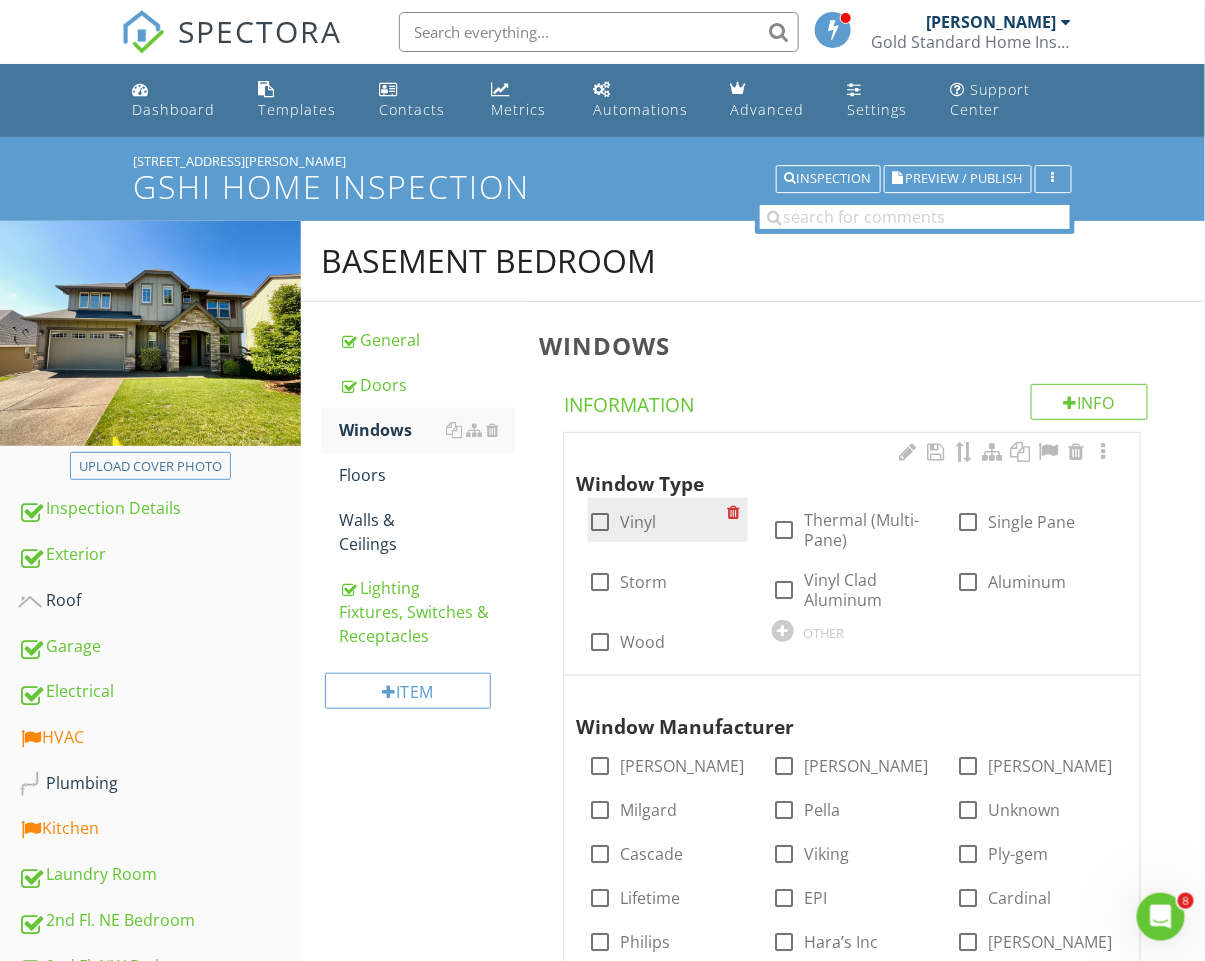 click on "check_box_outline_blank Vinyl" at bounding box center (622, 522) 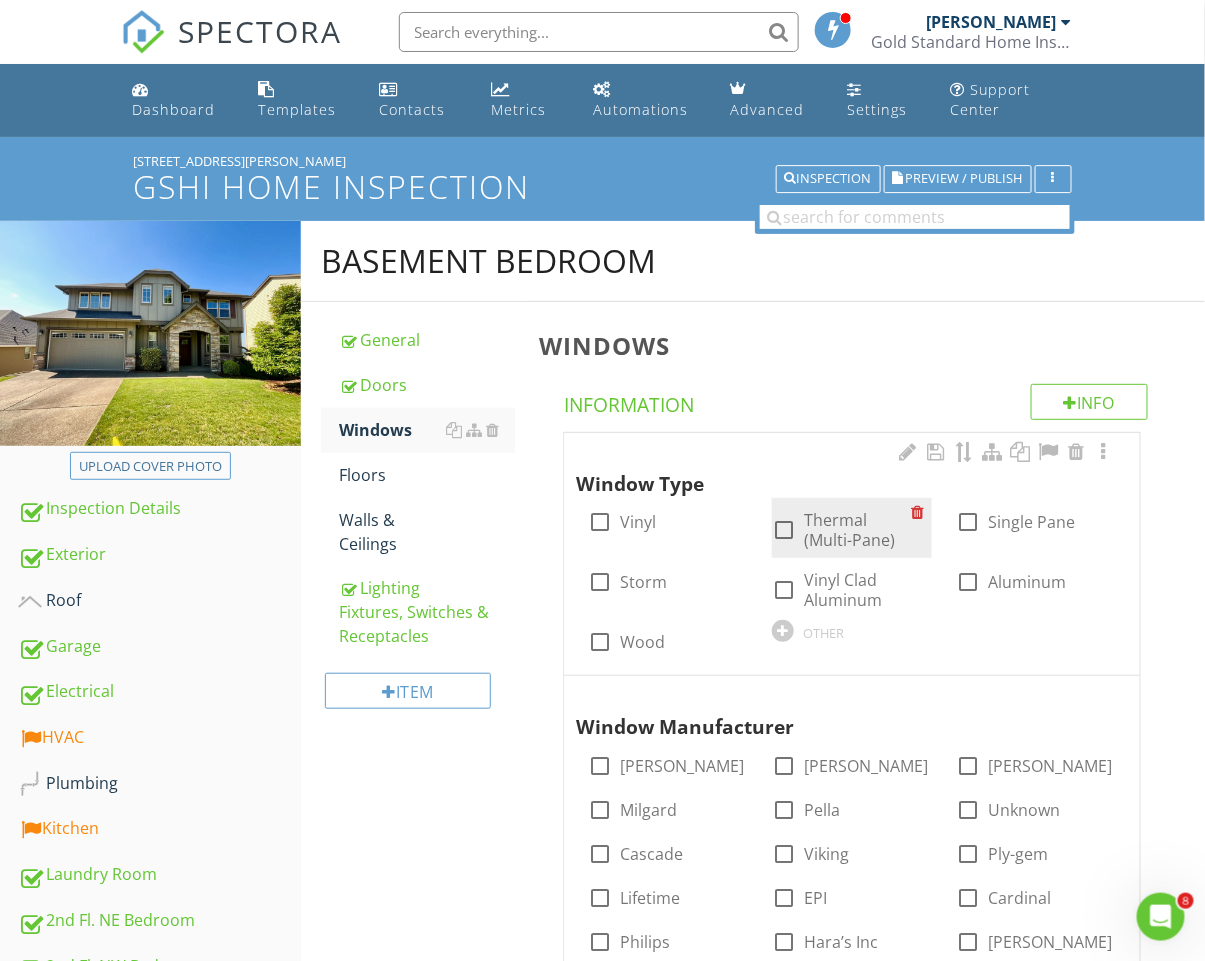 click on "check_box_outline_blank Thermal (Multi-Pane)" at bounding box center (841, 530) 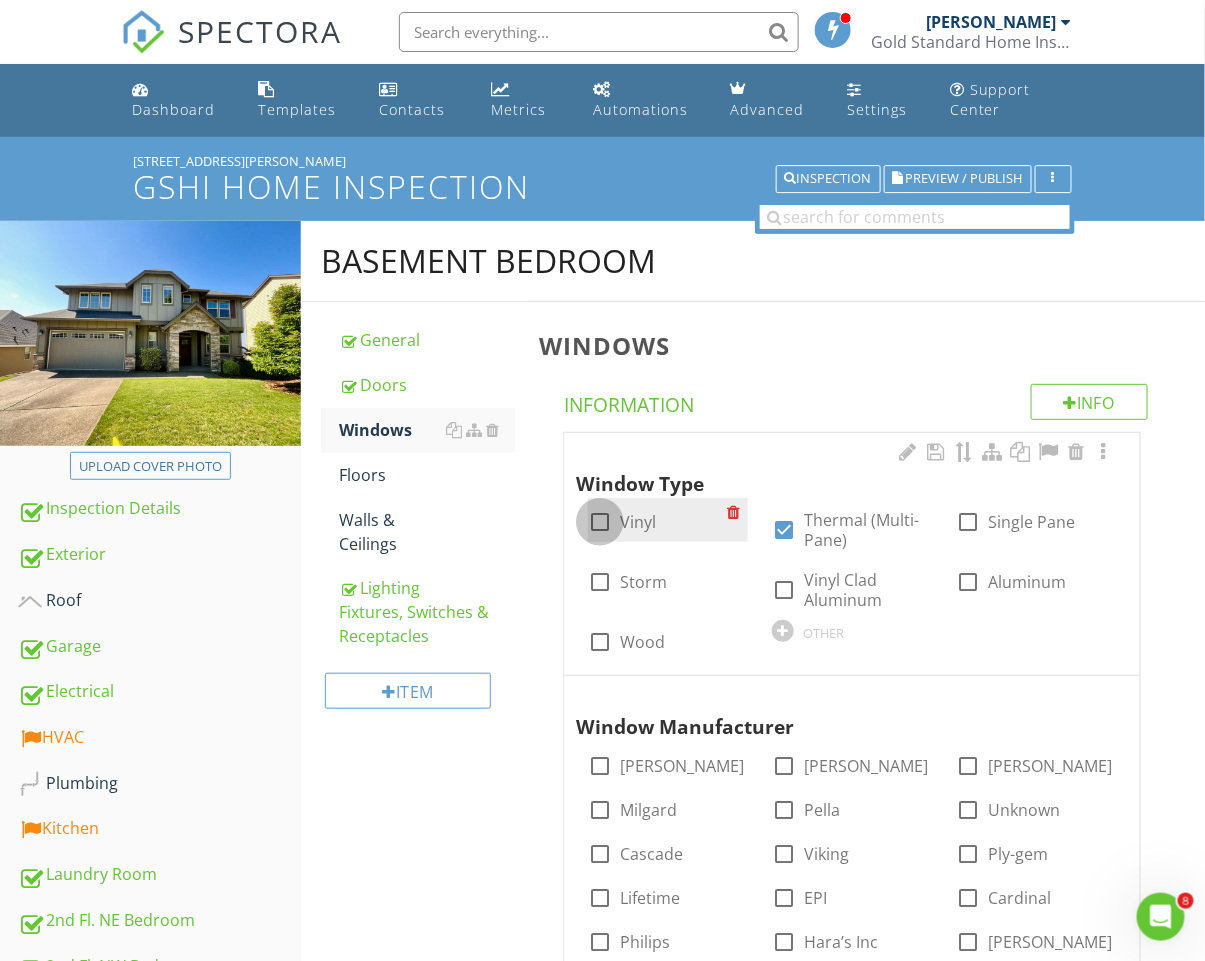 click at bounding box center [600, 522] 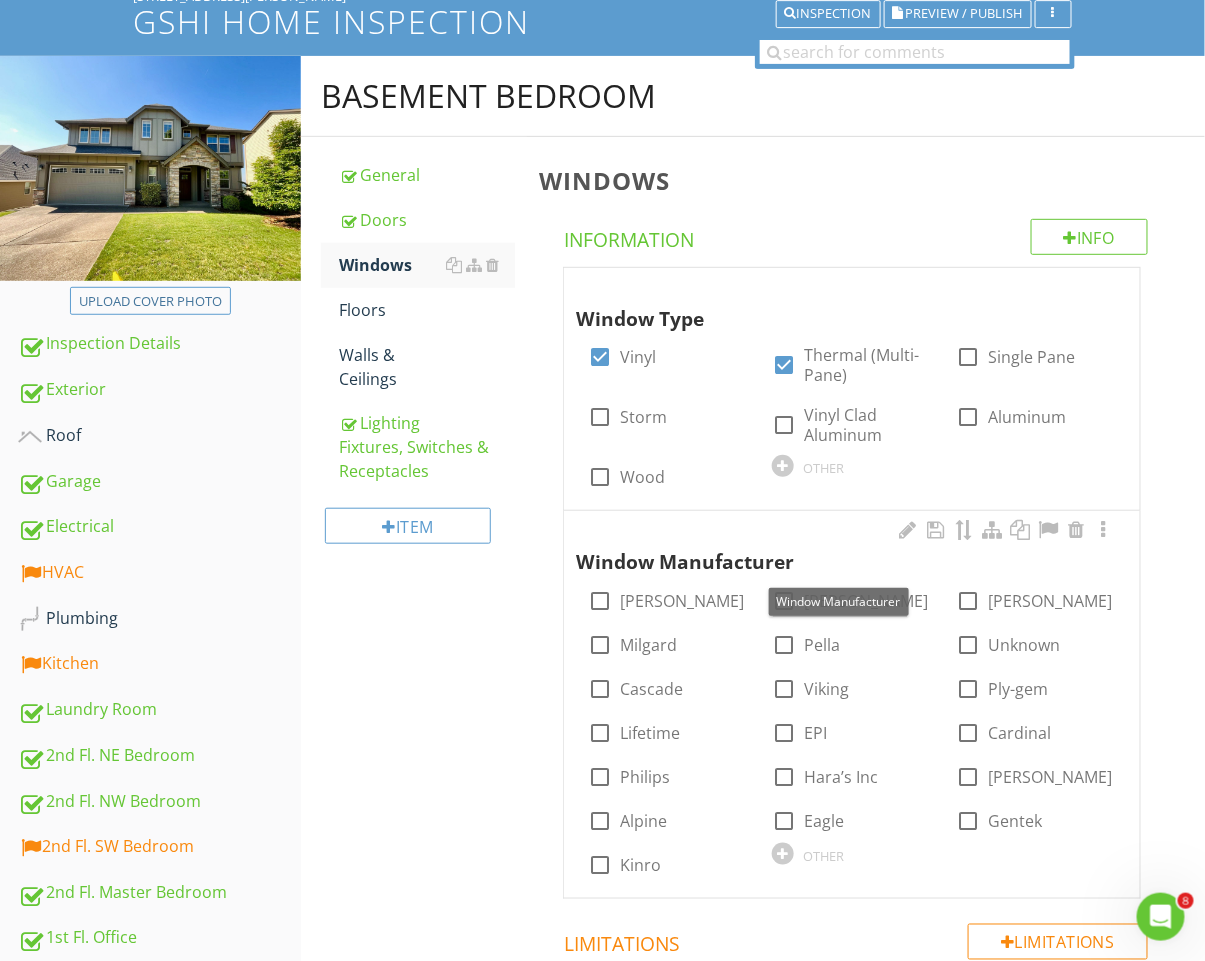 scroll, scrollTop: 160, scrollLeft: 0, axis: vertical 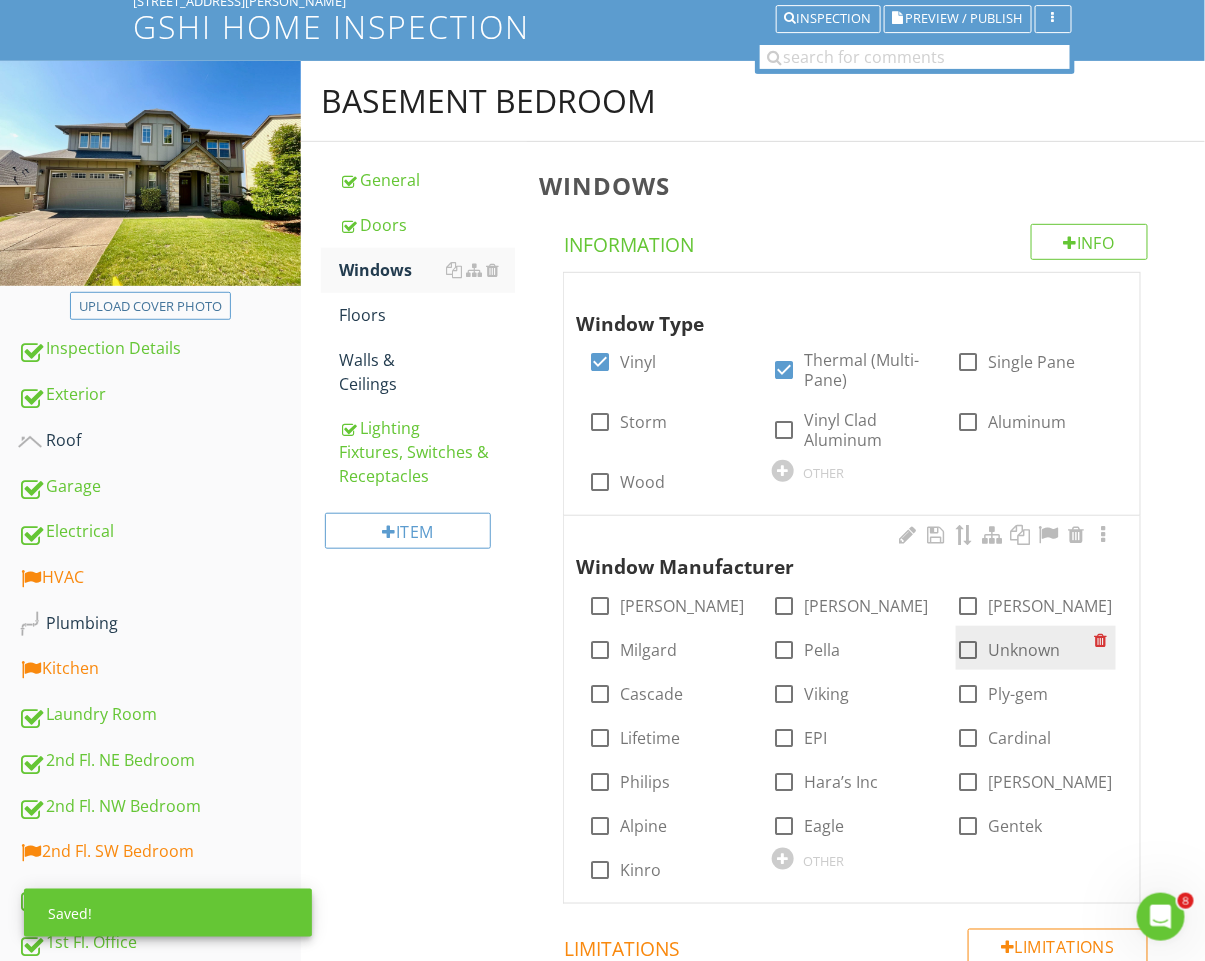drag, startPoint x: 1005, startPoint y: 648, endPoint x: 986, endPoint y: 642, distance: 19.924858 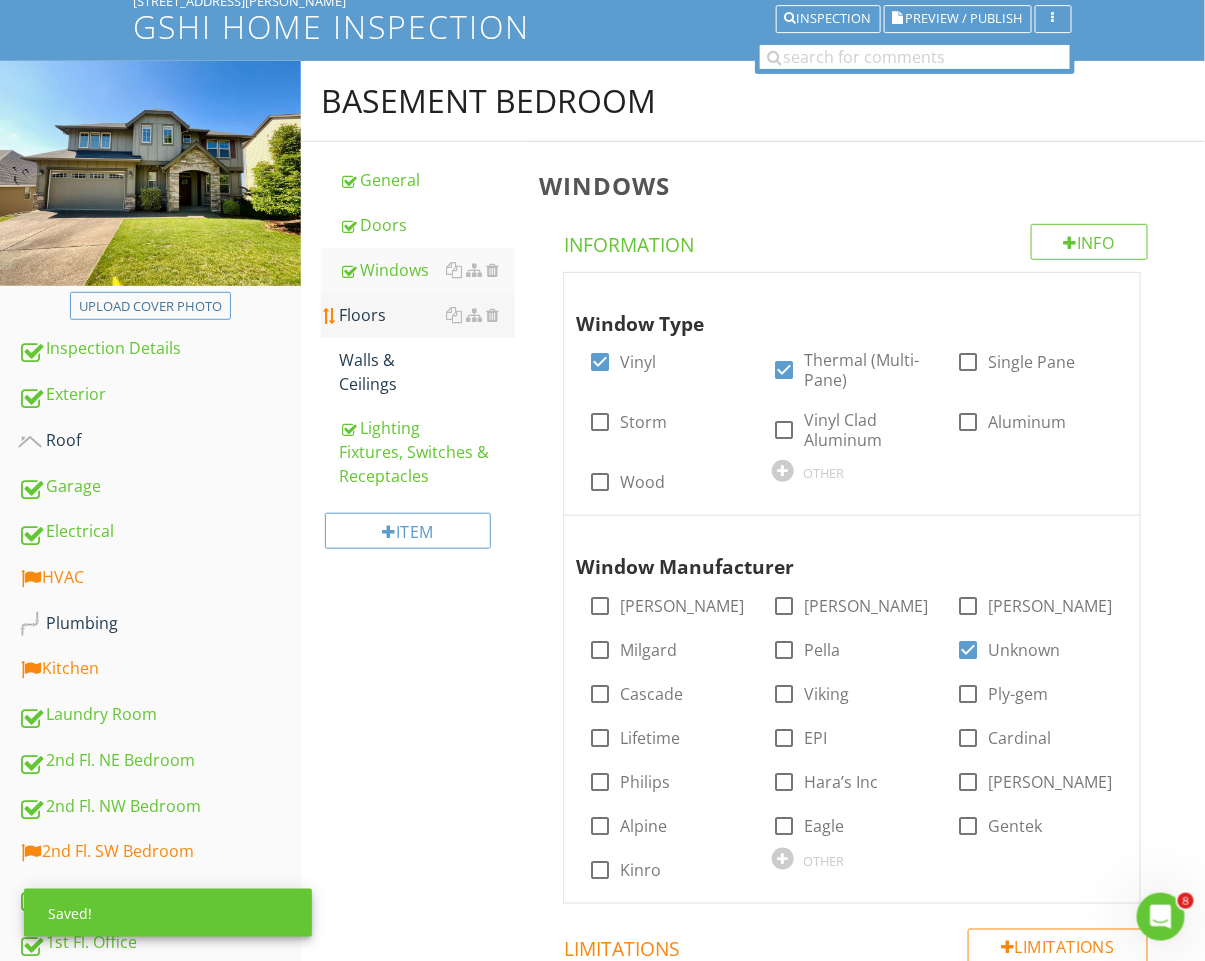 click on "Floors" at bounding box center [427, 315] 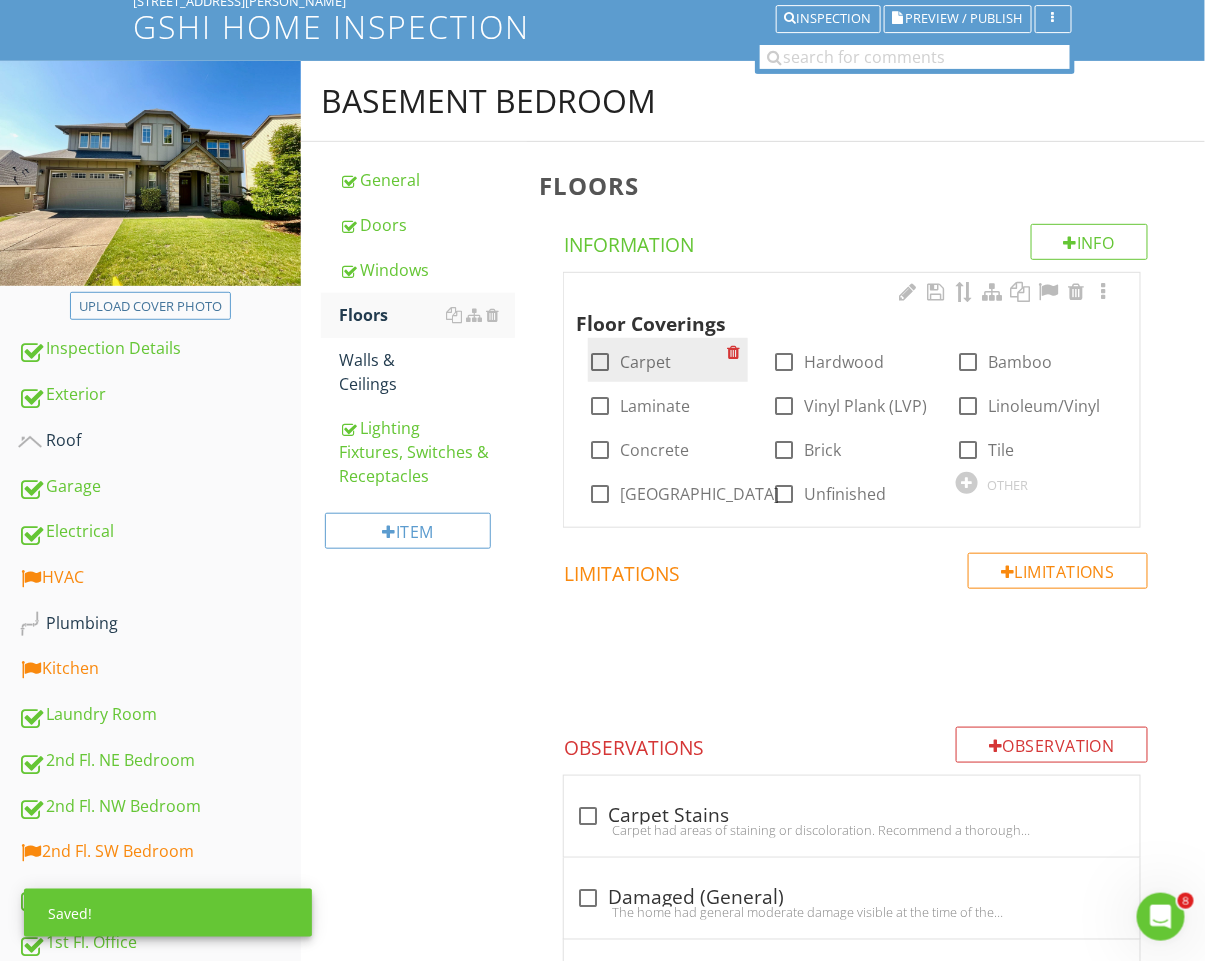 click at bounding box center (600, 362) 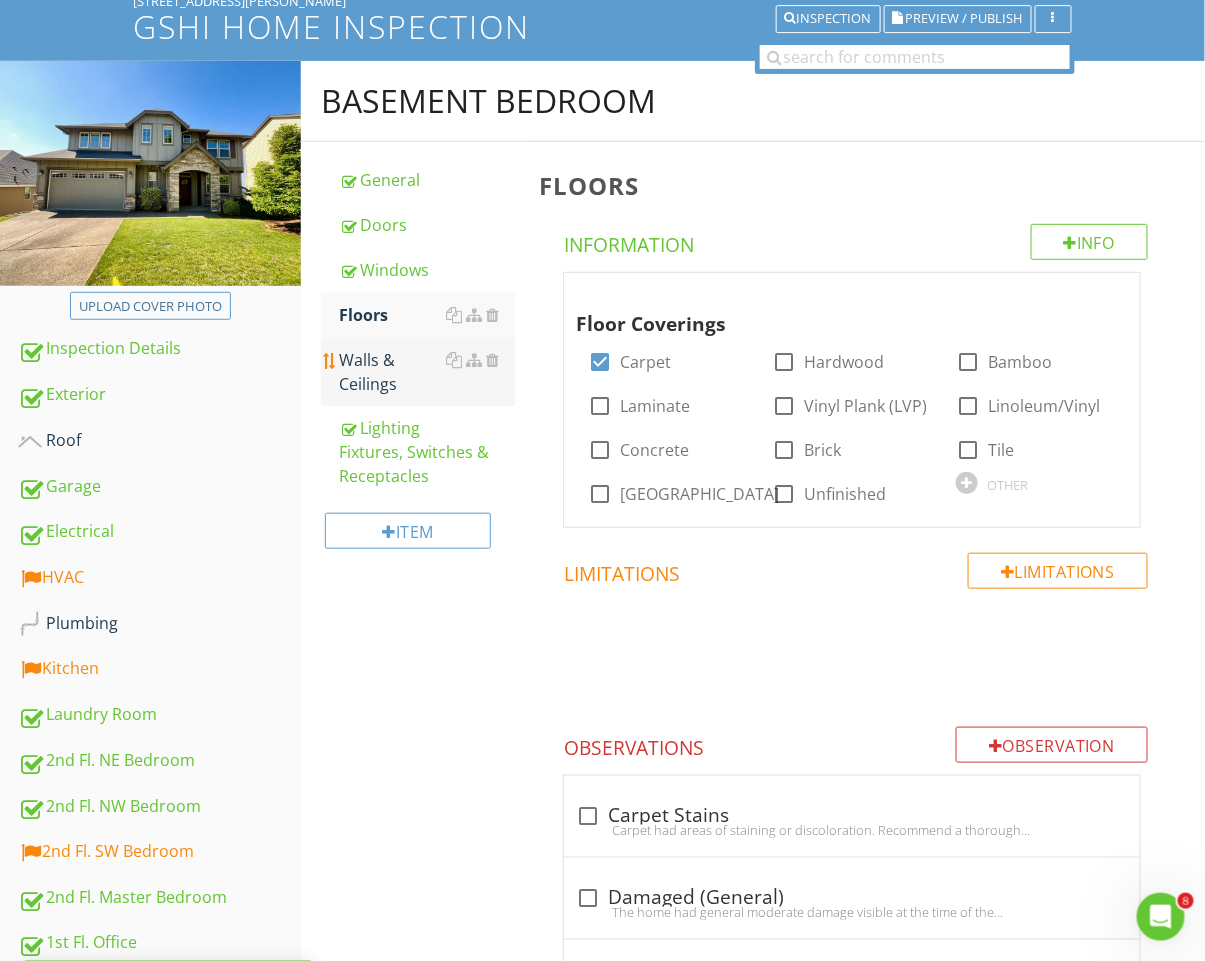 click on "Walls & Ceilings" at bounding box center [427, 372] 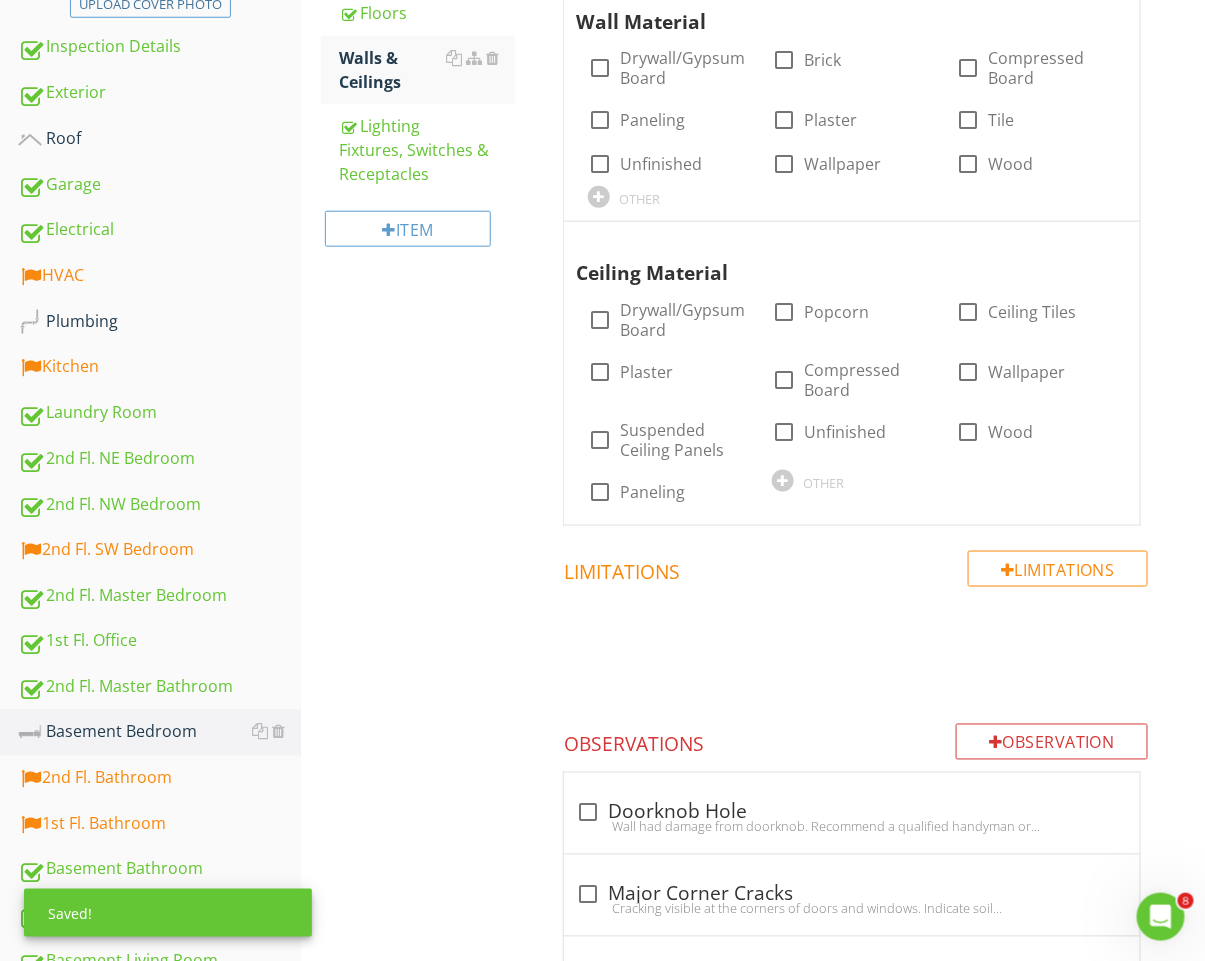 scroll, scrollTop: 470, scrollLeft: 0, axis: vertical 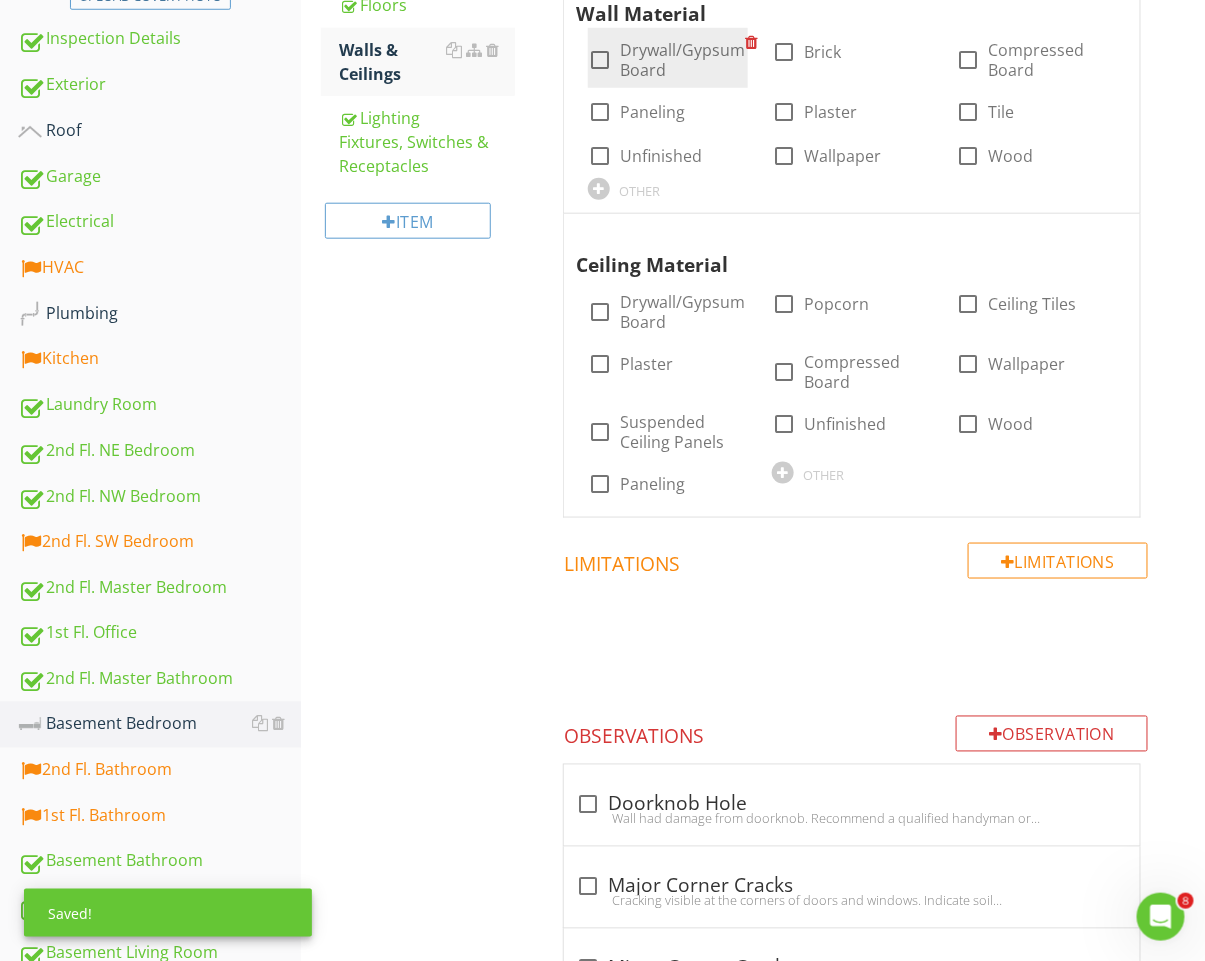 click at bounding box center (600, 60) 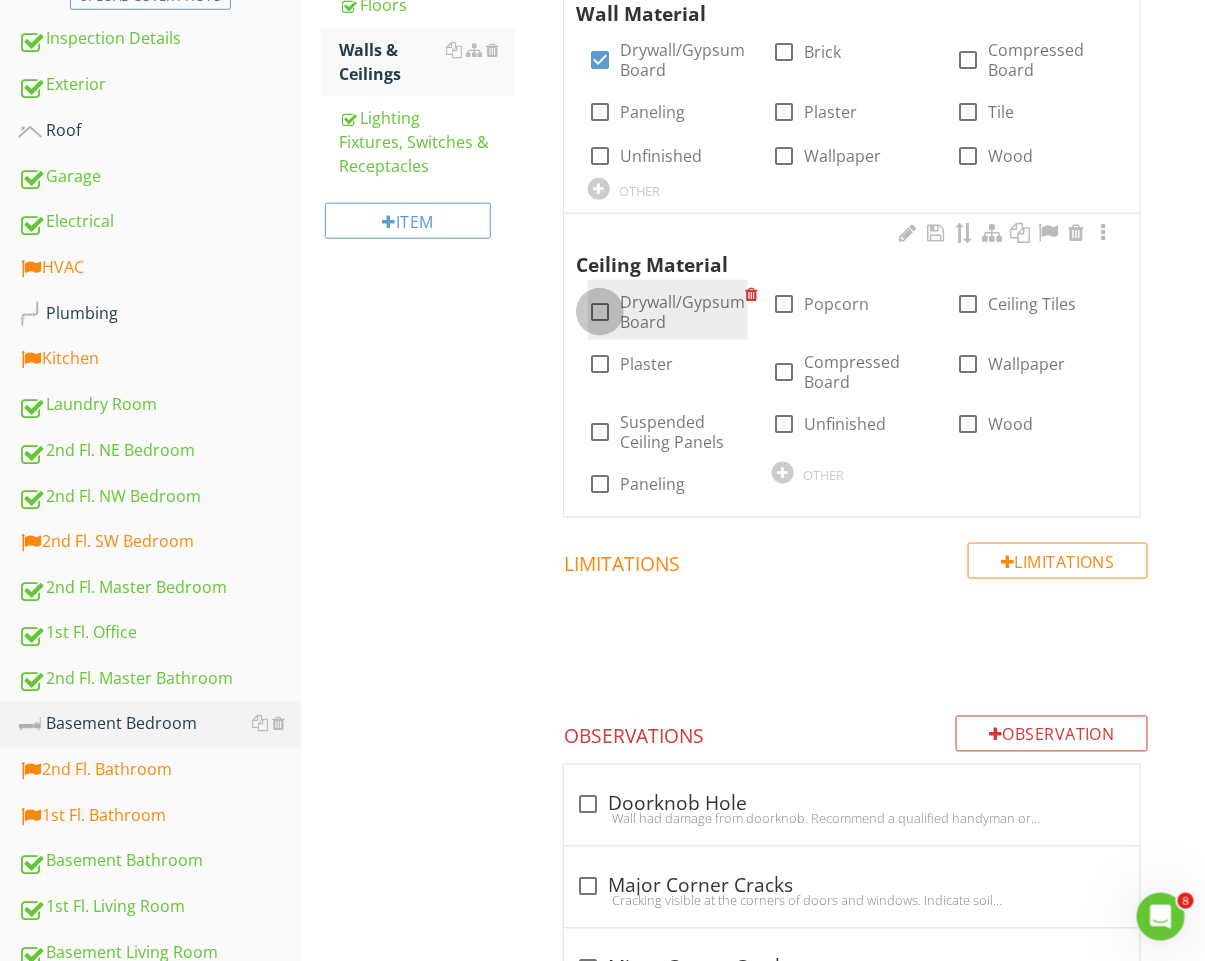 click at bounding box center (600, 312) 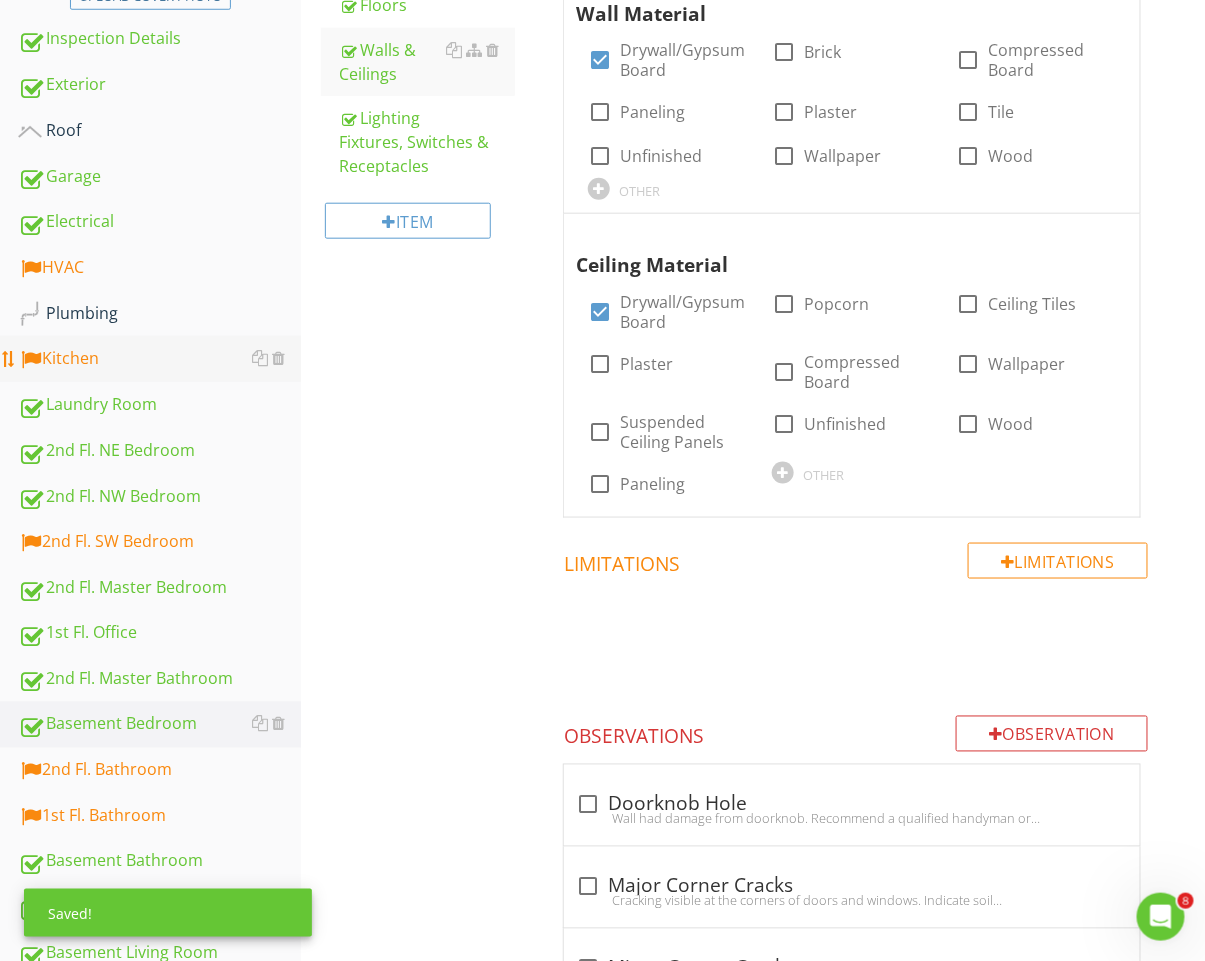 drag, startPoint x: 88, startPoint y: 348, endPoint x: 100, endPoint y: 349, distance: 12.0415945 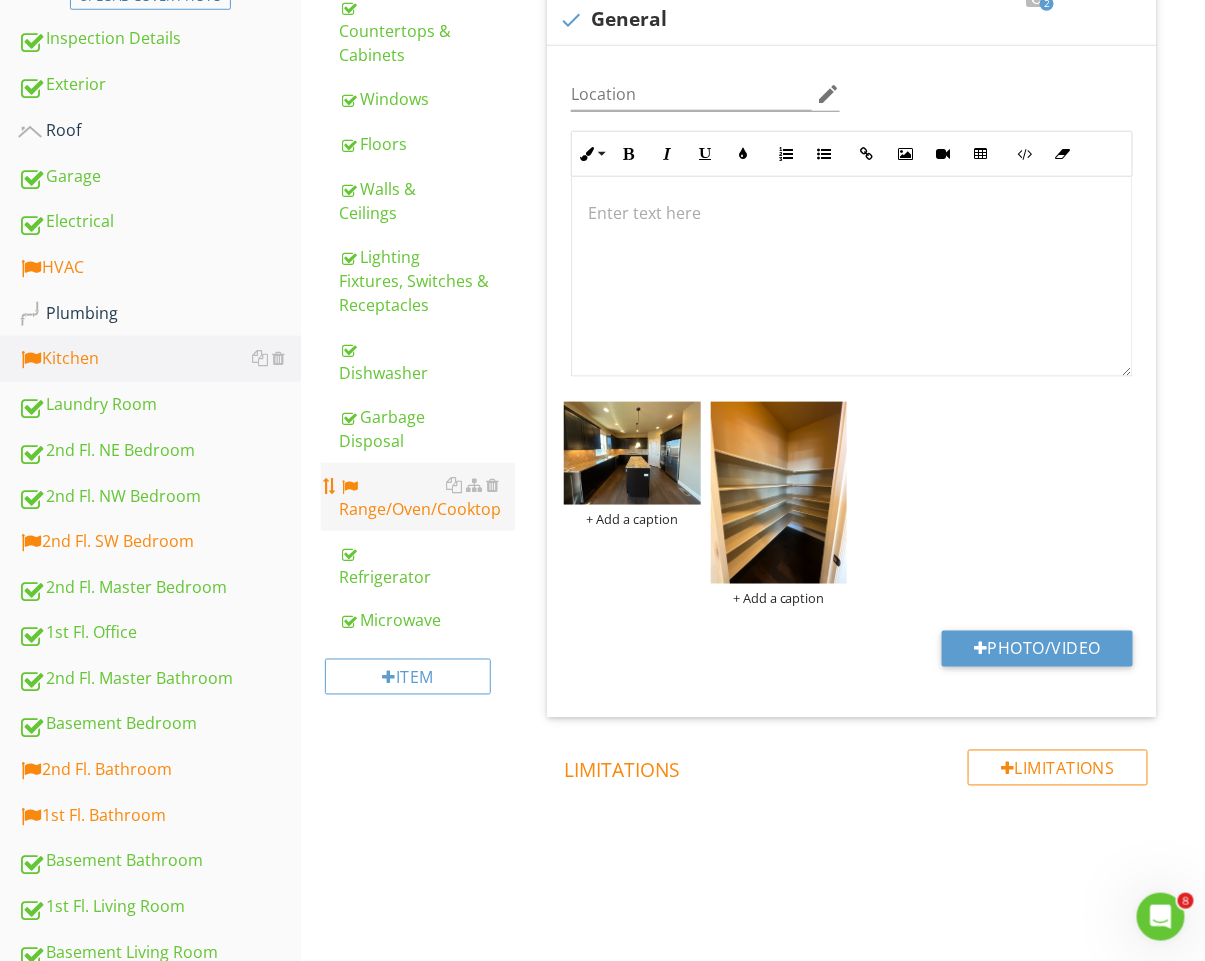 click on "Range/Oven/Cooktop" at bounding box center [427, 497] 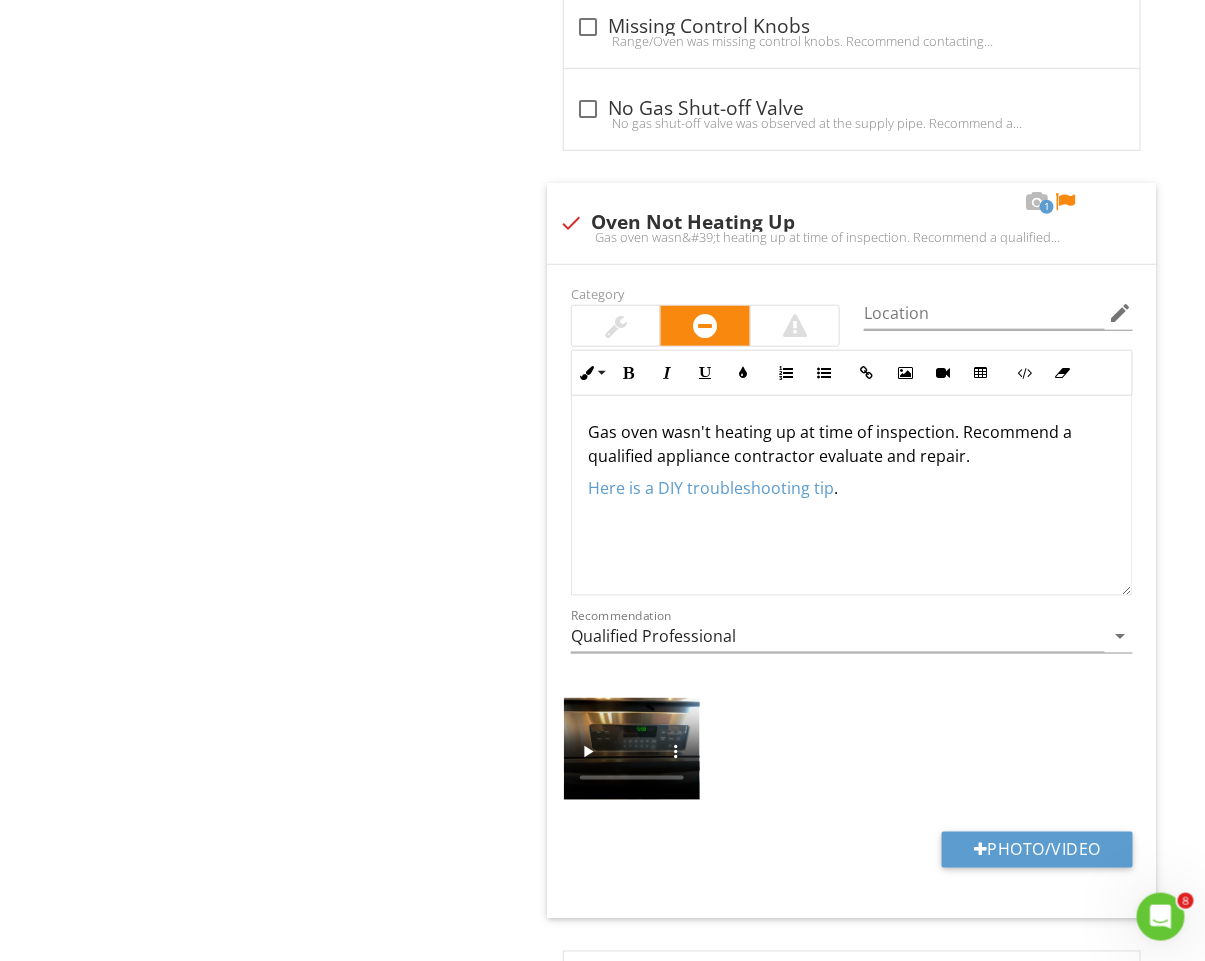 scroll, scrollTop: 2511, scrollLeft: 0, axis: vertical 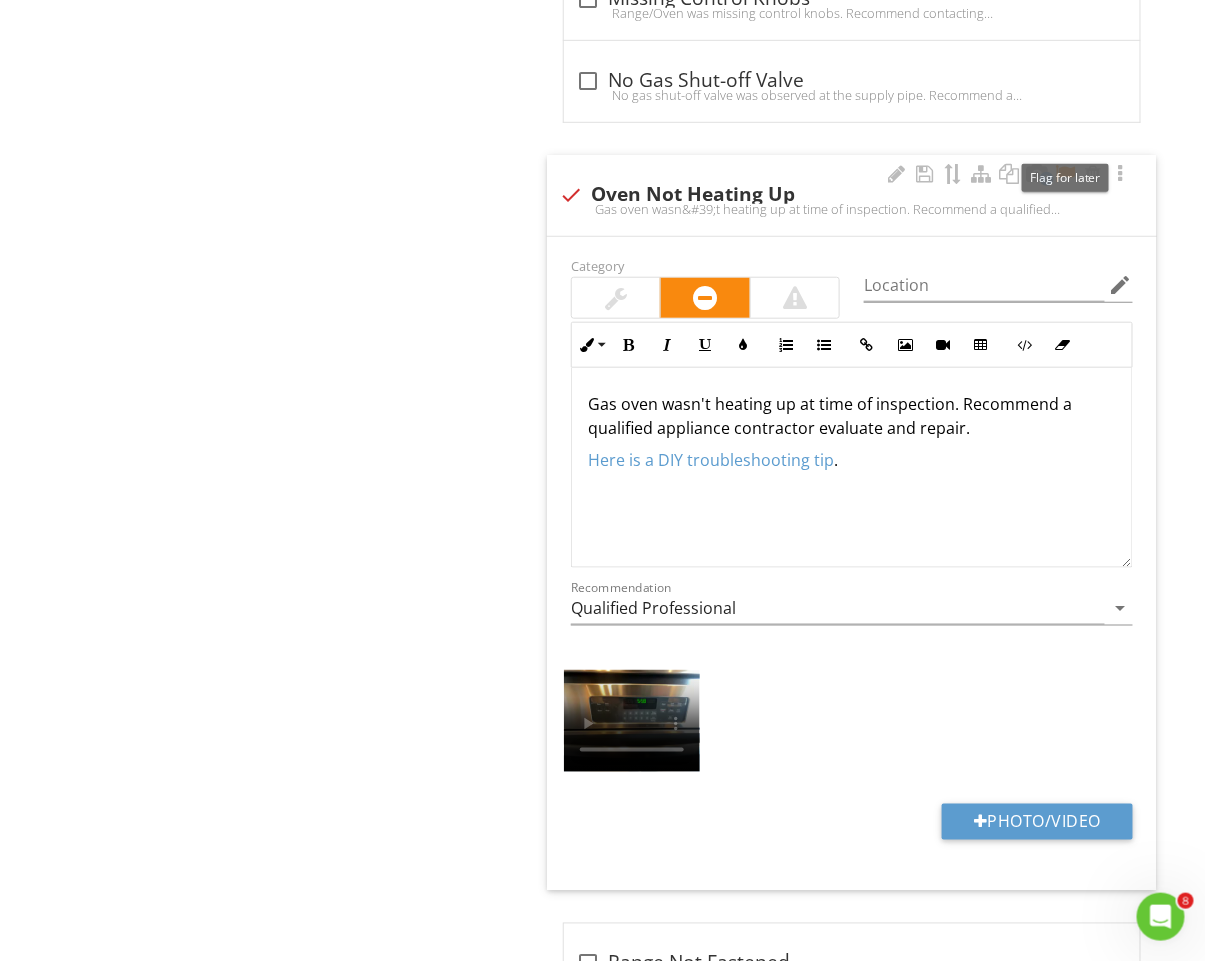 click at bounding box center (1065, 174) 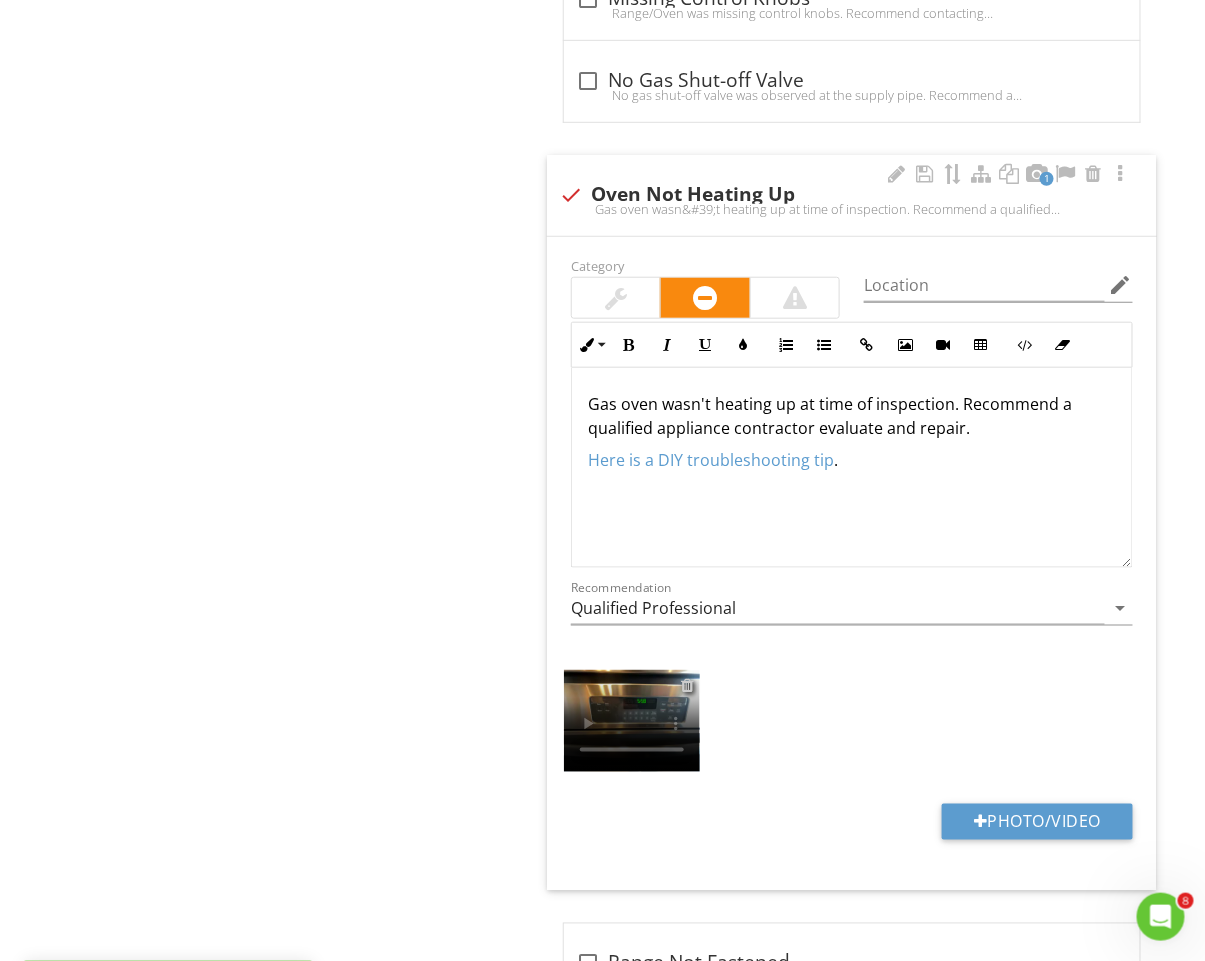 click at bounding box center [688, 685] 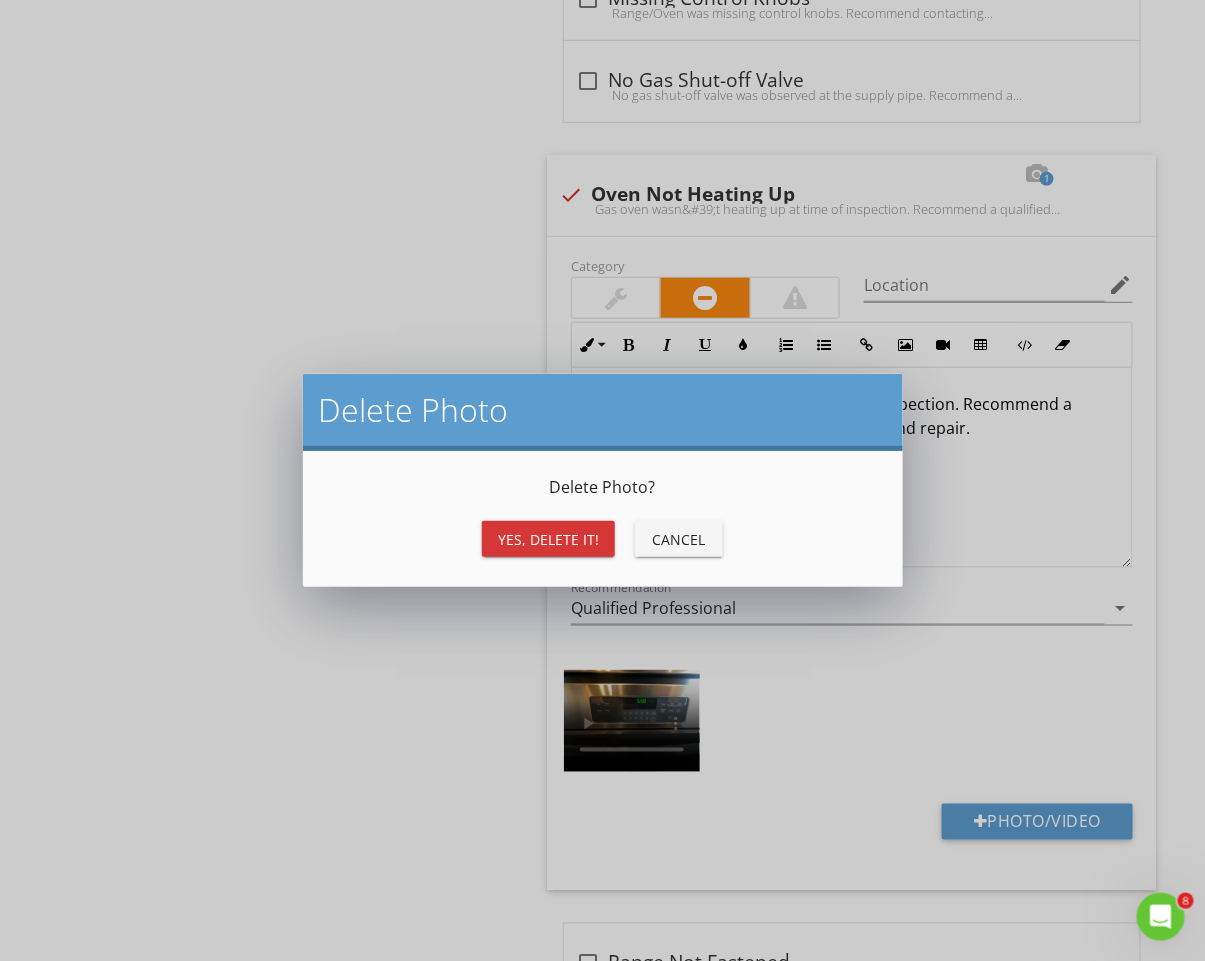 click on "Yes, Delete it!" at bounding box center [548, 539] 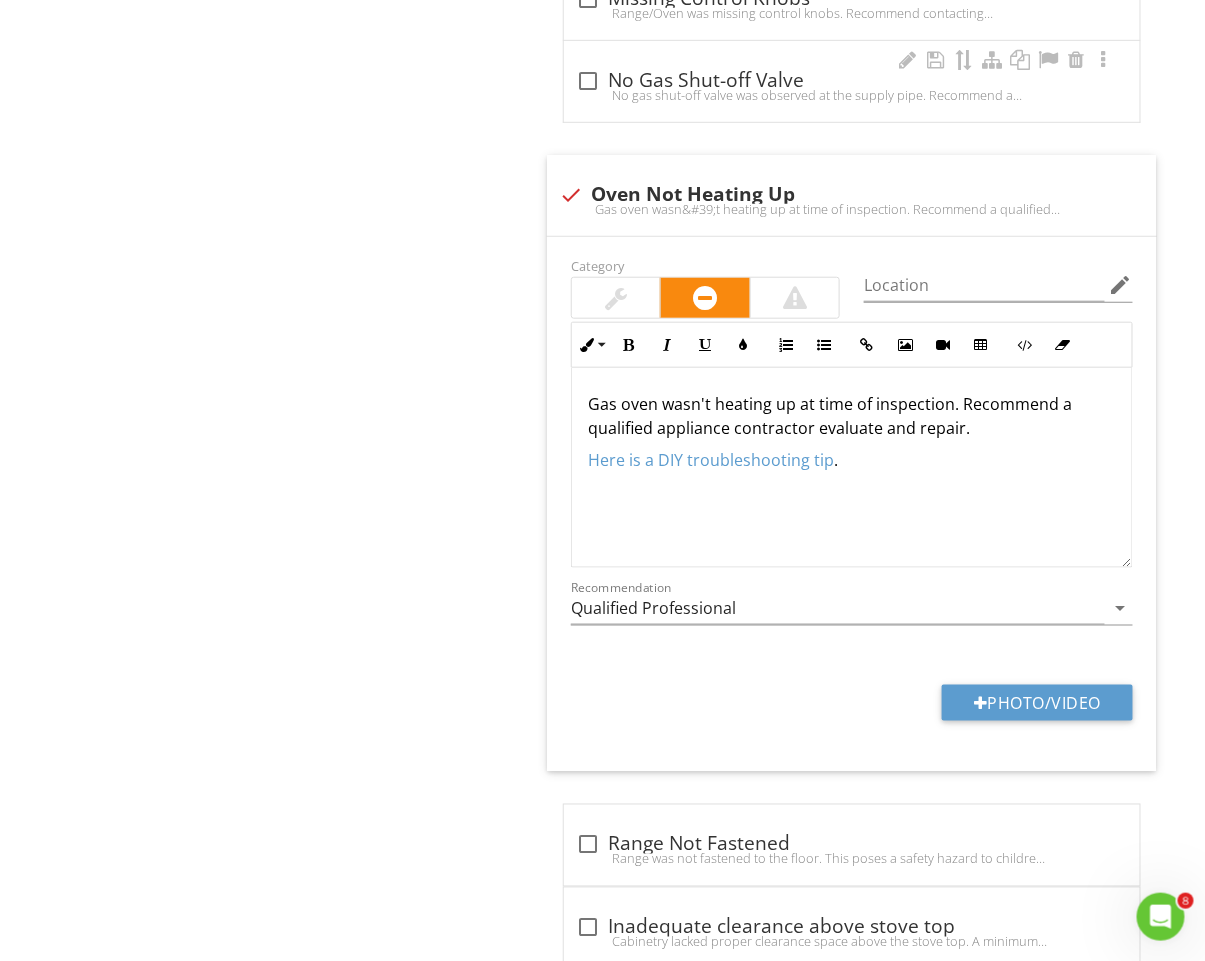 click at bounding box center (571, 195) 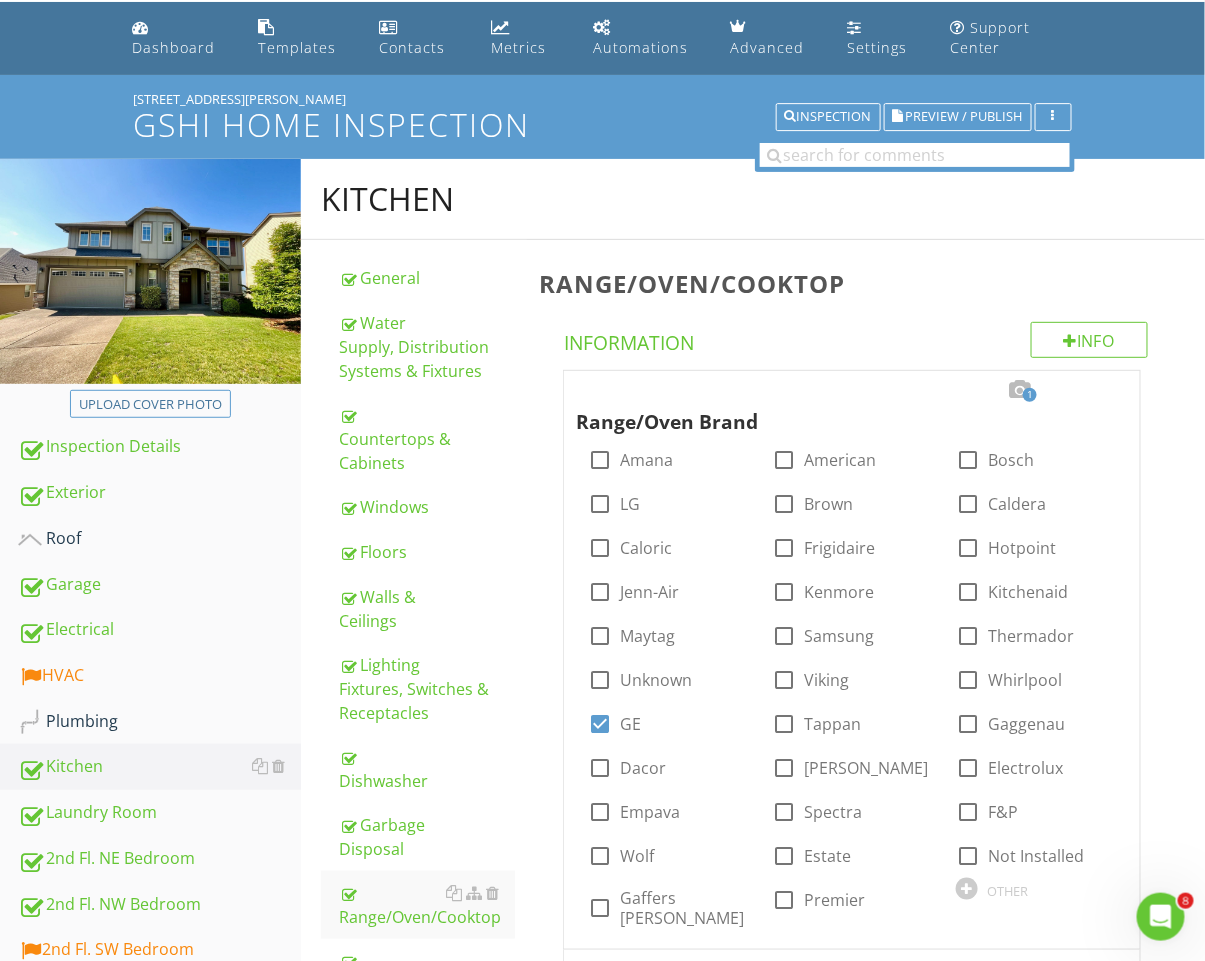scroll, scrollTop: 68, scrollLeft: 0, axis: vertical 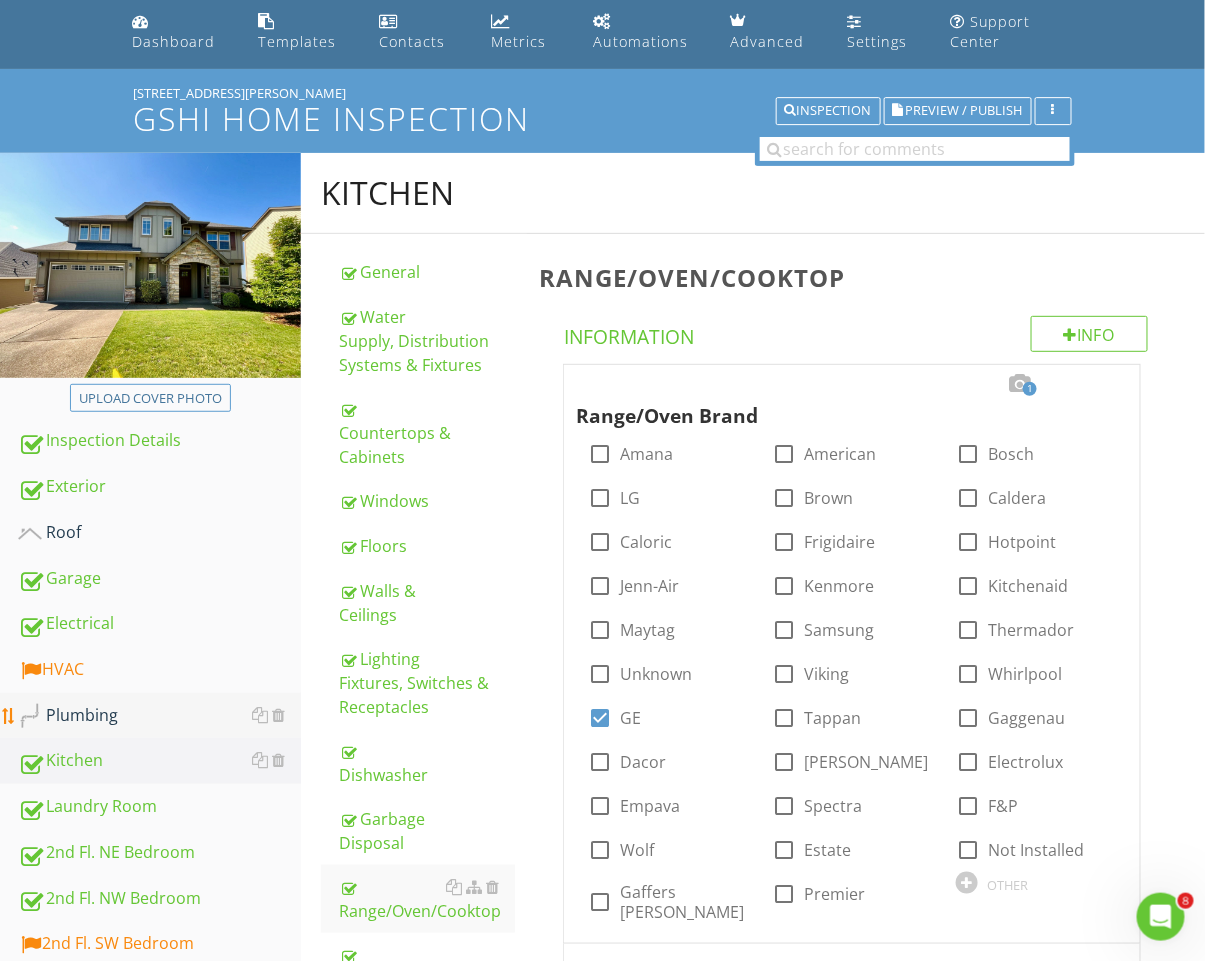 drag, startPoint x: 106, startPoint y: 703, endPoint x: 120, endPoint y: 704, distance: 14.035668 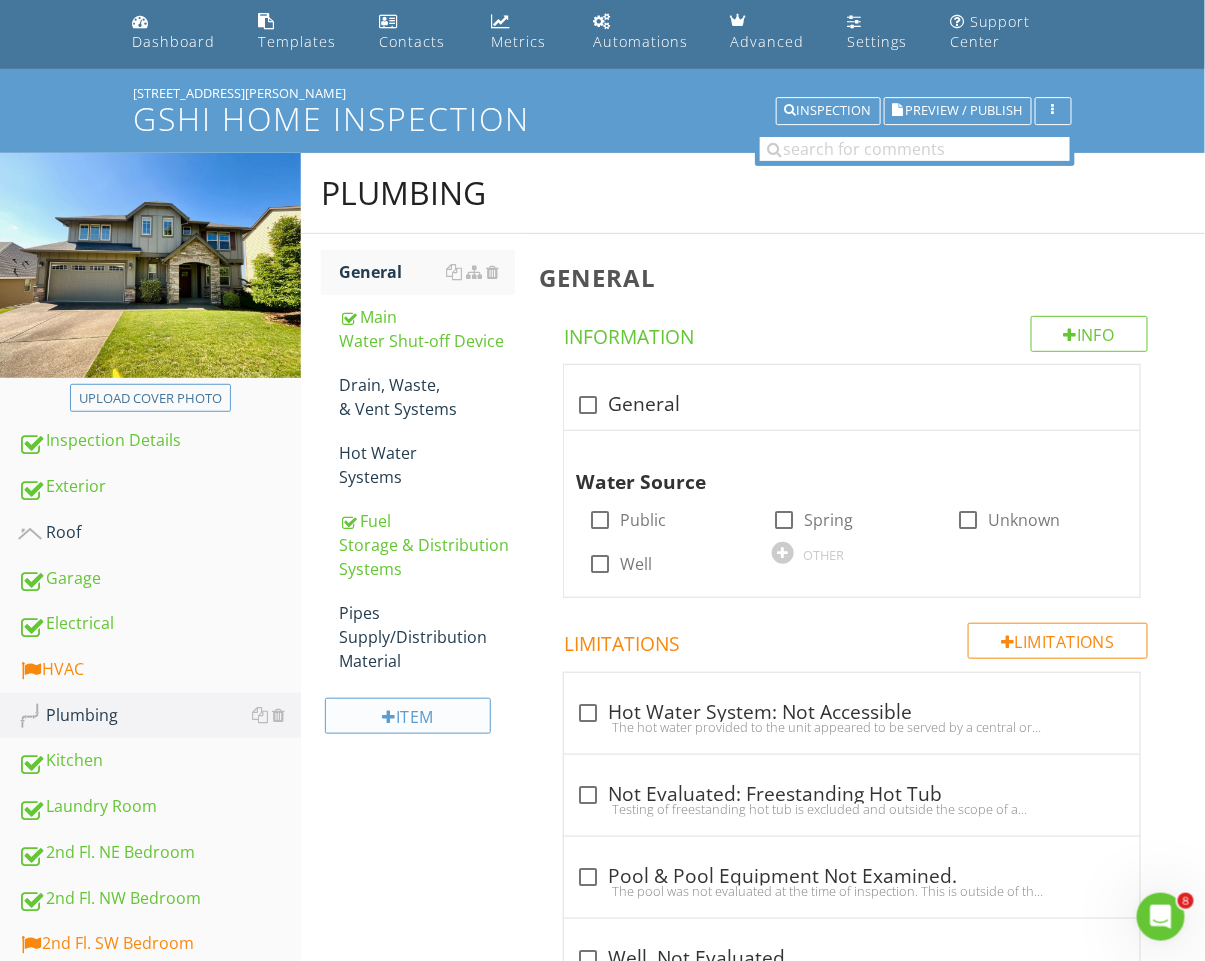 scroll, scrollTop: 77, scrollLeft: 0, axis: vertical 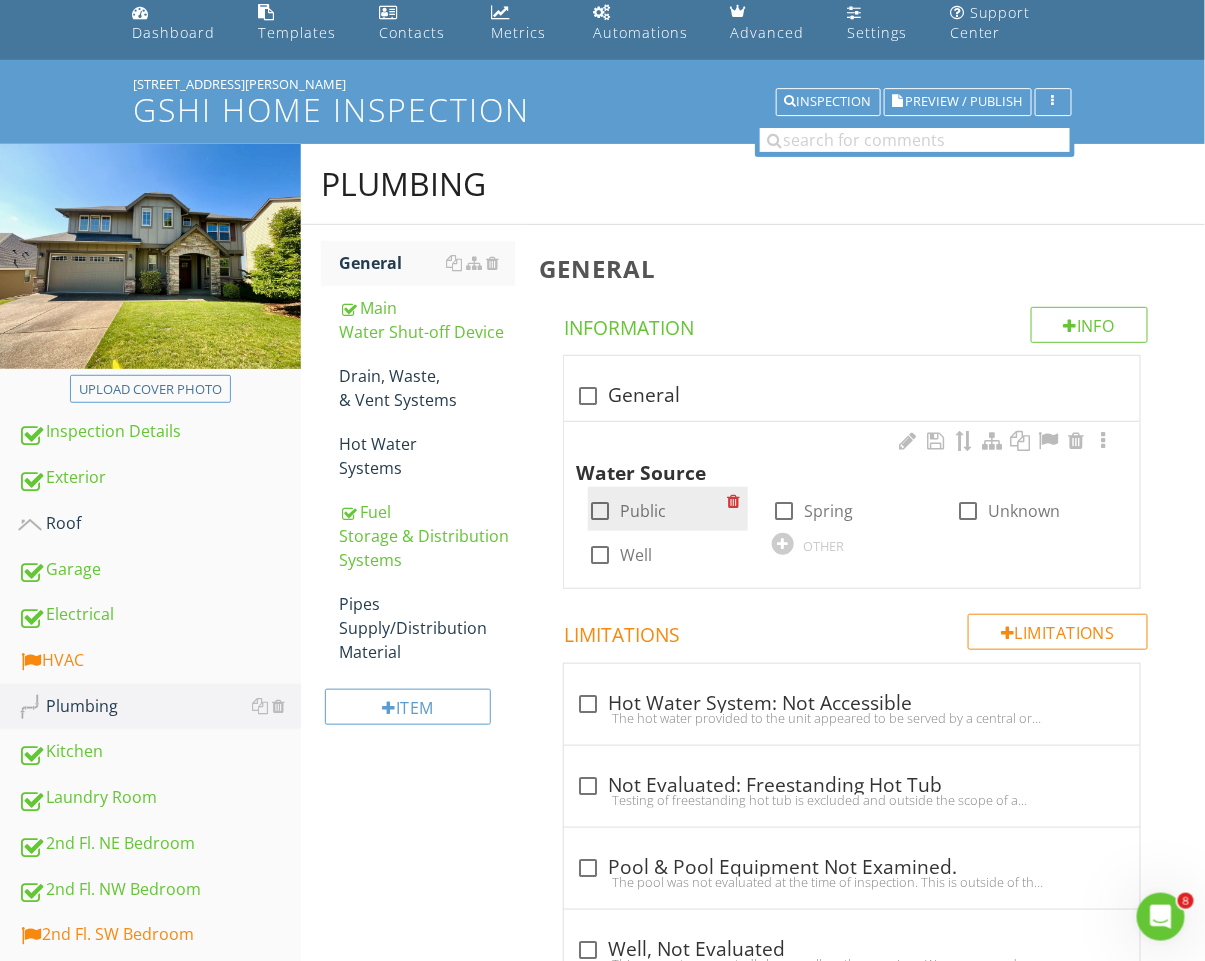 click on "Public" at bounding box center (643, 511) 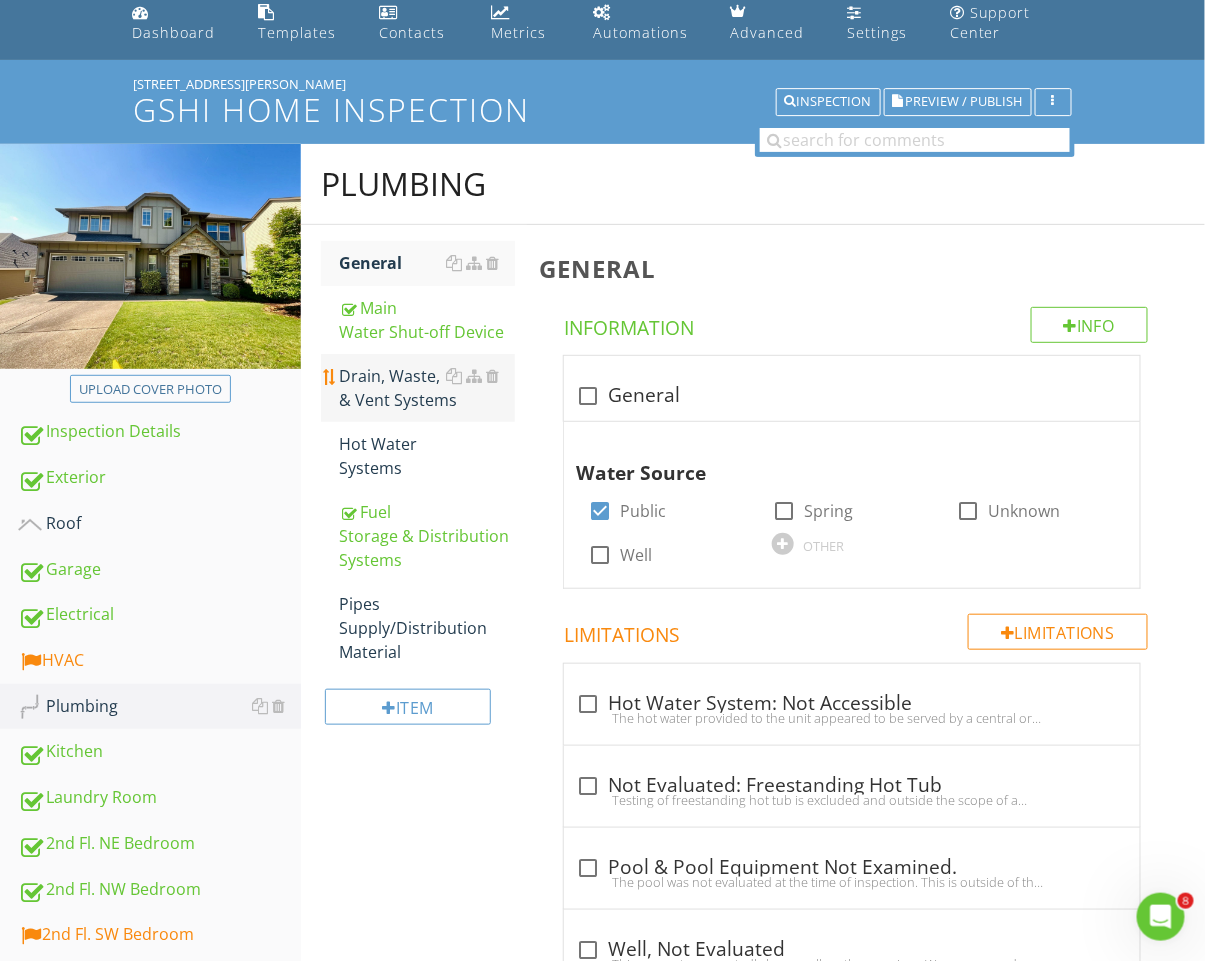 click on "Drain, Waste, & Vent Systems" at bounding box center [427, 388] 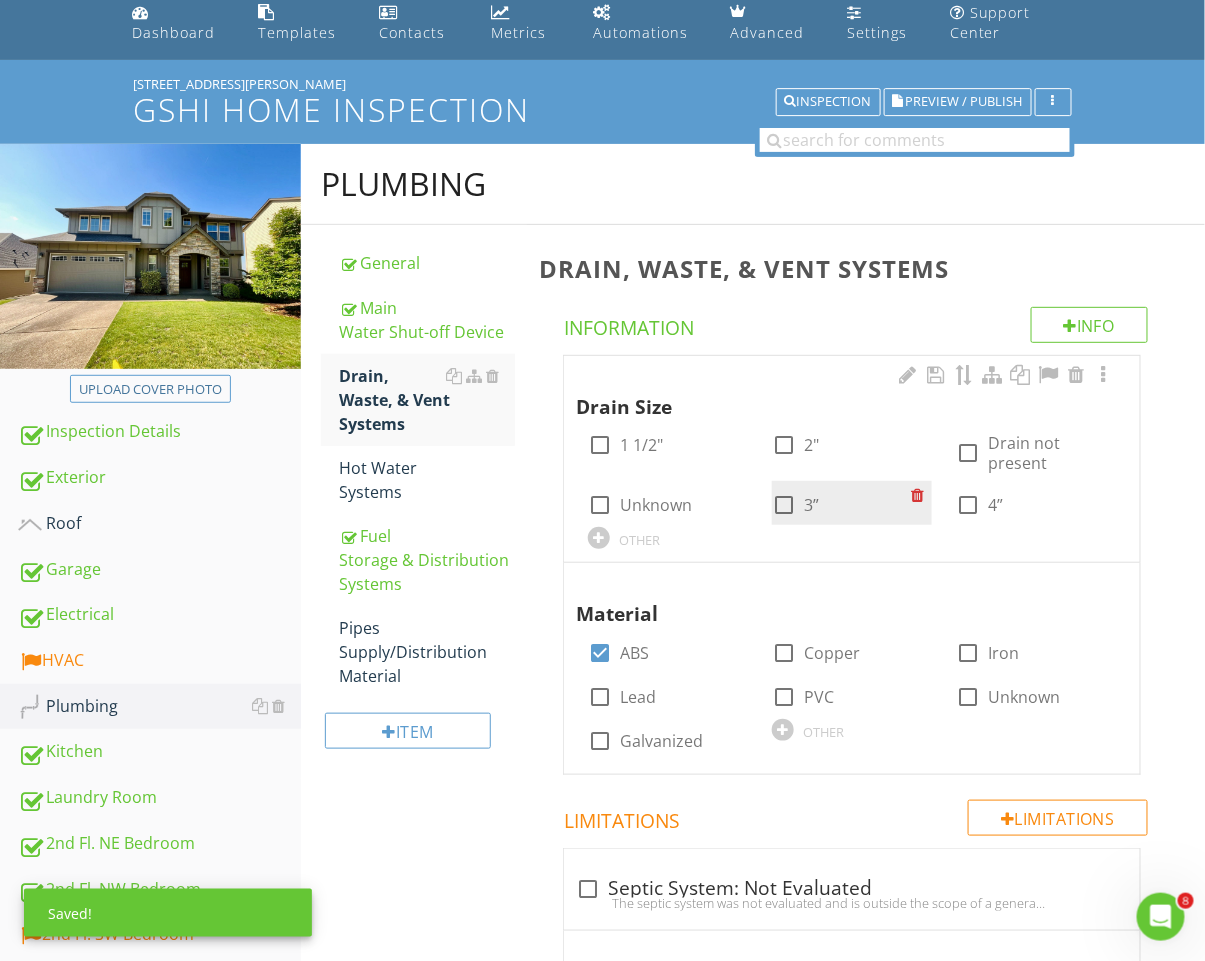 click at bounding box center [784, 505] 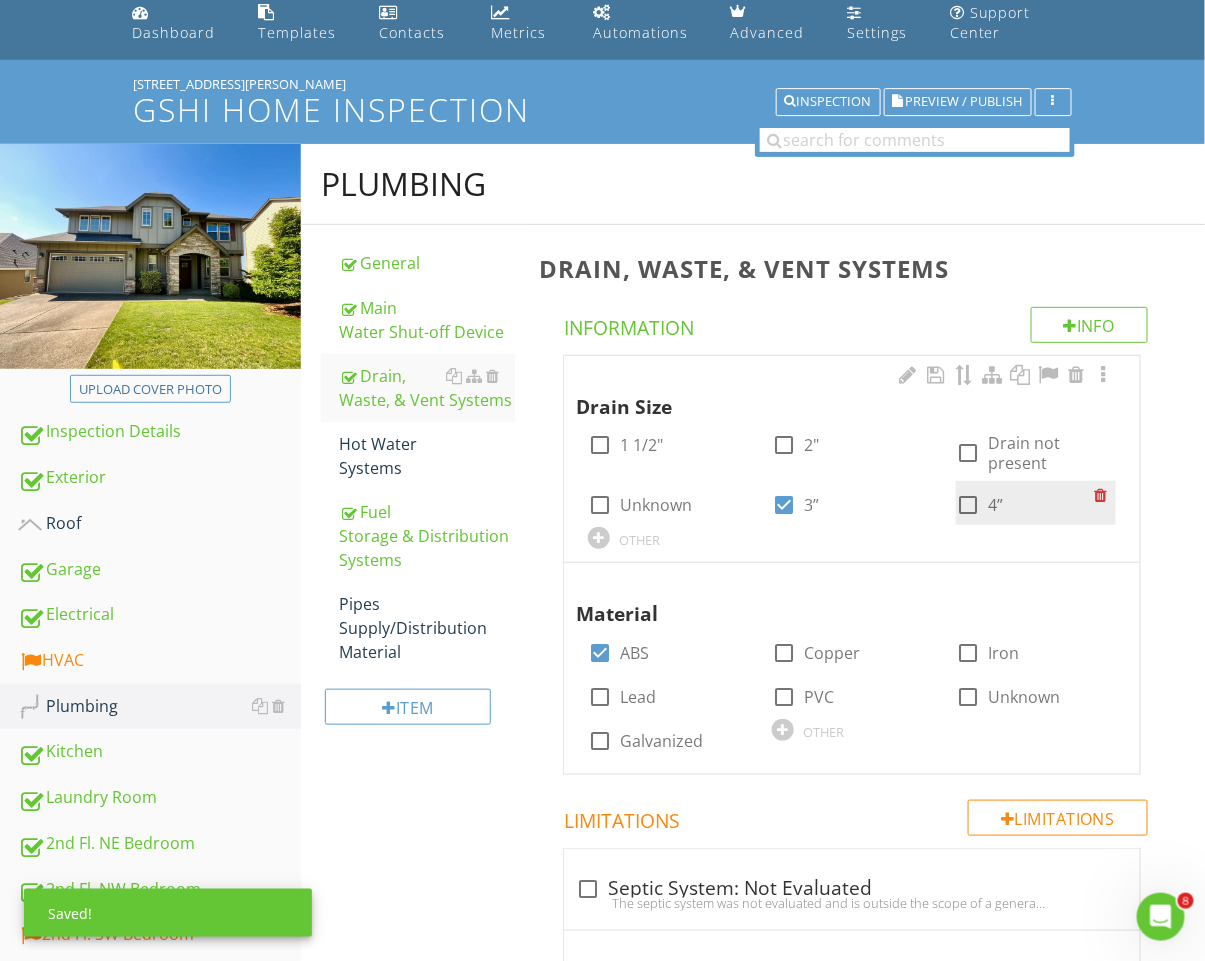 click on "4”" at bounding box center (995, 505) 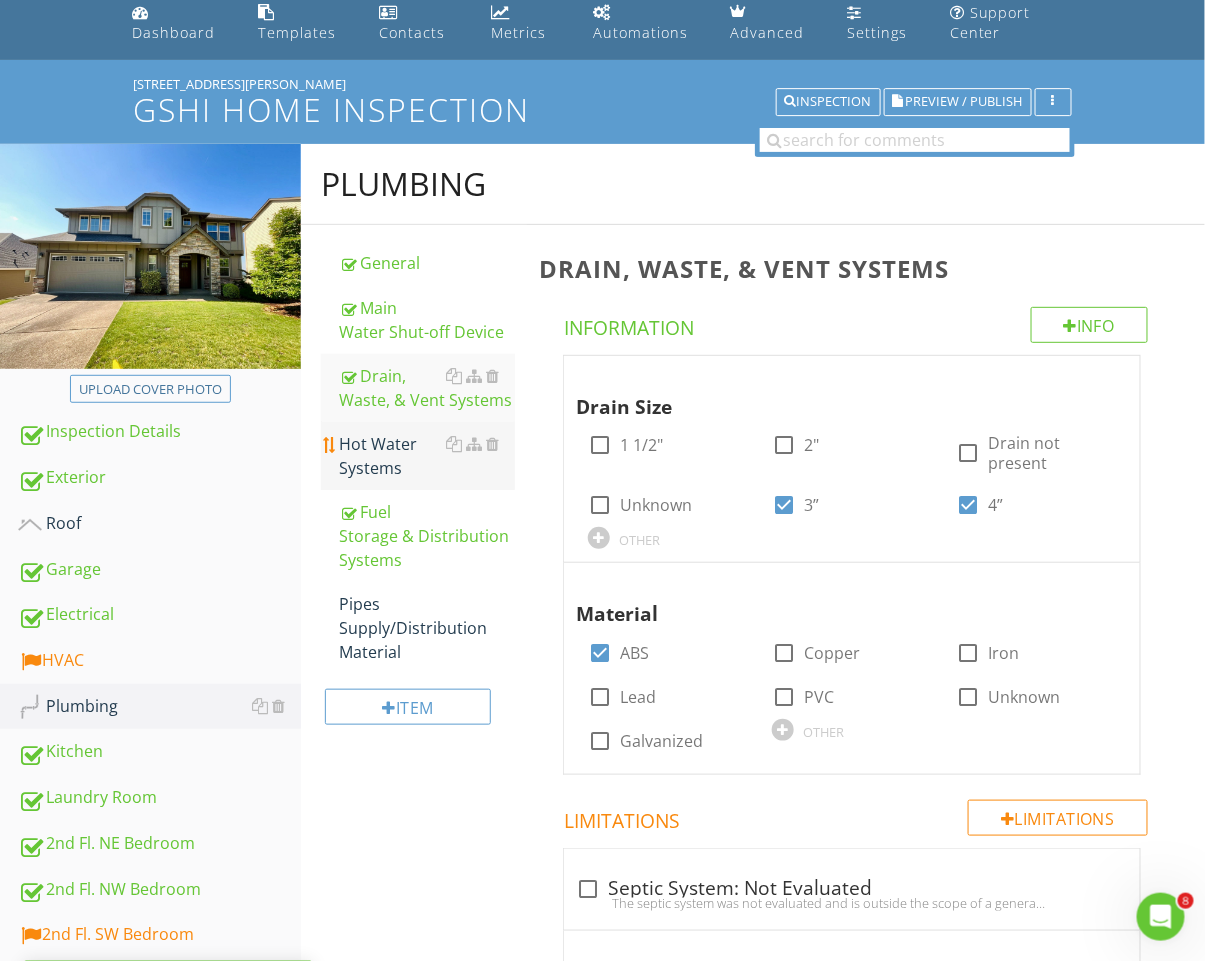 click on "Hot Water Systems" at bounding box center [427, 456] 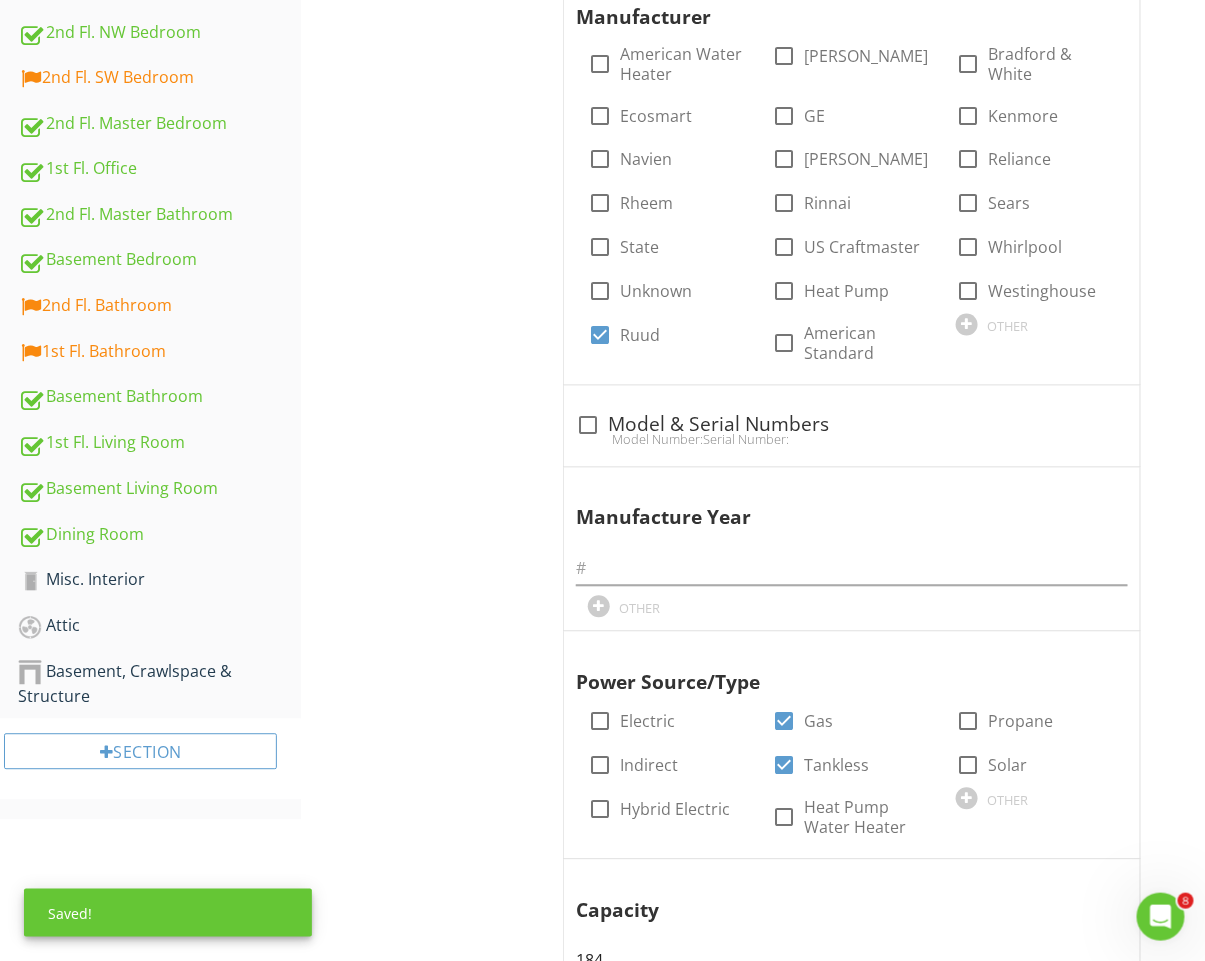 scroll, scrollTop: 956, scrollLeft: 0, axis: vertical 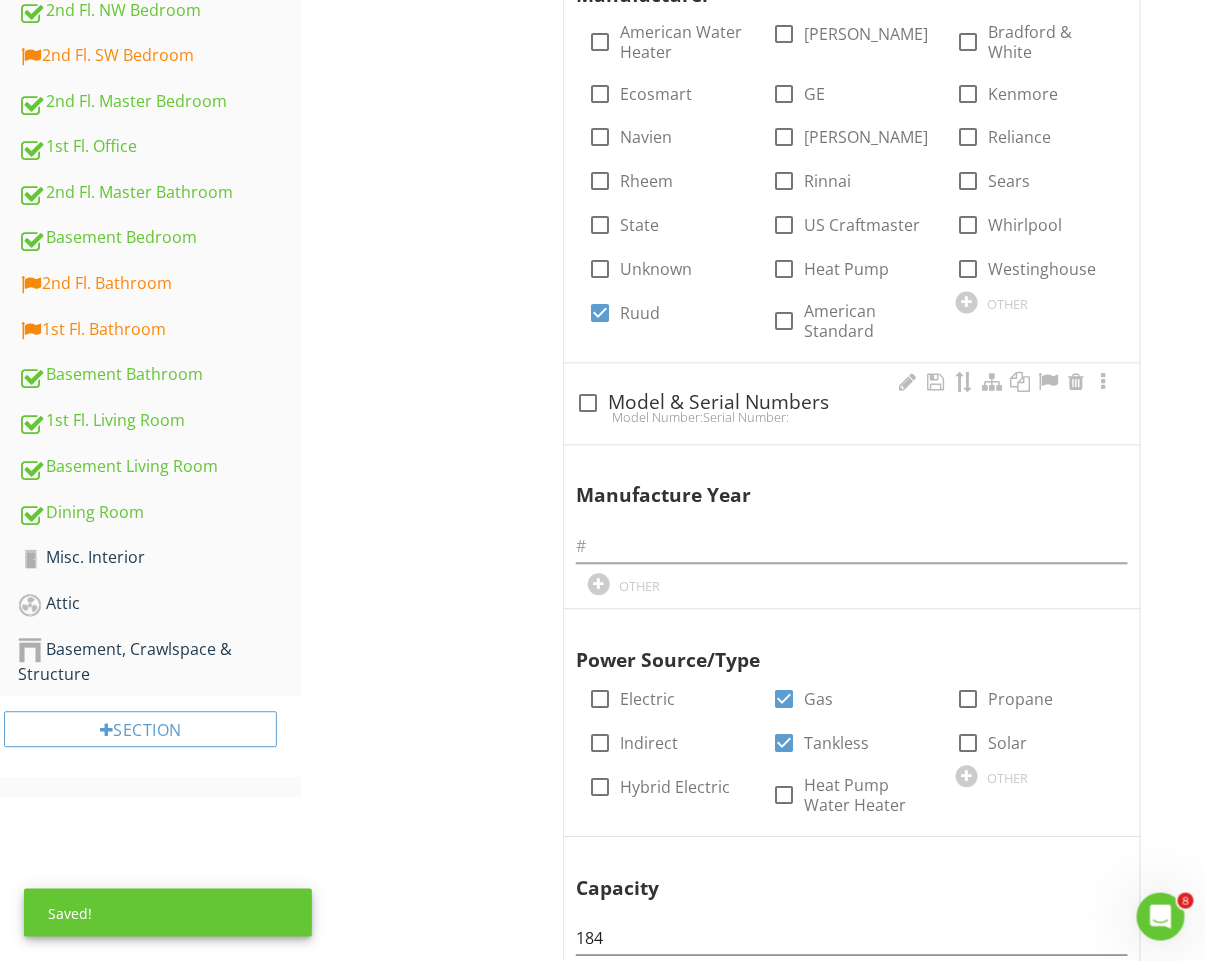 click on "Model Number:Serial Number:" at bounding box center (852, 418) 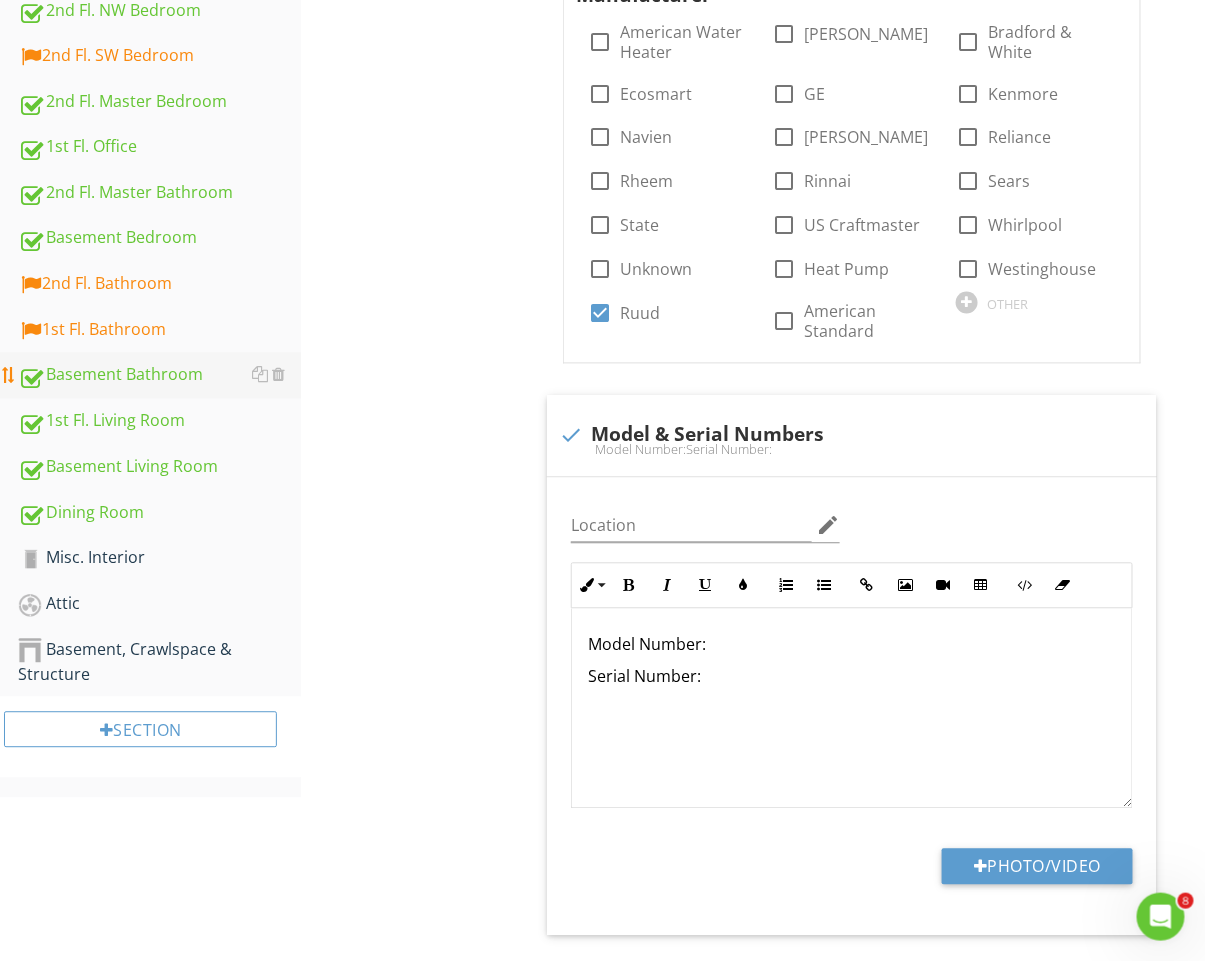 click on "Basement Bathroom" at bounding box center [159, 376] 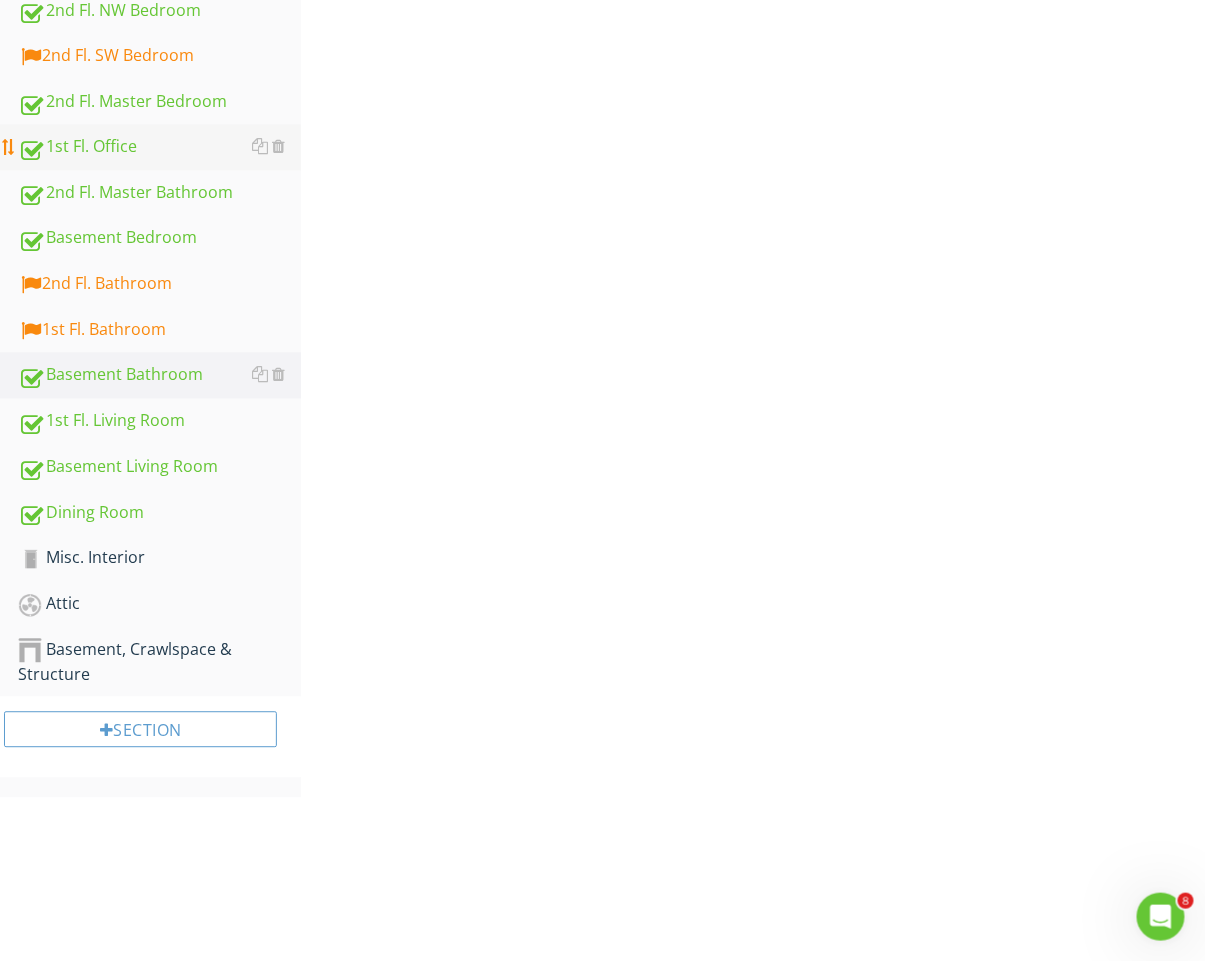 scroll, scrollTop: 787, scrollLeft: 0, axis: vertical 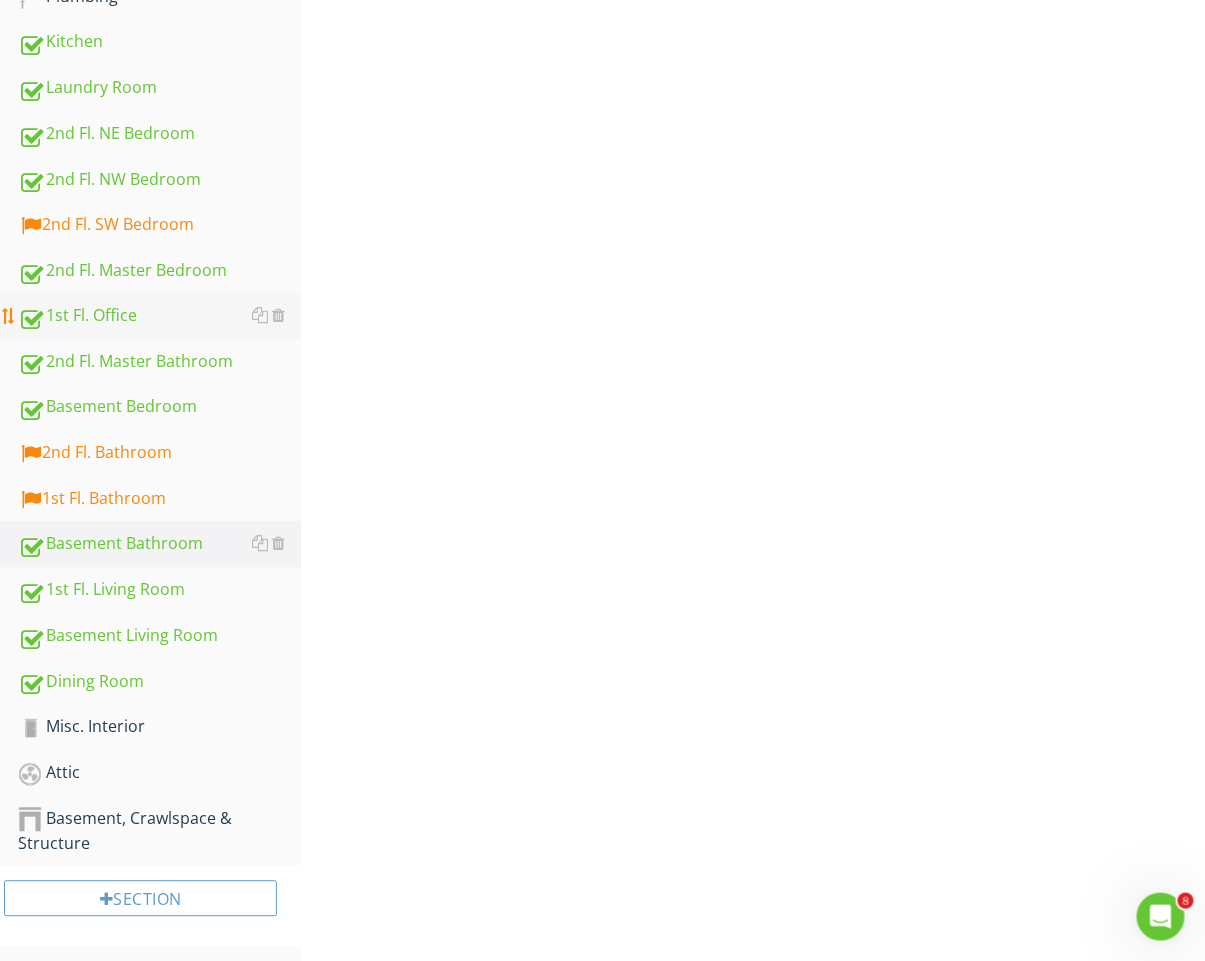 click on "Inspection Details
Exterior
Roof
Garage
Electrical
HVAC
Plumbing
Kitchen
Laundry Room
2nd Fl. NE Bedroom
2nd Fl. NW Bedroom
2nd Fl. SW Bedroom
2nd Fl. Master Bedroom
1st Fl. Office
2nd Fl. Master Bathroom
Basement Bedroom
2nd Fl. Bathroom
1st Fl. Bathroom
Basement Bathroom
1st Fl. Living Room
Basement Living Room
Dining Room
Misc. Interior
Attic
Basement, Crawlspace & Structure" at bounding box center [150, 282] 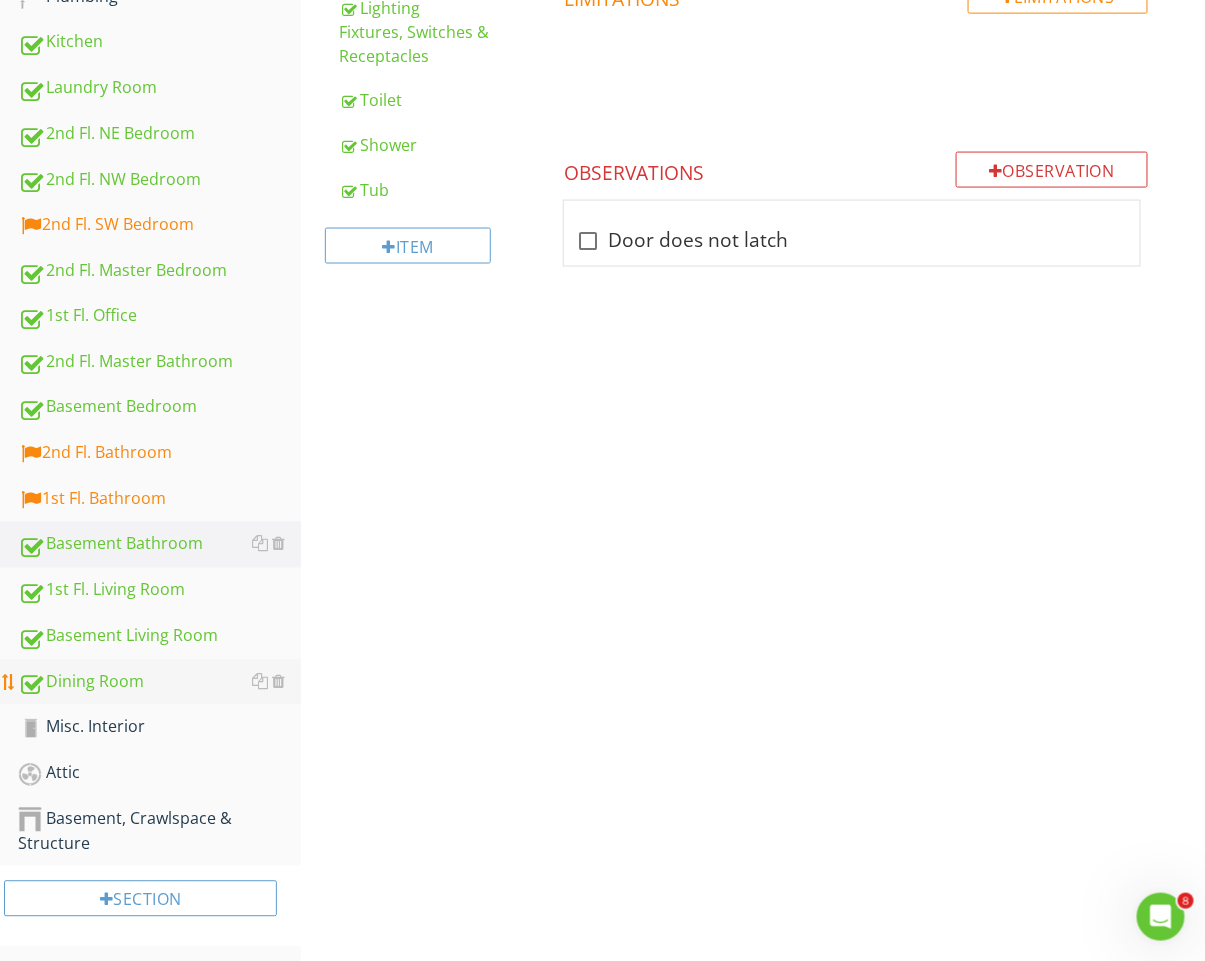click on "1st Fl. Bathroom" at bounding box center (159, 500) 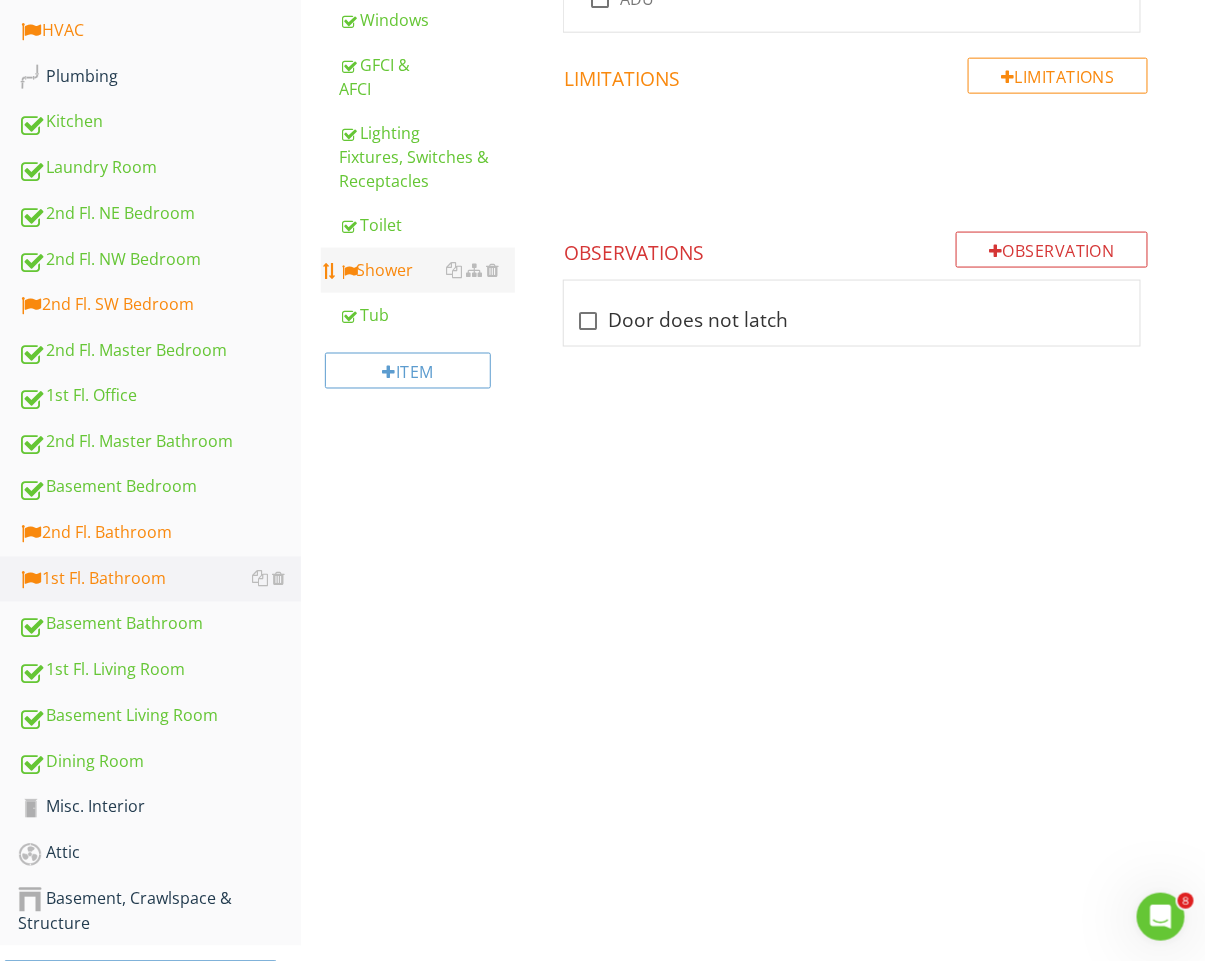 scroll, scrollTop: 652, scrollLeft: 0, axis: vertical 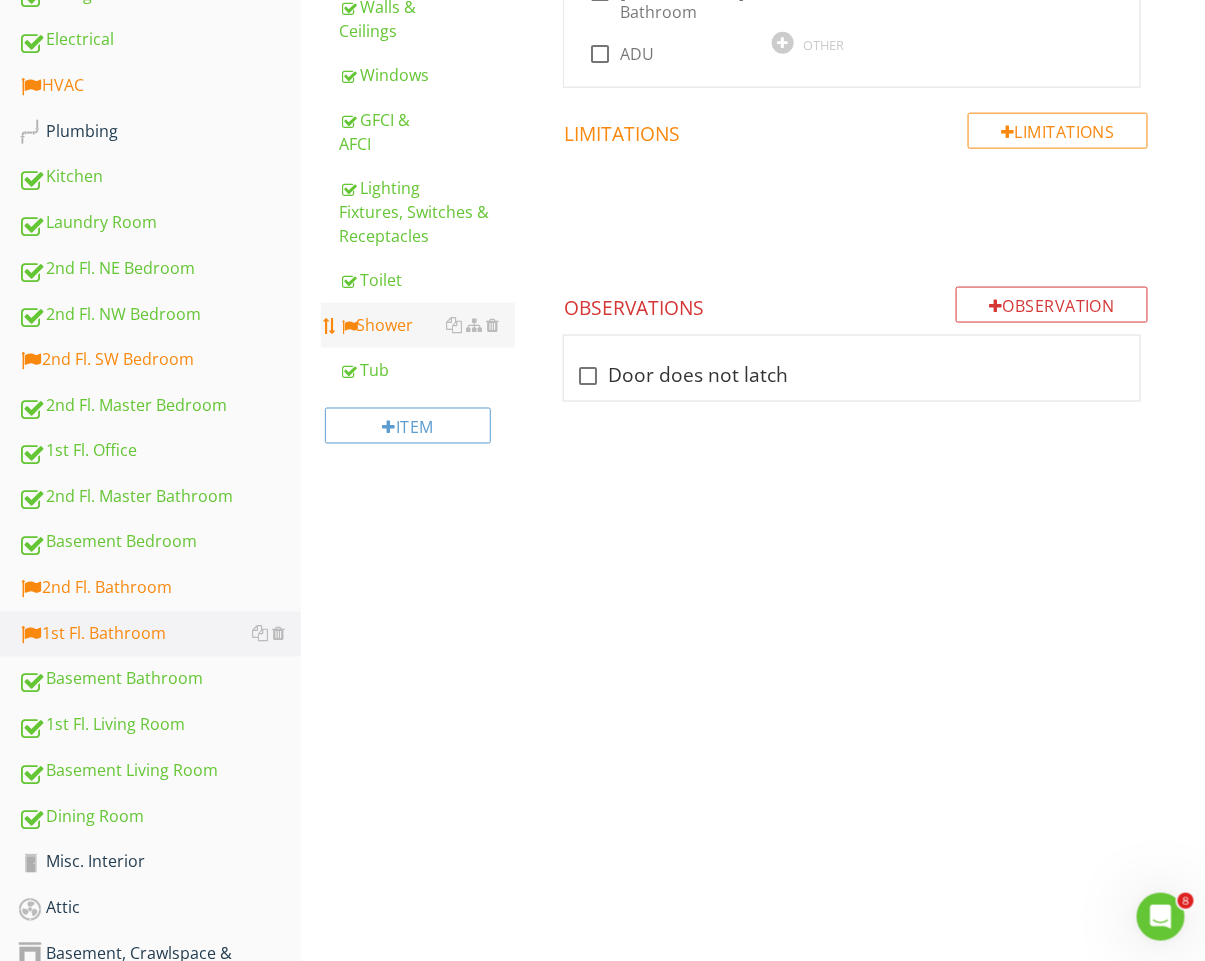 click on "Shower" at bounding box center (427, 325) 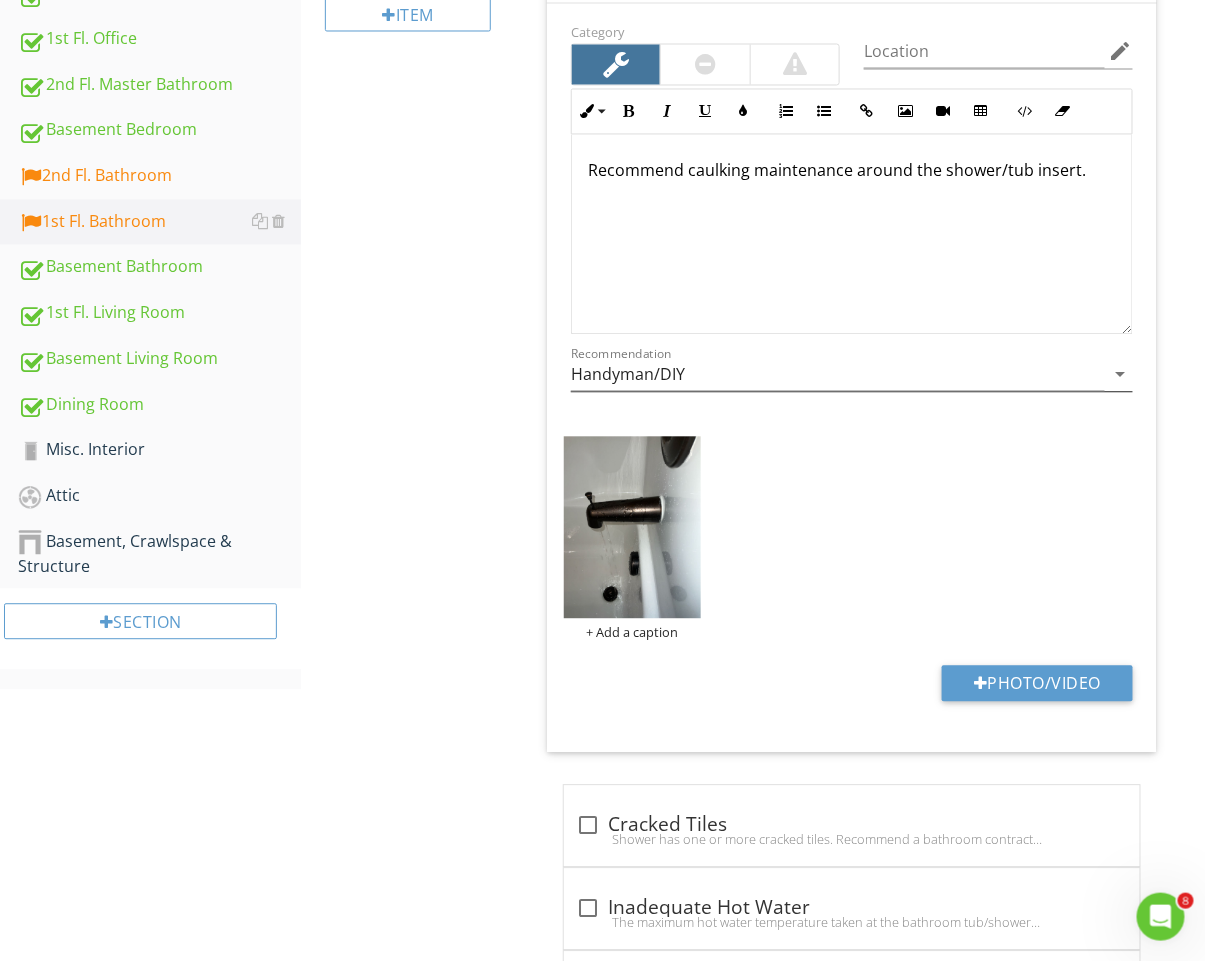 scroll, scrollTop: 1028, scrollLeft: 0, axis: vertical 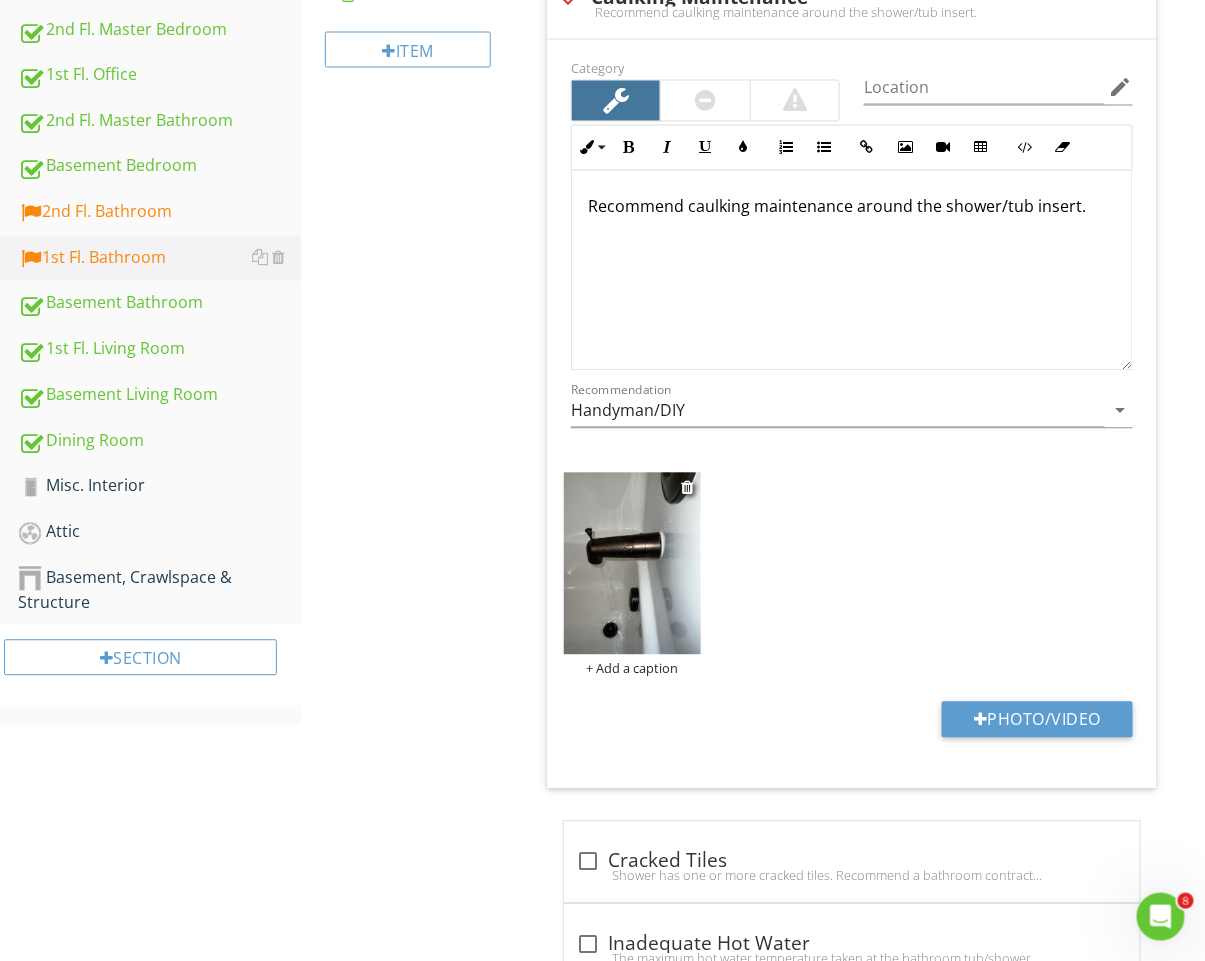 click at bounding box center (632, 564) 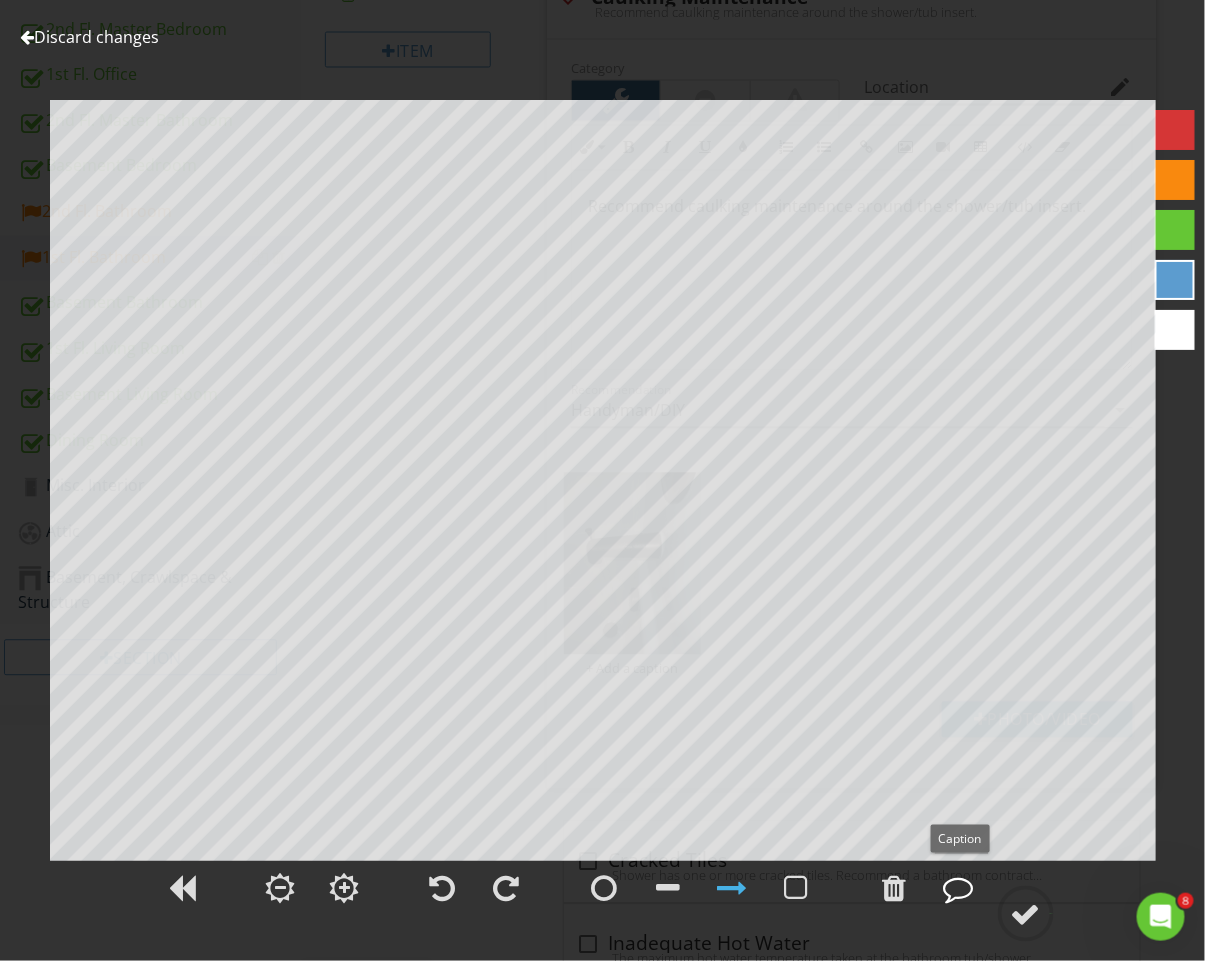 click at bounding box center [959, 888] 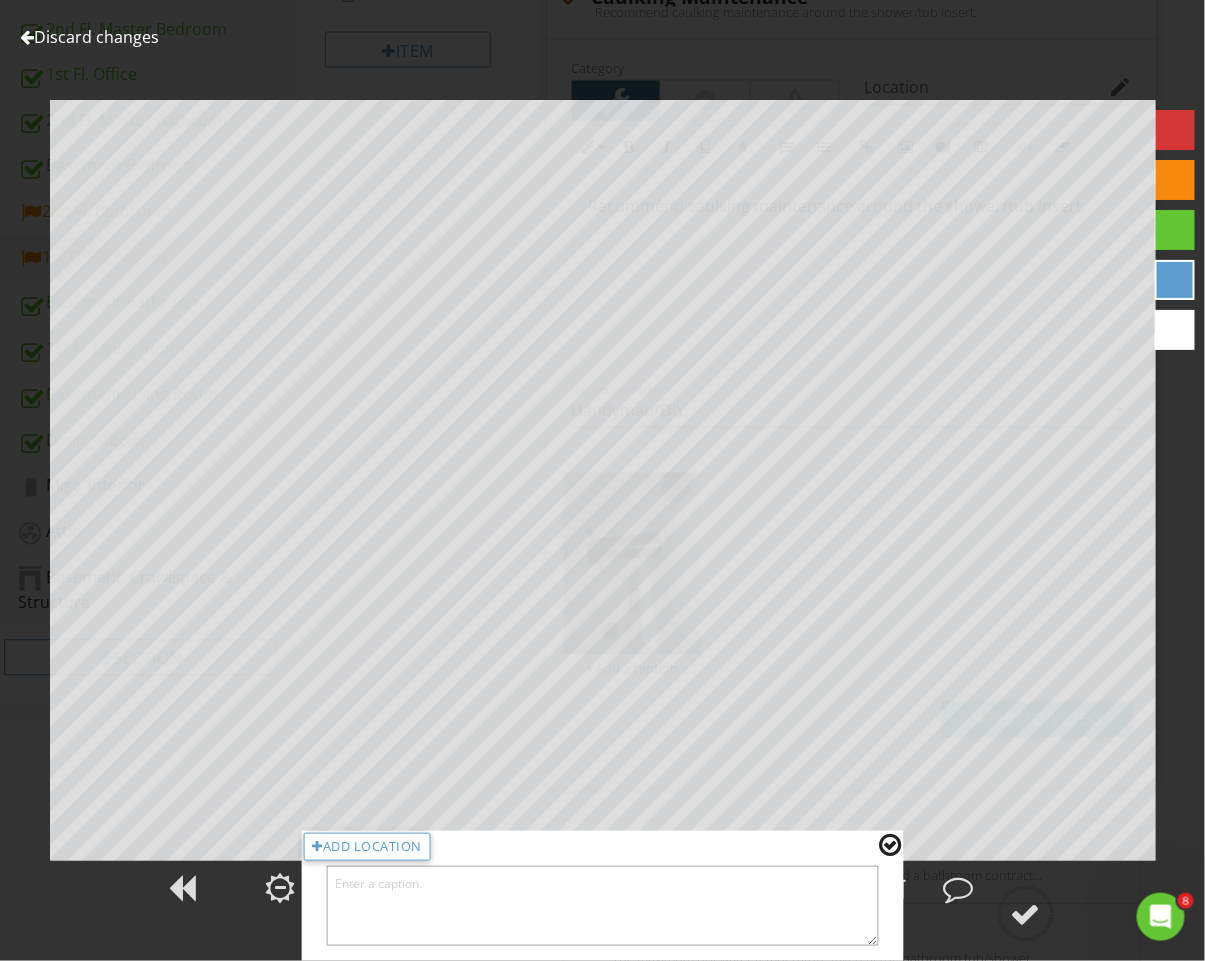 click at bounding box center [602, 906] 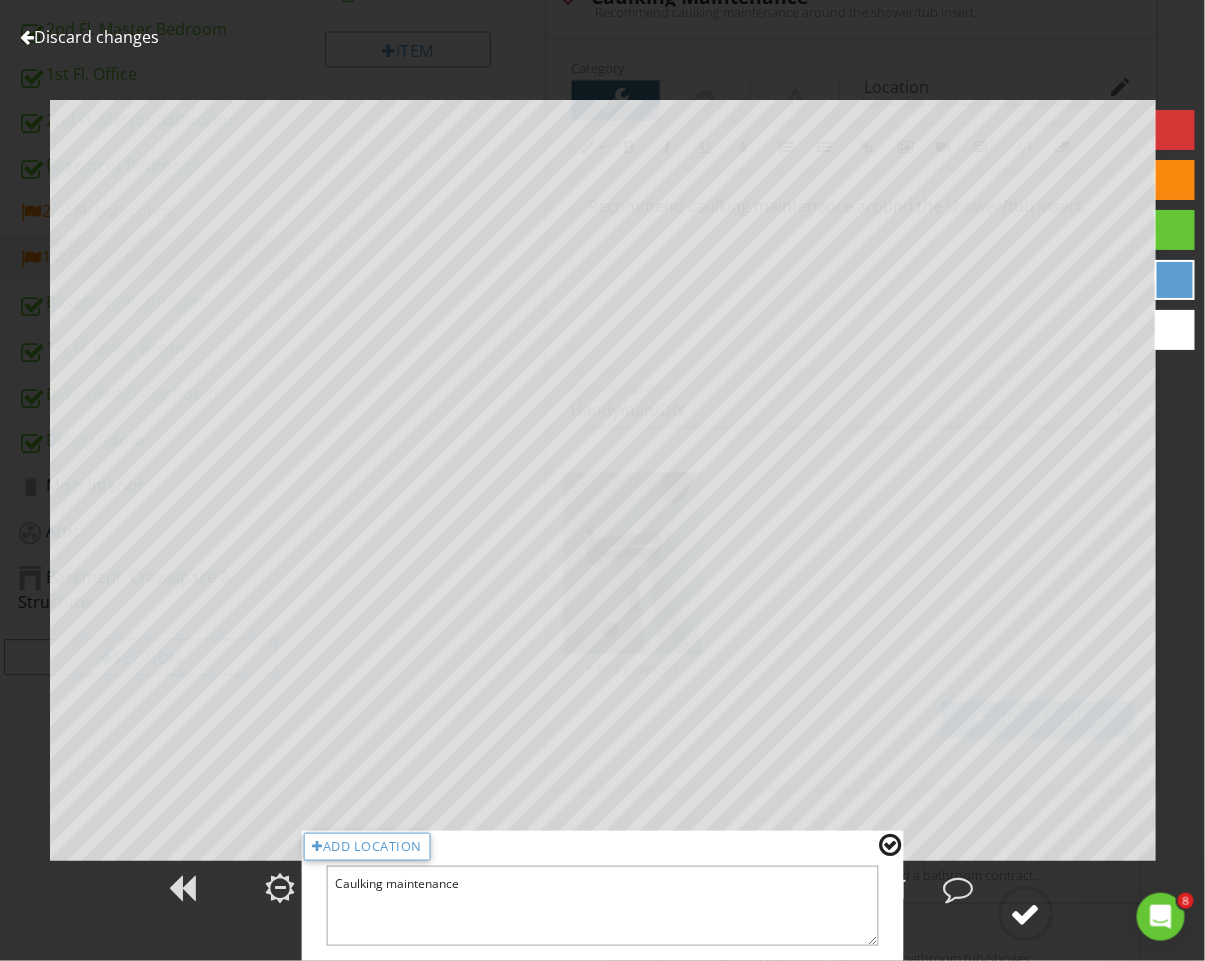 type on "Caulking maintenance" 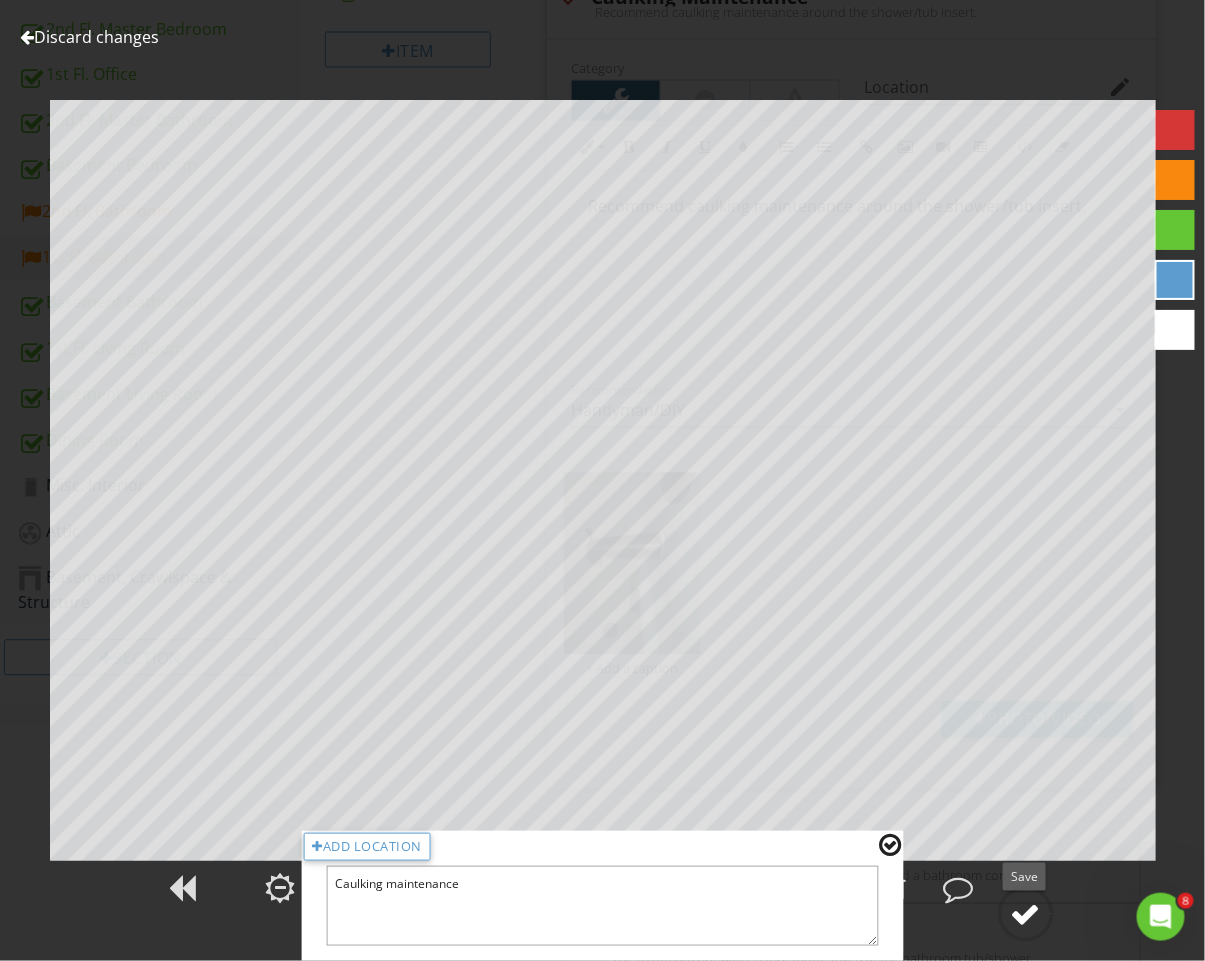 click at bounding box center [1026, 914] 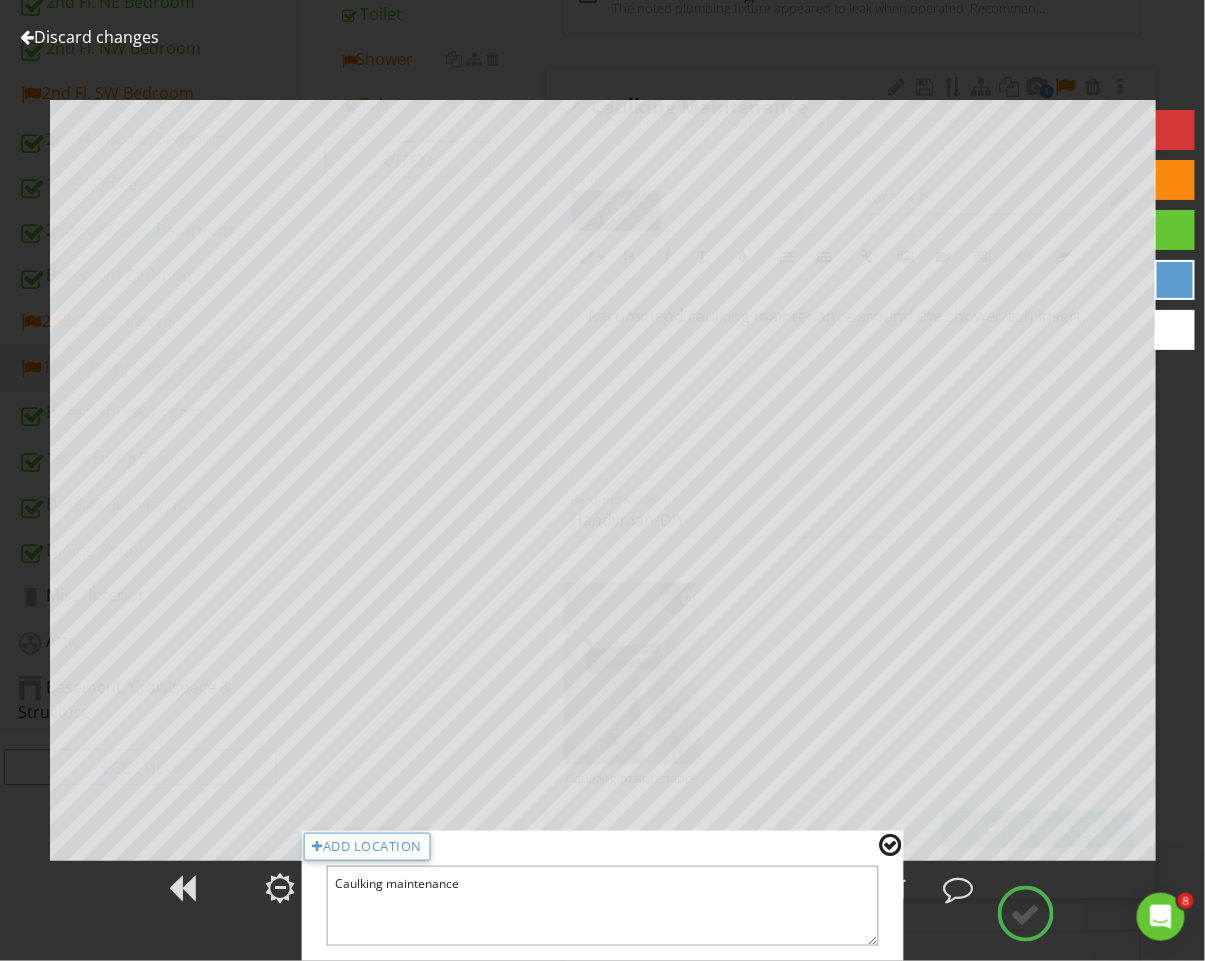 scroll, scrollTop: 853, scrollLeft: 0, axis: vertical 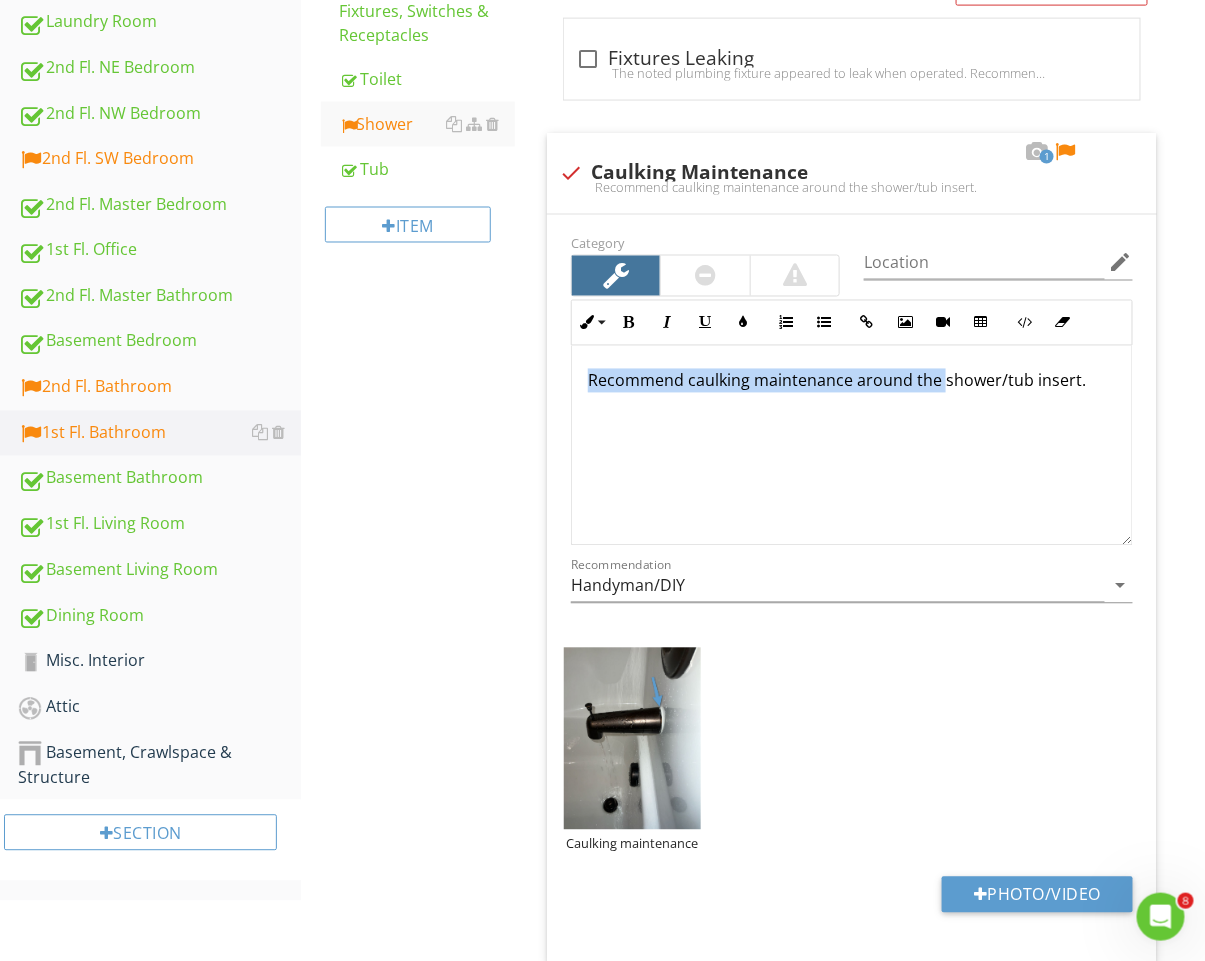drag, startPoint x: 944, startPoint y: 378, endPoint x: 1164, endPoint y: 368, distance: 220.22716 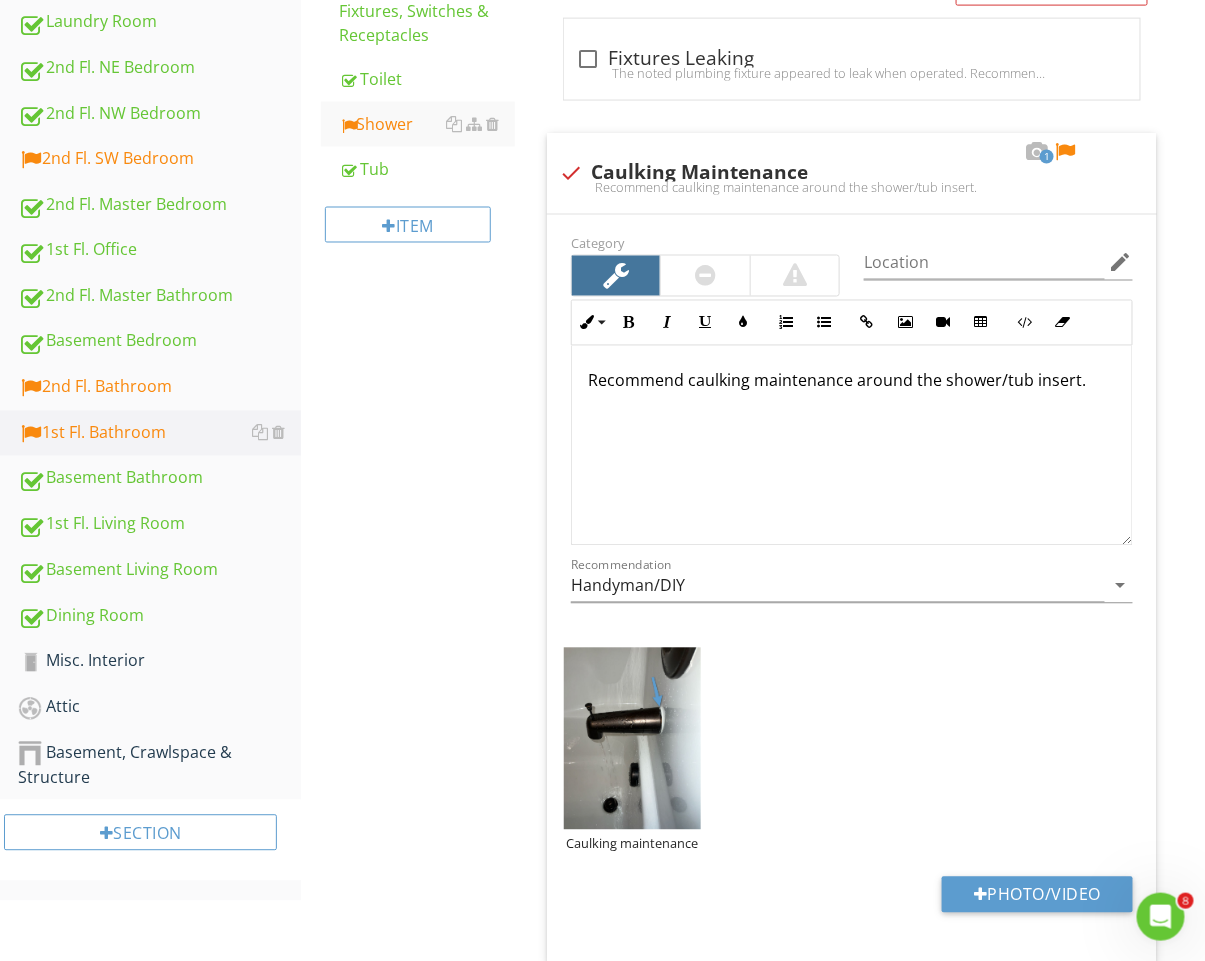 click on "check_box_outline_blank
Fixtures Leaking
The noted plumbing fixture appeared to leak when operated. Recommend a licensed plumber to repair or replace fixtures as needed.
1         check
Caulking Maintenance
Recommend caulking maintenance around the shower/tub insert.
Category                 Location edit       Inline Style XLarge Large Normal Small Light Small/Light Bold Italic Underline Colors Ordered List Unordered List Insert Link Insert Image Insert Video Insert Table Code View Clear Formatting Recommend caulking maintenance around the shower/tub insert.  Enter text here <p>Recommend caulking maintenance around the shower/tub insert.&nbsp;</p>   Recommendation Handyman/DIY arrow_drop_down
Caulking maintenance
Photo/Video
check_box_outline_blank" at bounding box center (856, 665) 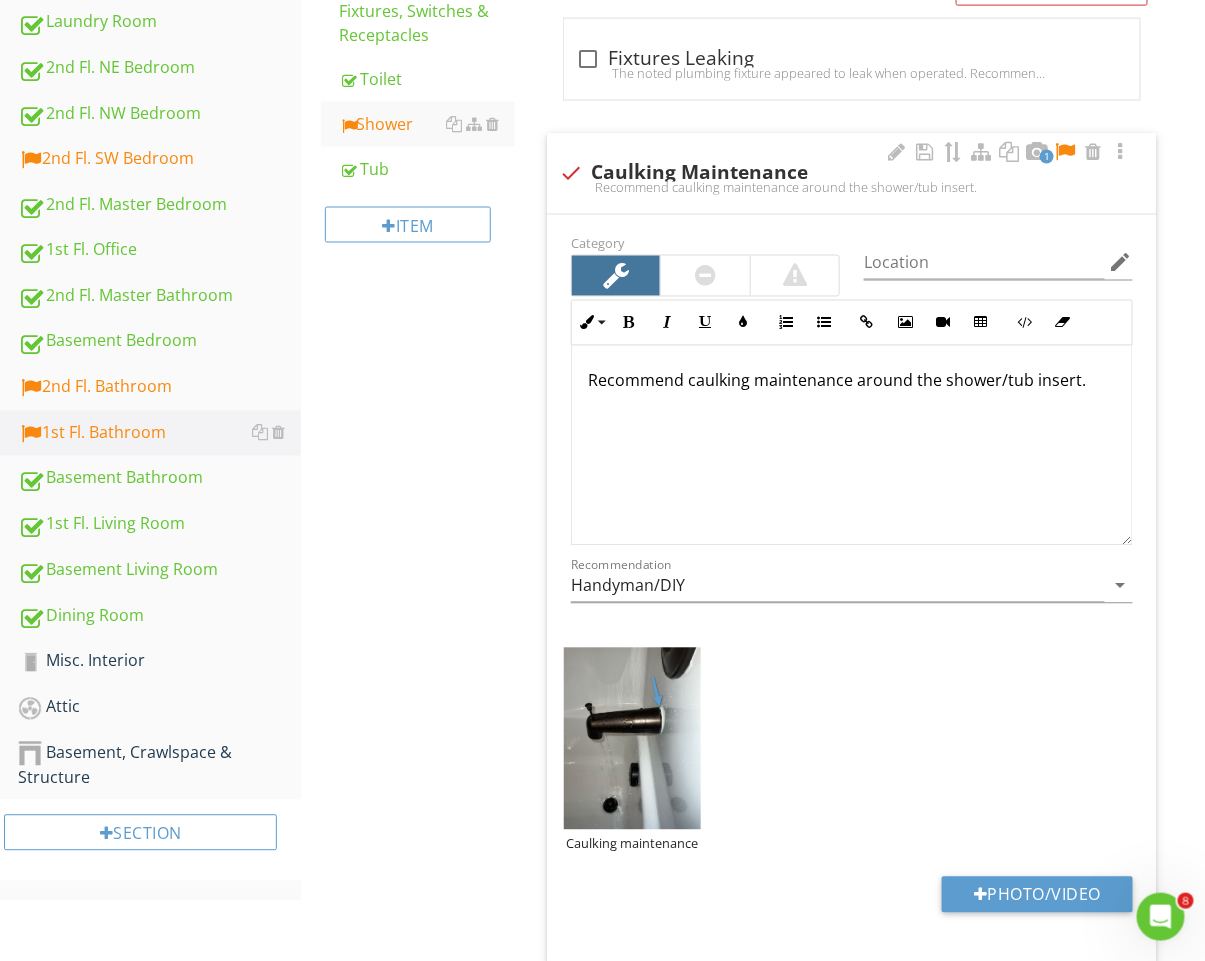 click on "Recommend caulking maintenance around the shower/tub insert." at bounding box center [852, 381] 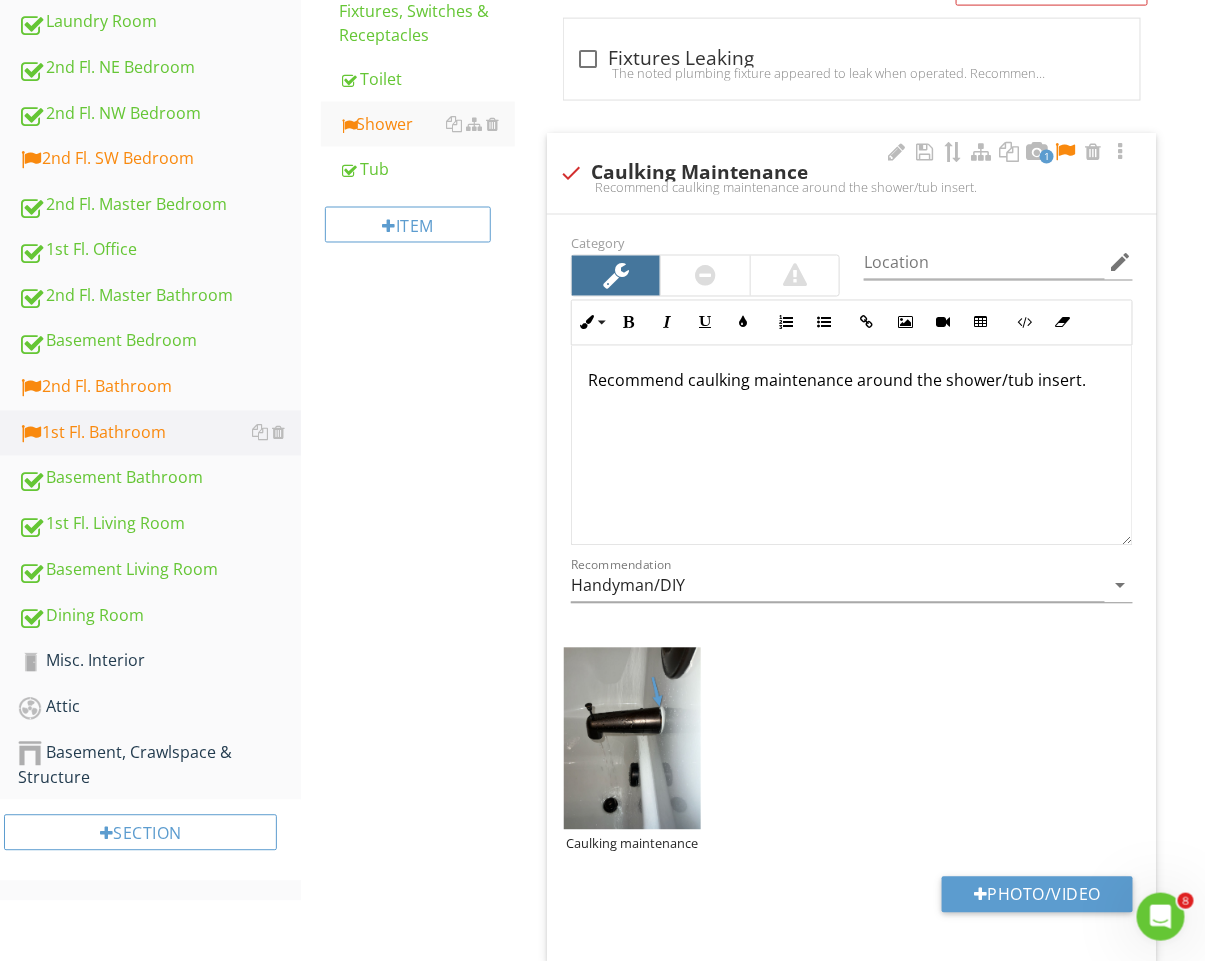 drag, startPoint x: 1084, startPoint y: 380, endPoint x: 949, endPoint y: 380, distance: 135 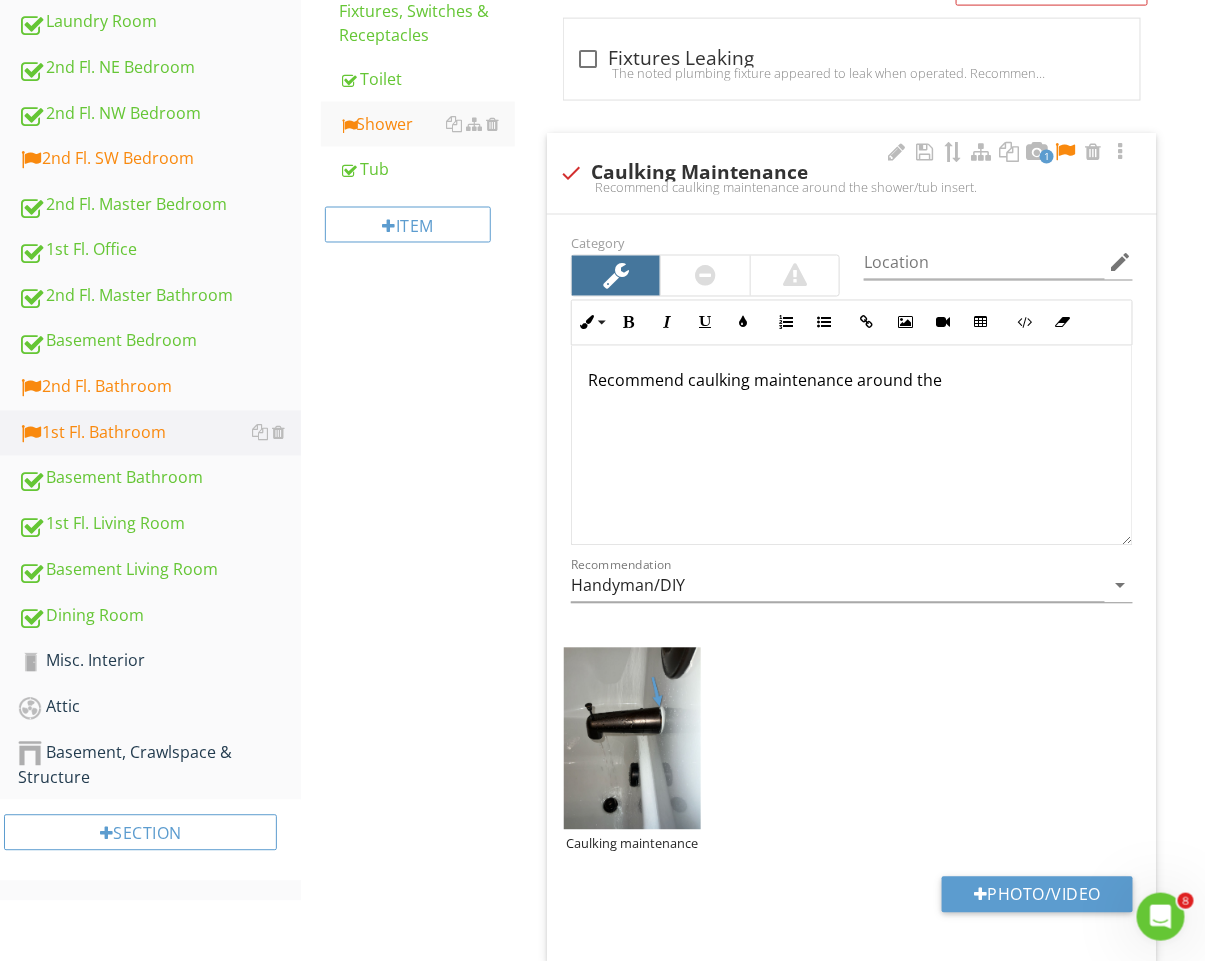 type 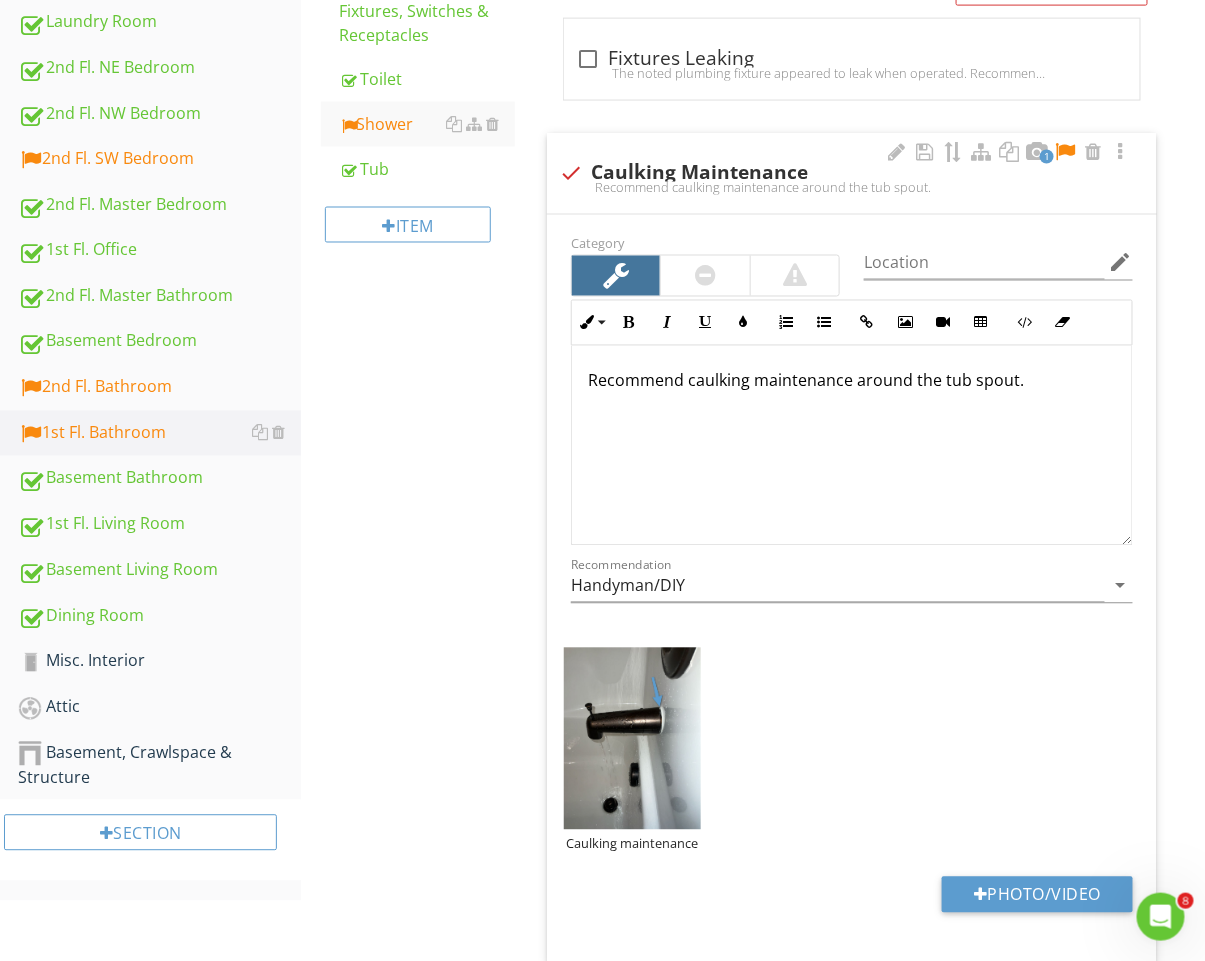 scroll, scrollTop: 0, scrollLeft: 0, axis: both 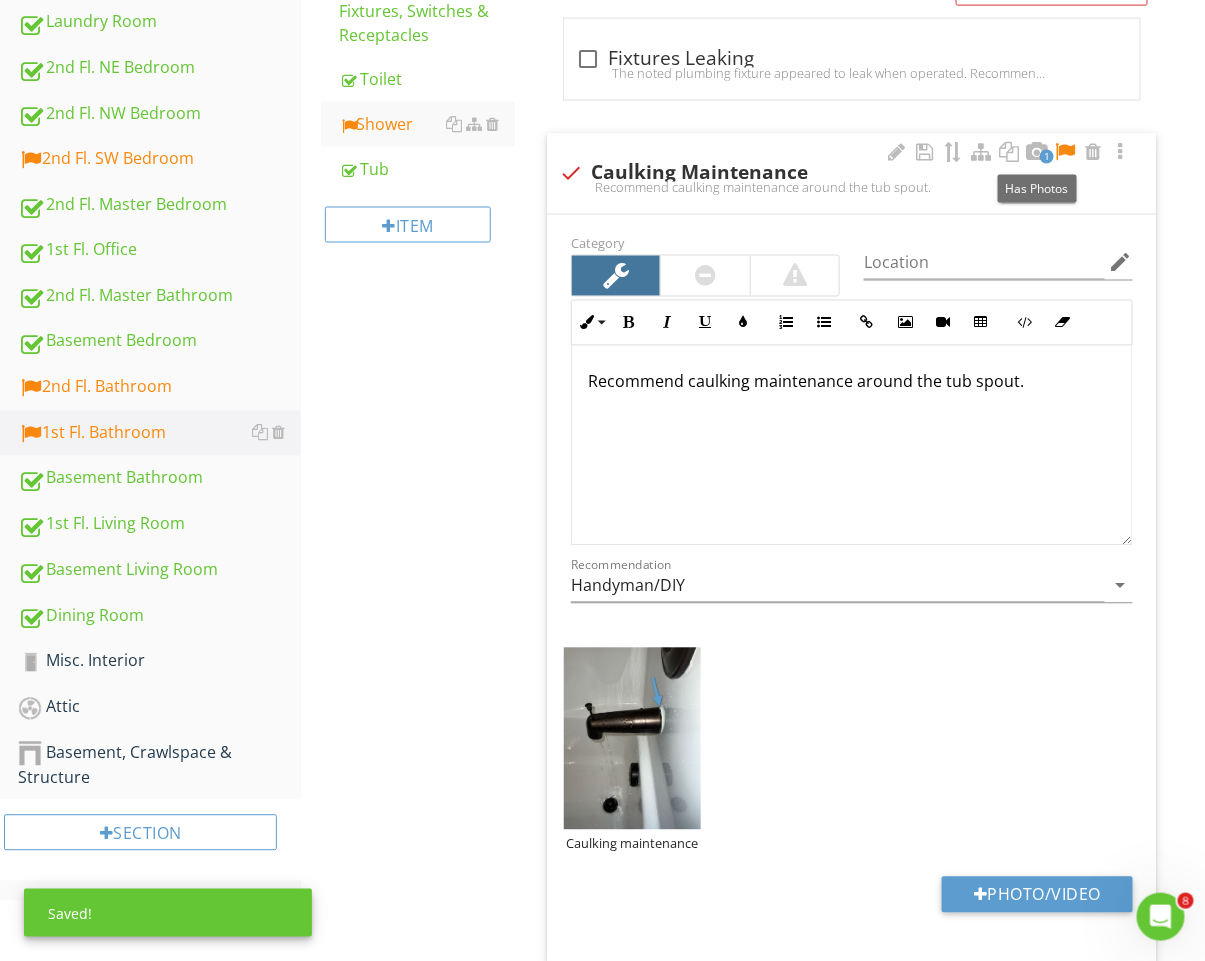 click at bounding box center (1065, 152) 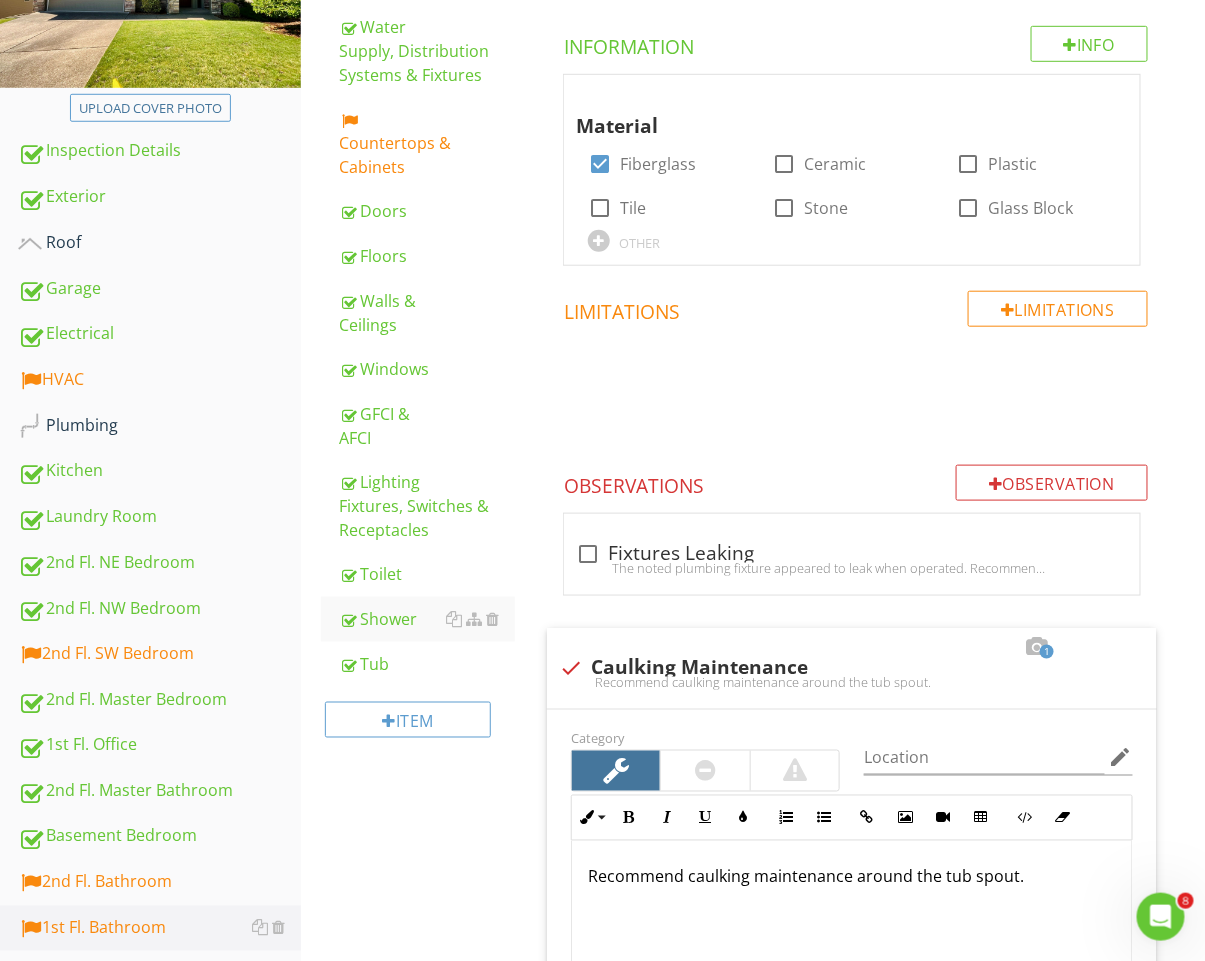 scroll, scrollTop: 356, scrollLeft: 0, axis: vertical 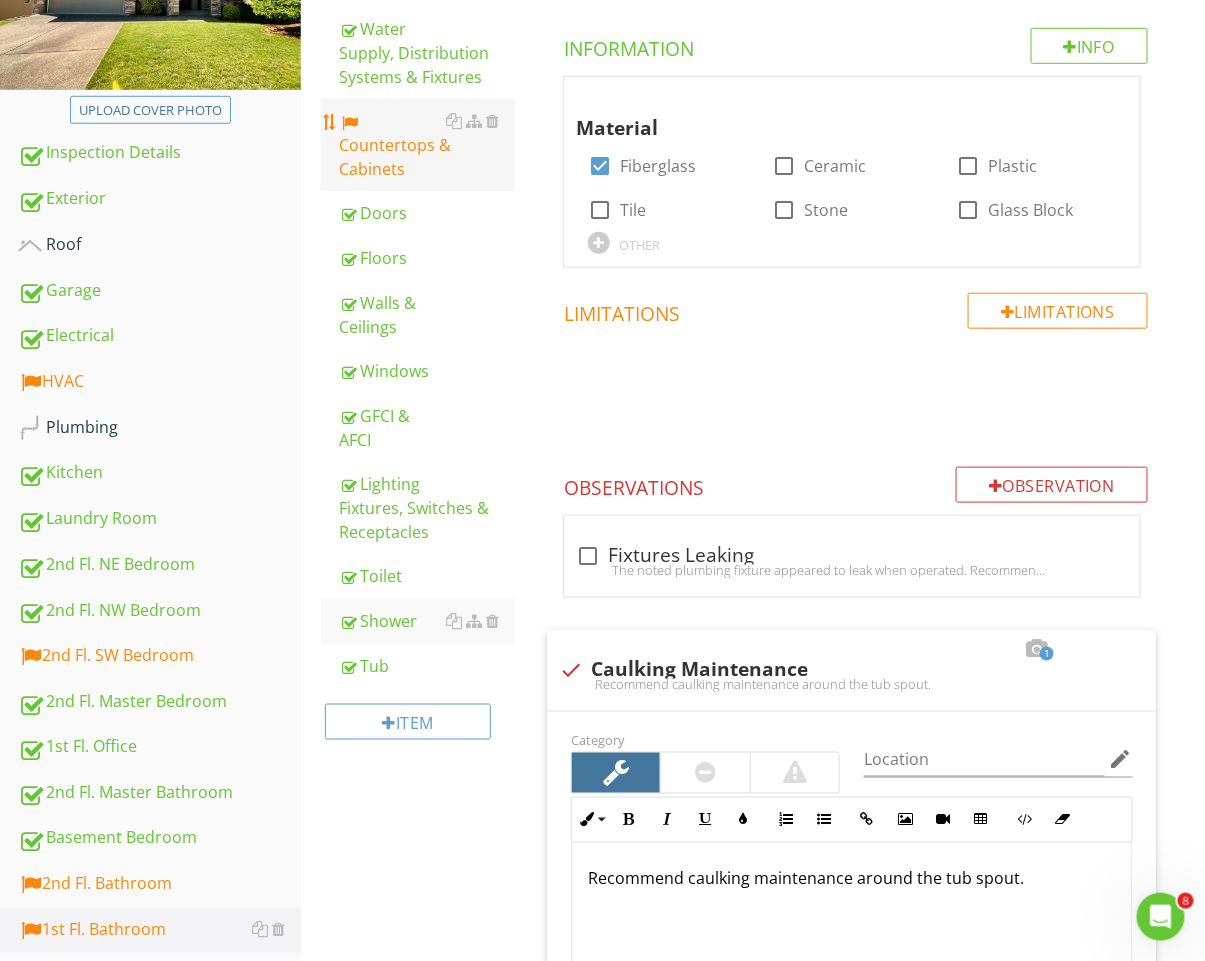 click on "Countertops & Cabinets" at bounding box center (427, 145) 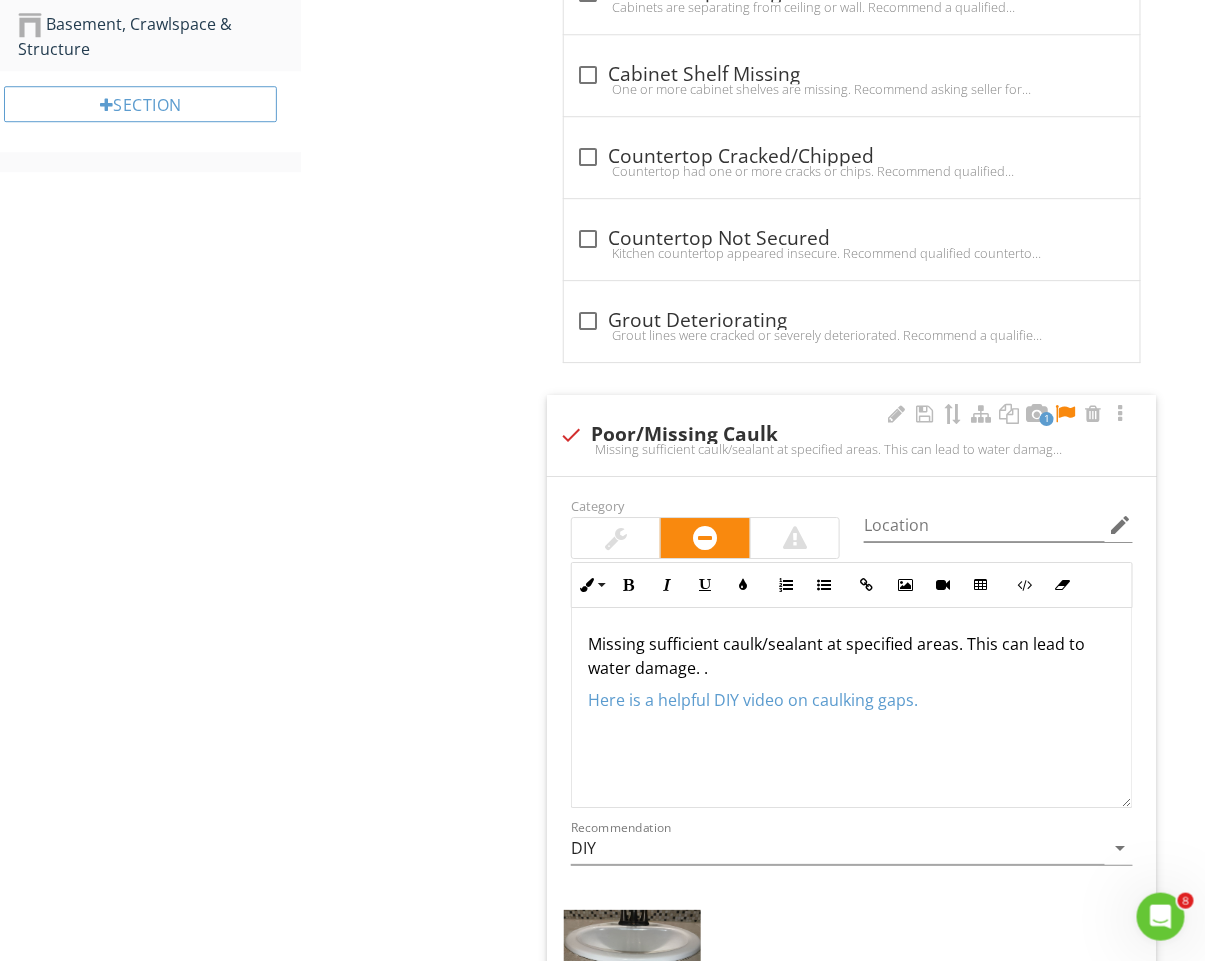 scroll, scrollTop: 1677, scrollLeft: 0, axis: vertical 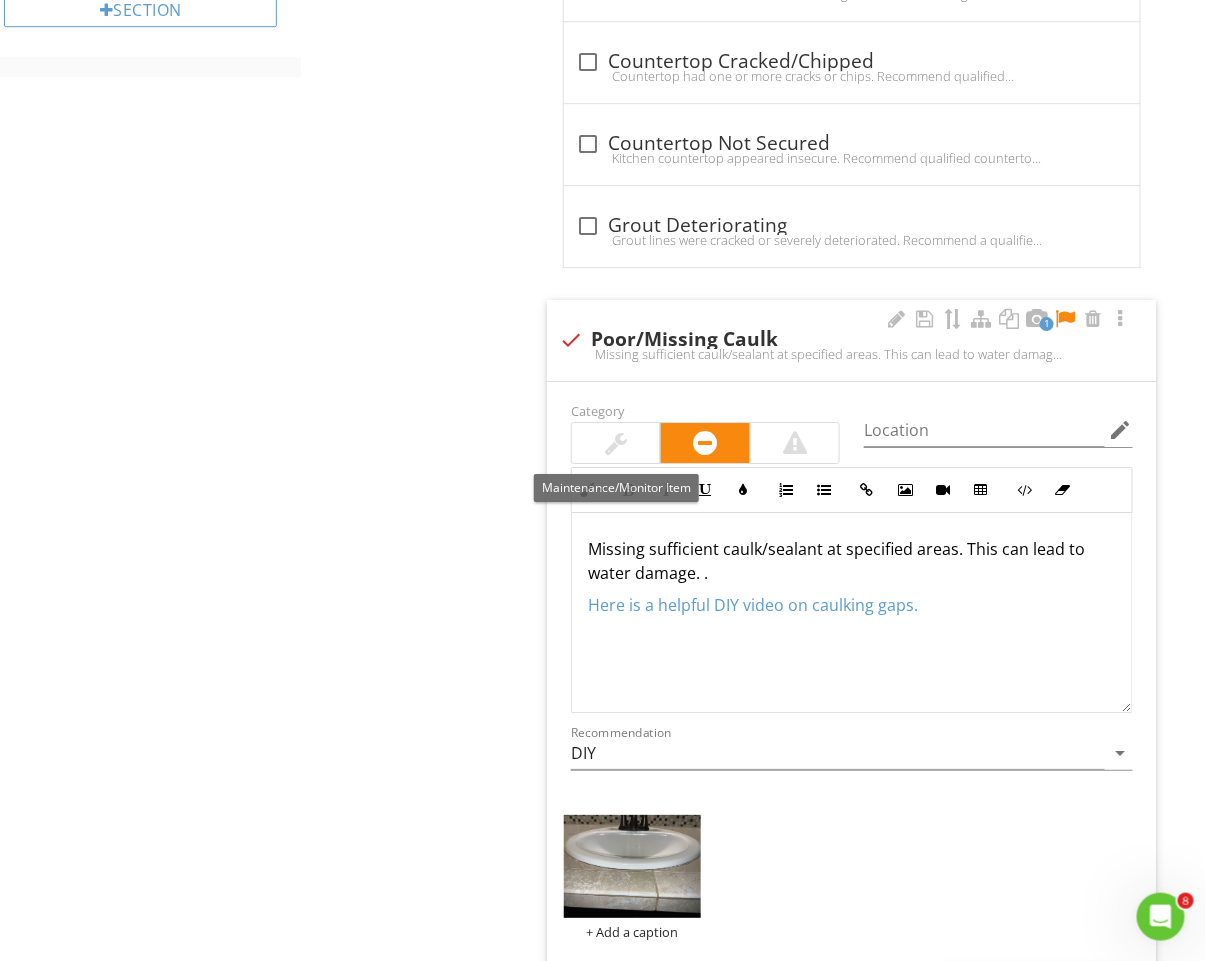 click at bounding box center (616, 443) 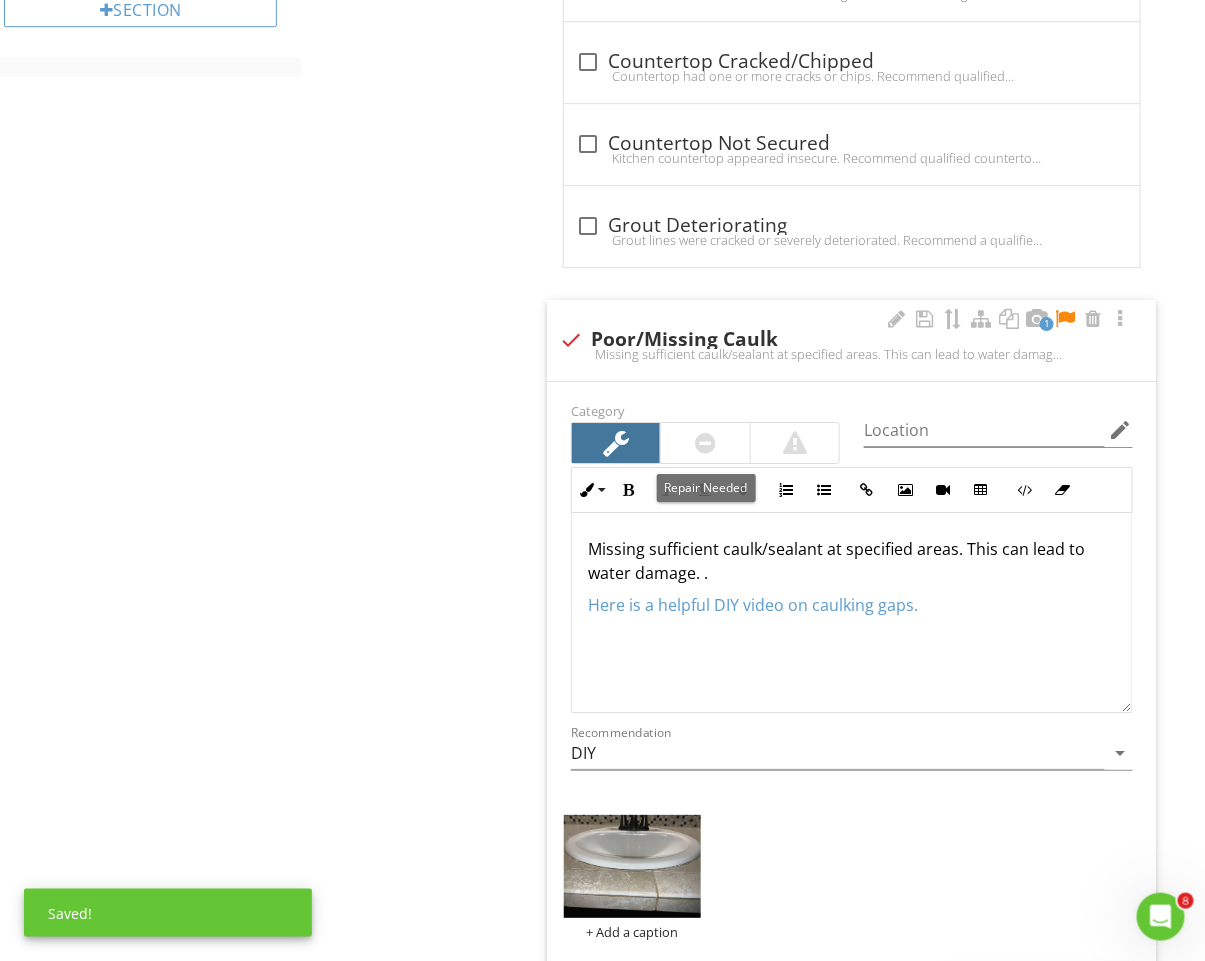 scroll, scrollTop: 1678, scrollLeft: 0, axis: vertical 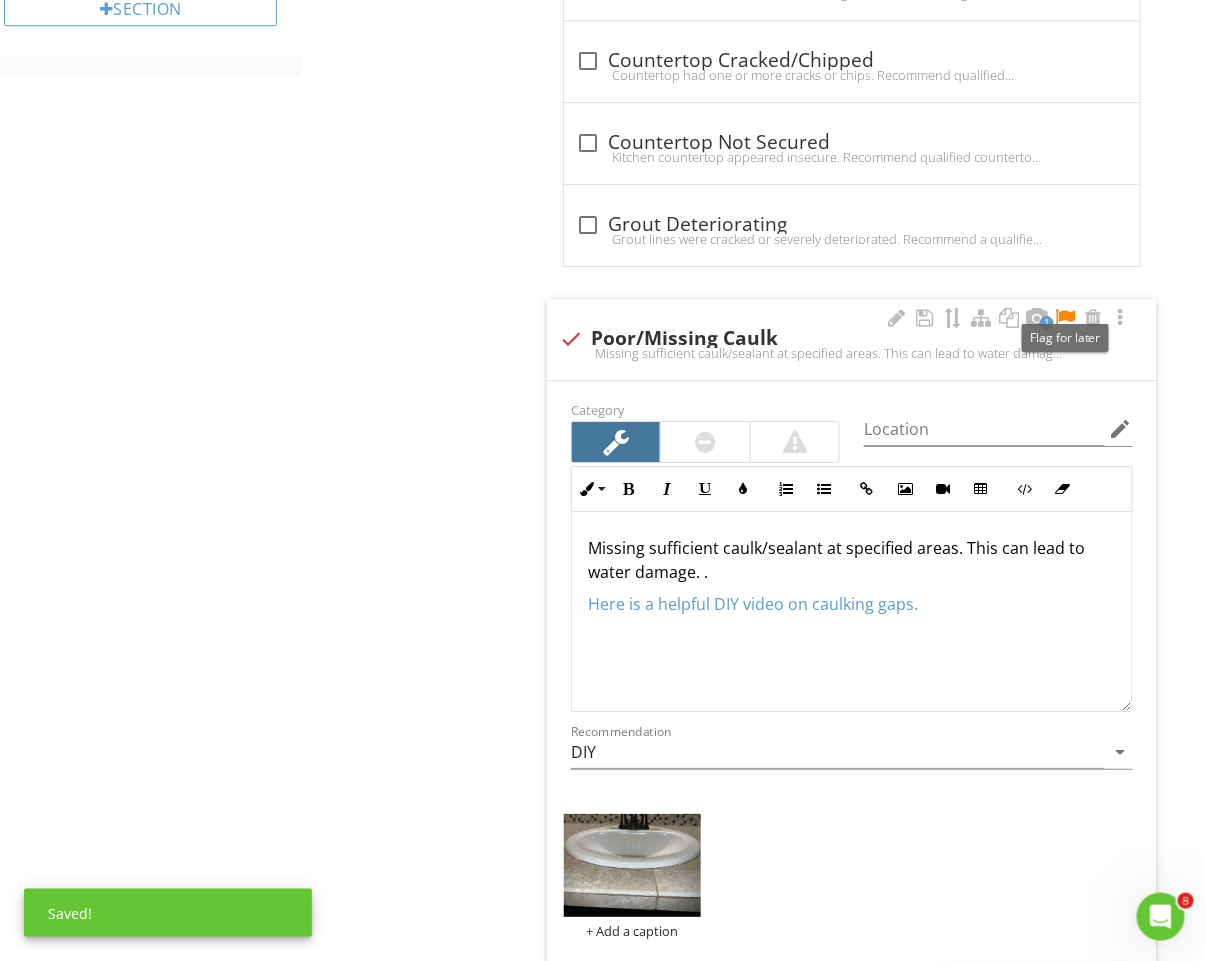 click at bounding box center [1065, 318] 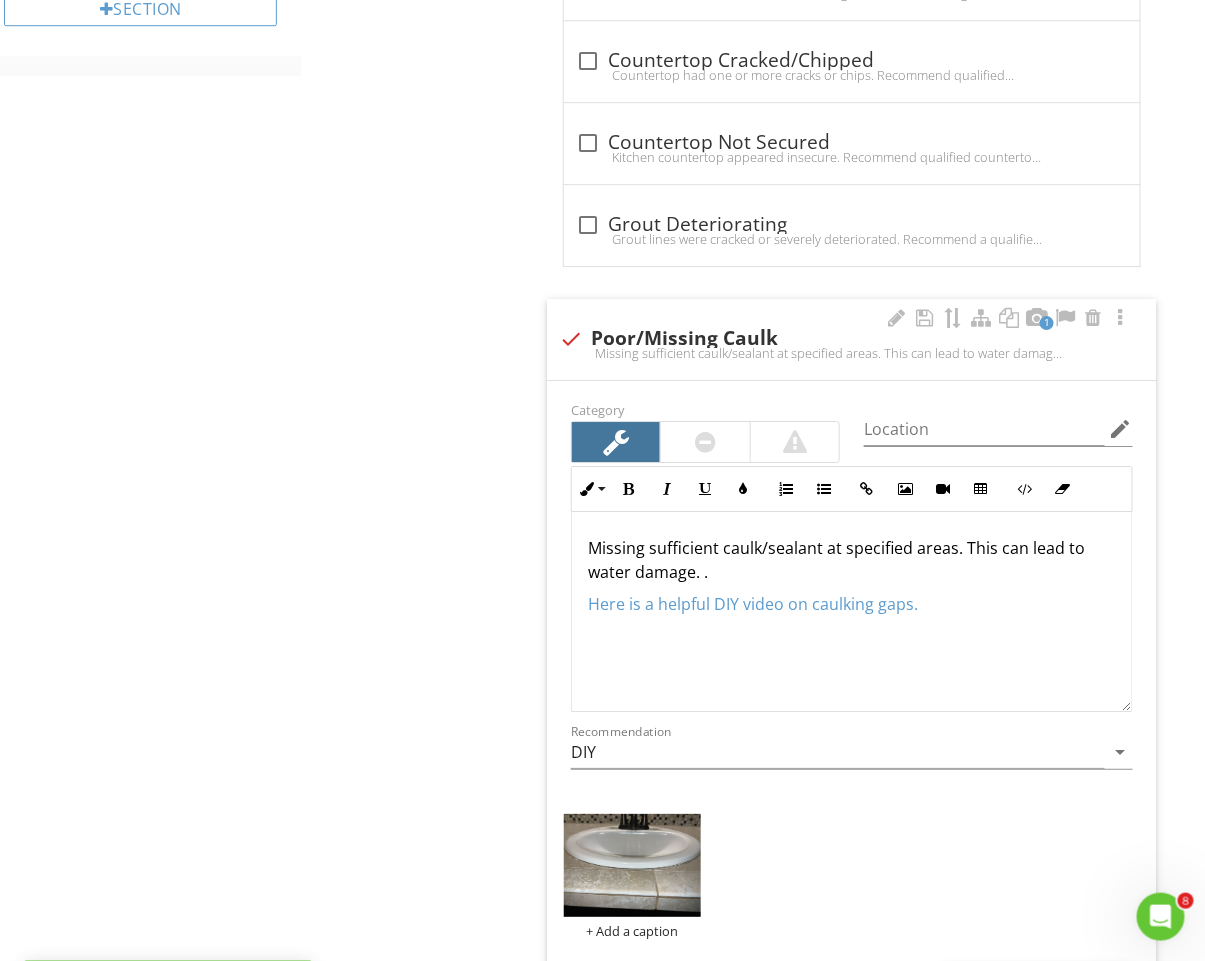 scroll, scrollTop: 1, scrollLeft: 0, axis: vertical 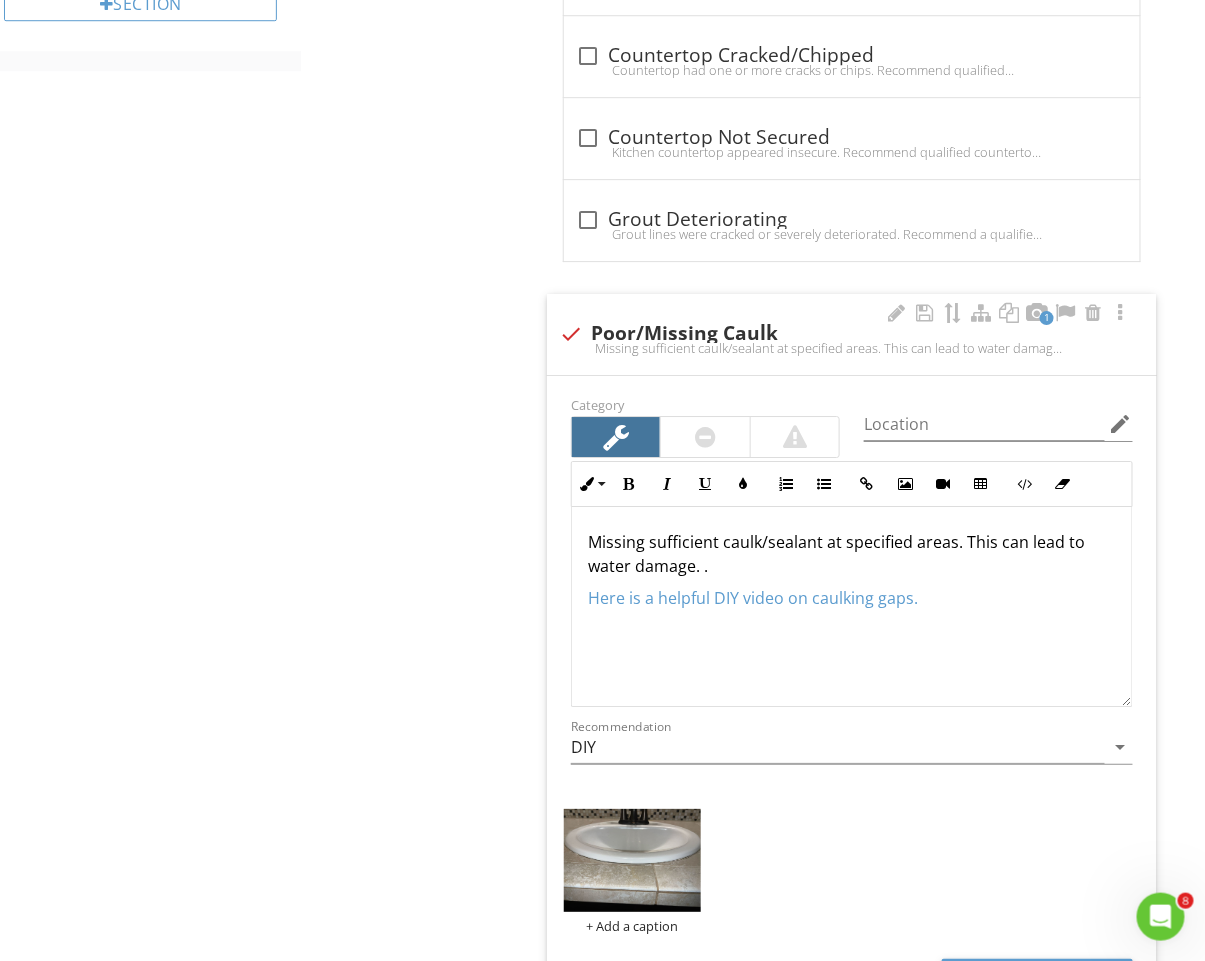 click on "Missing sufficient caulk/sealant at specified areas. This can lead to water damage. ." at bounding box center [852, 554] 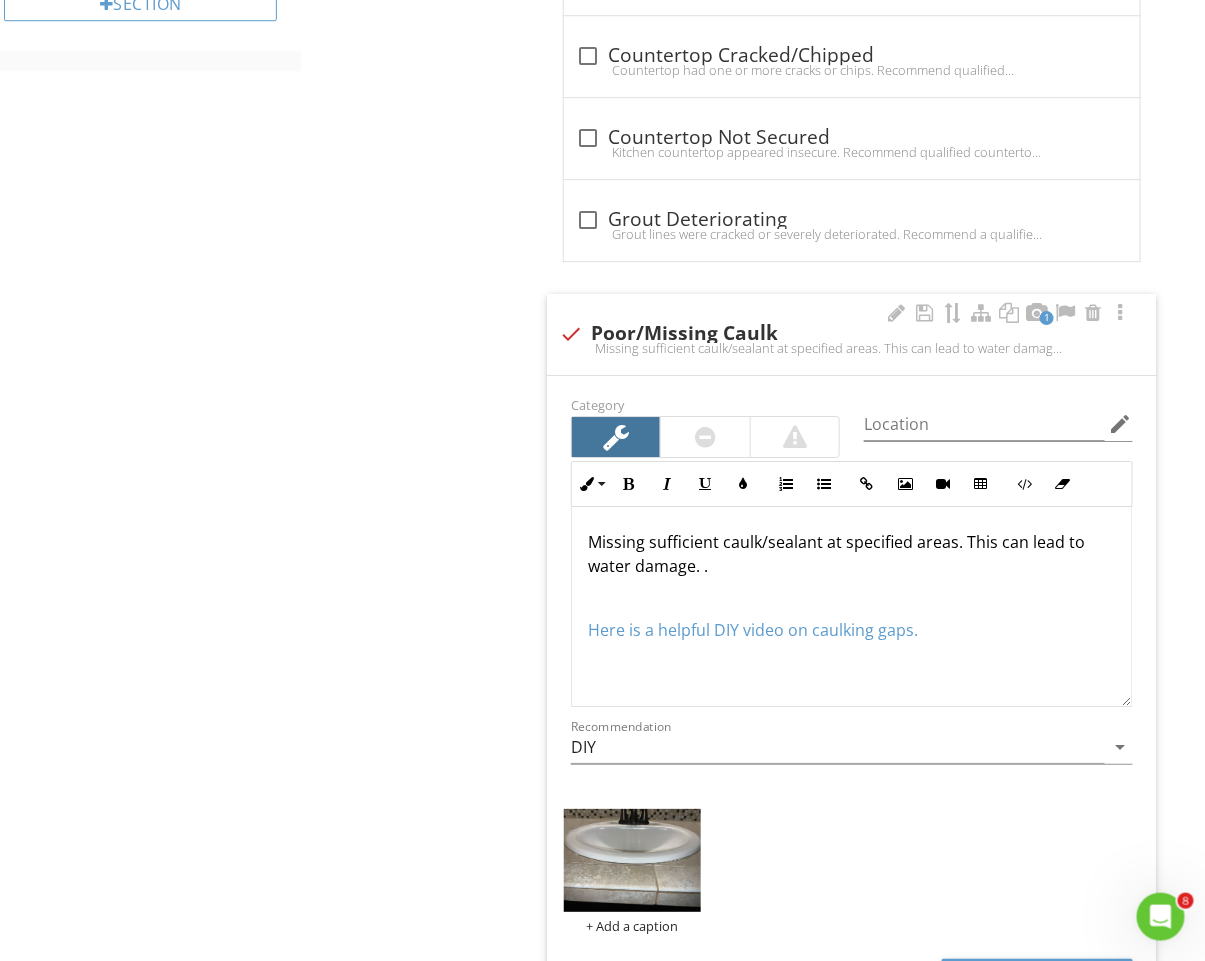 type 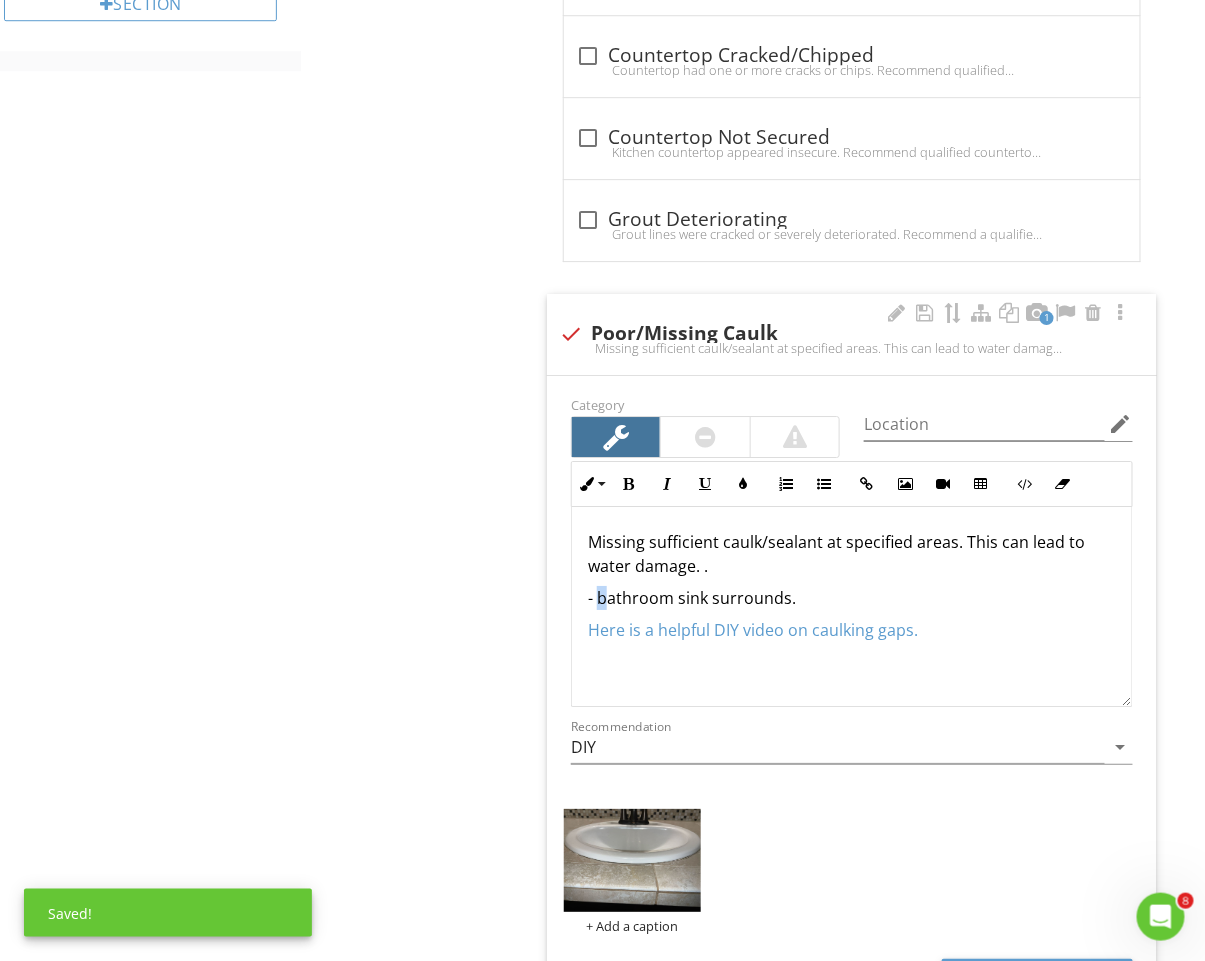 click on "- bathroom sink surrounds." at bounding box center (852, 598) 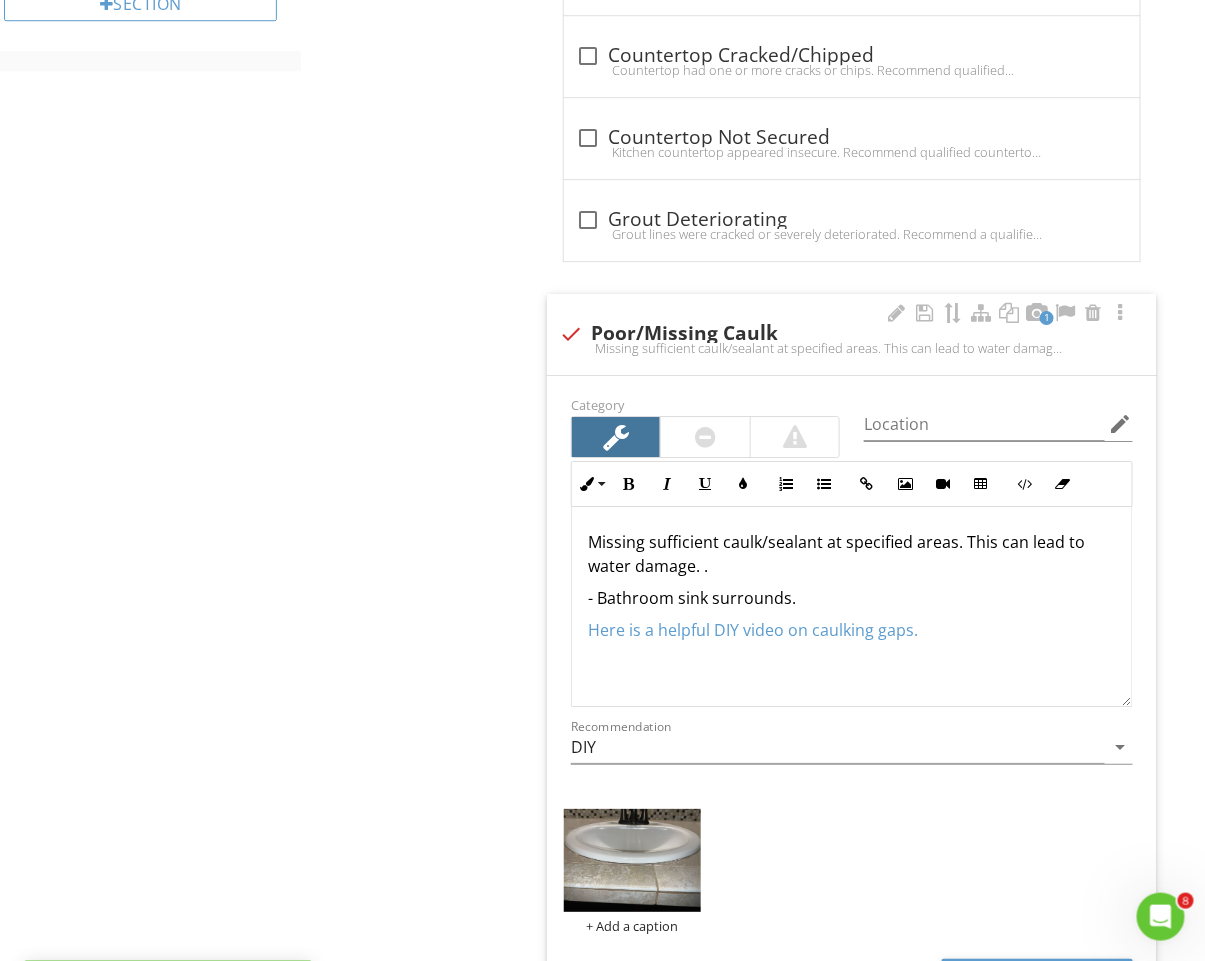 scroll, scrollTop: 0, scrollLeft: 0, axis: both 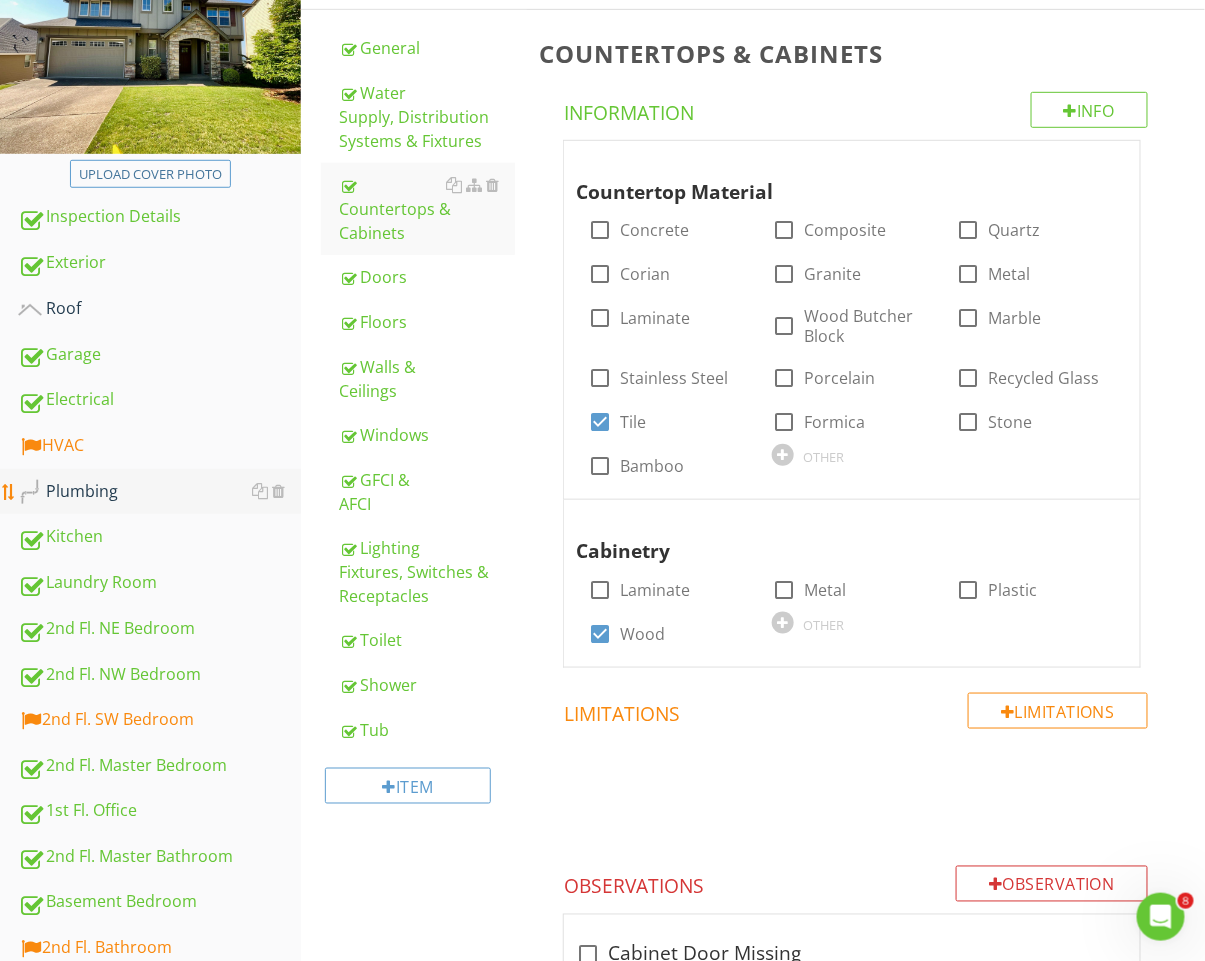 click on "Plumbing" at bounding box center [159, 492] 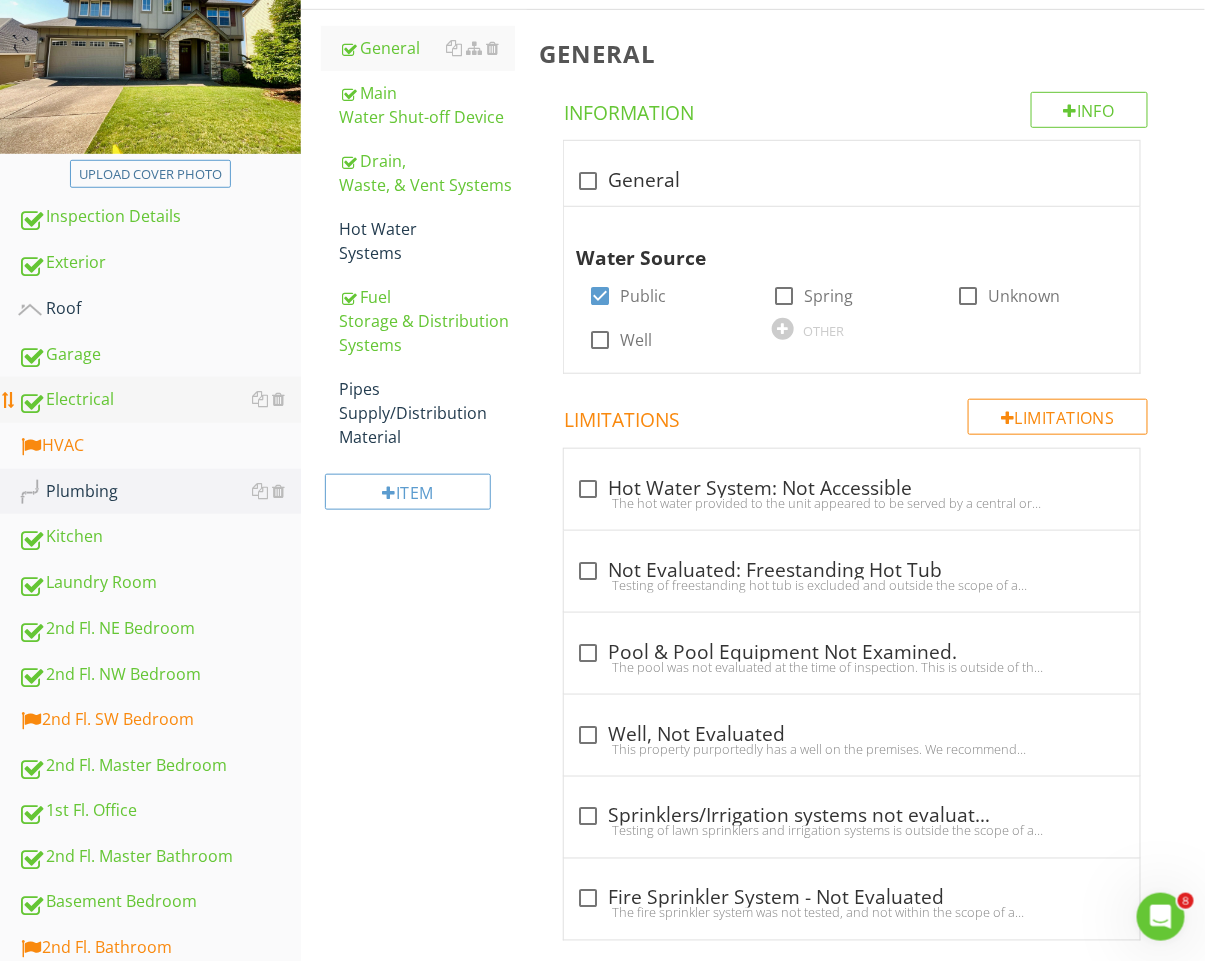 scroll, scrollTop: 287, scrollLeft: 0, axis: vertical 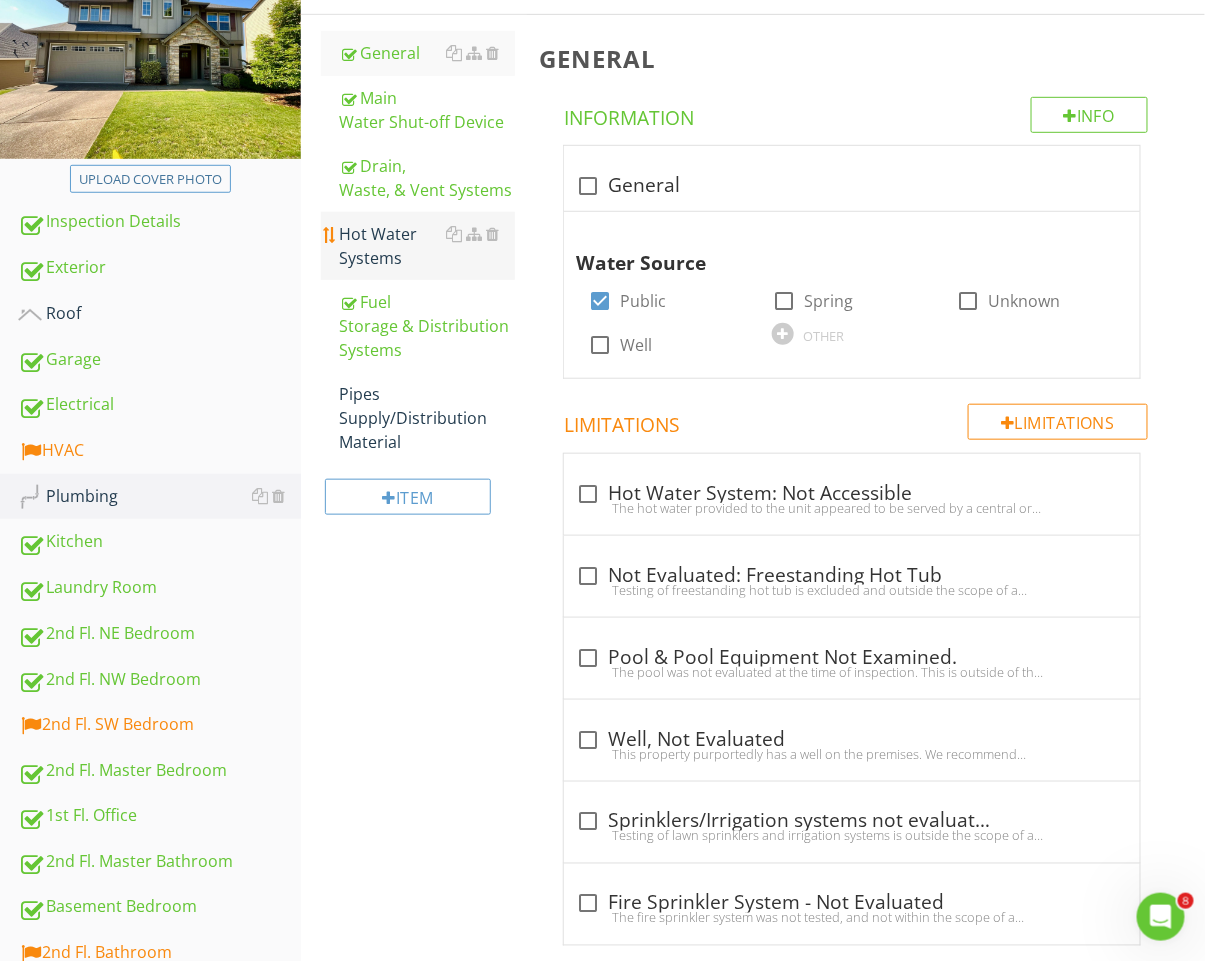 click on "Hot Water Systems" at bounding box center [418, 246] 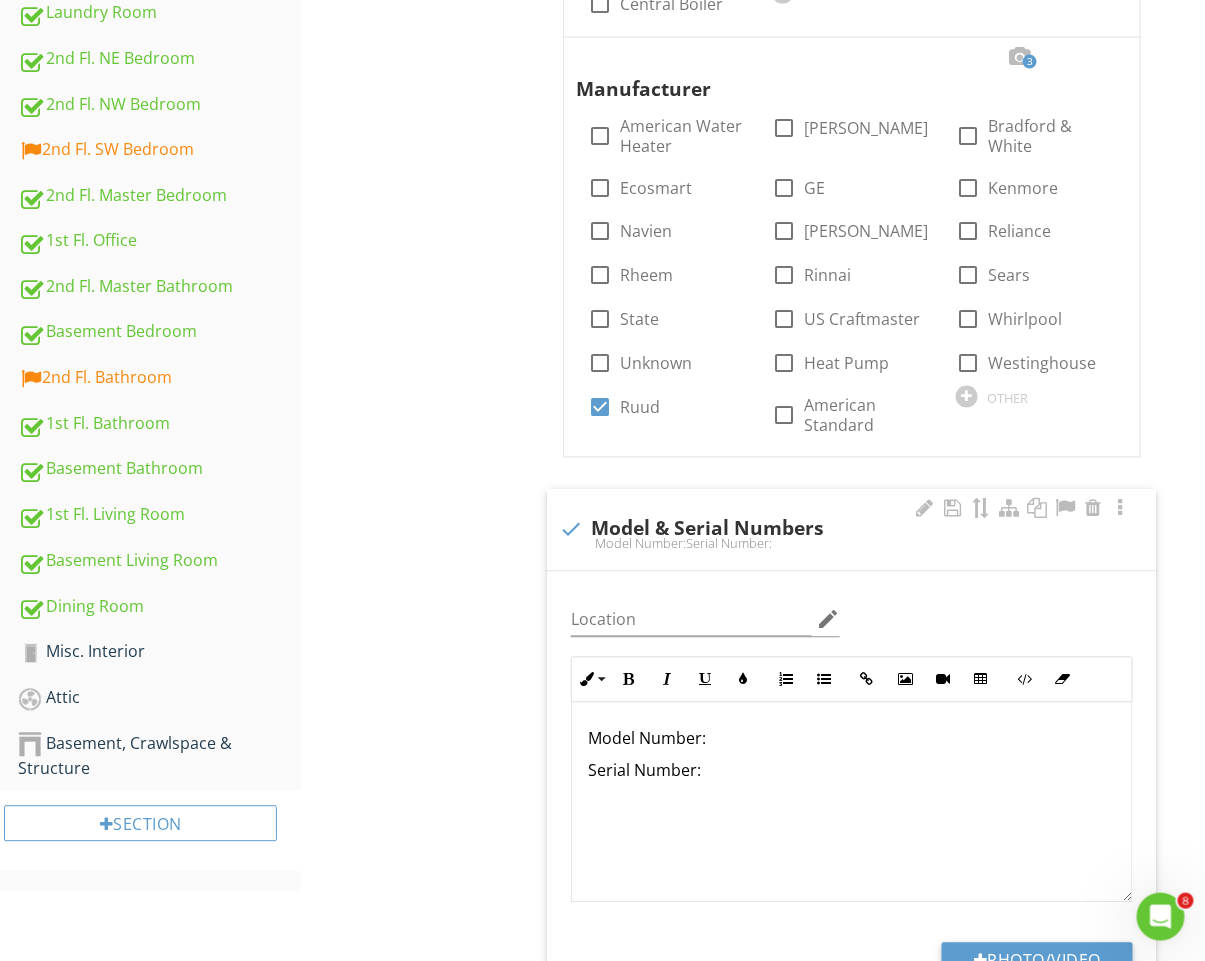 scroll, scrollTop: 931, scrollLeft: 0, axis: vertical 